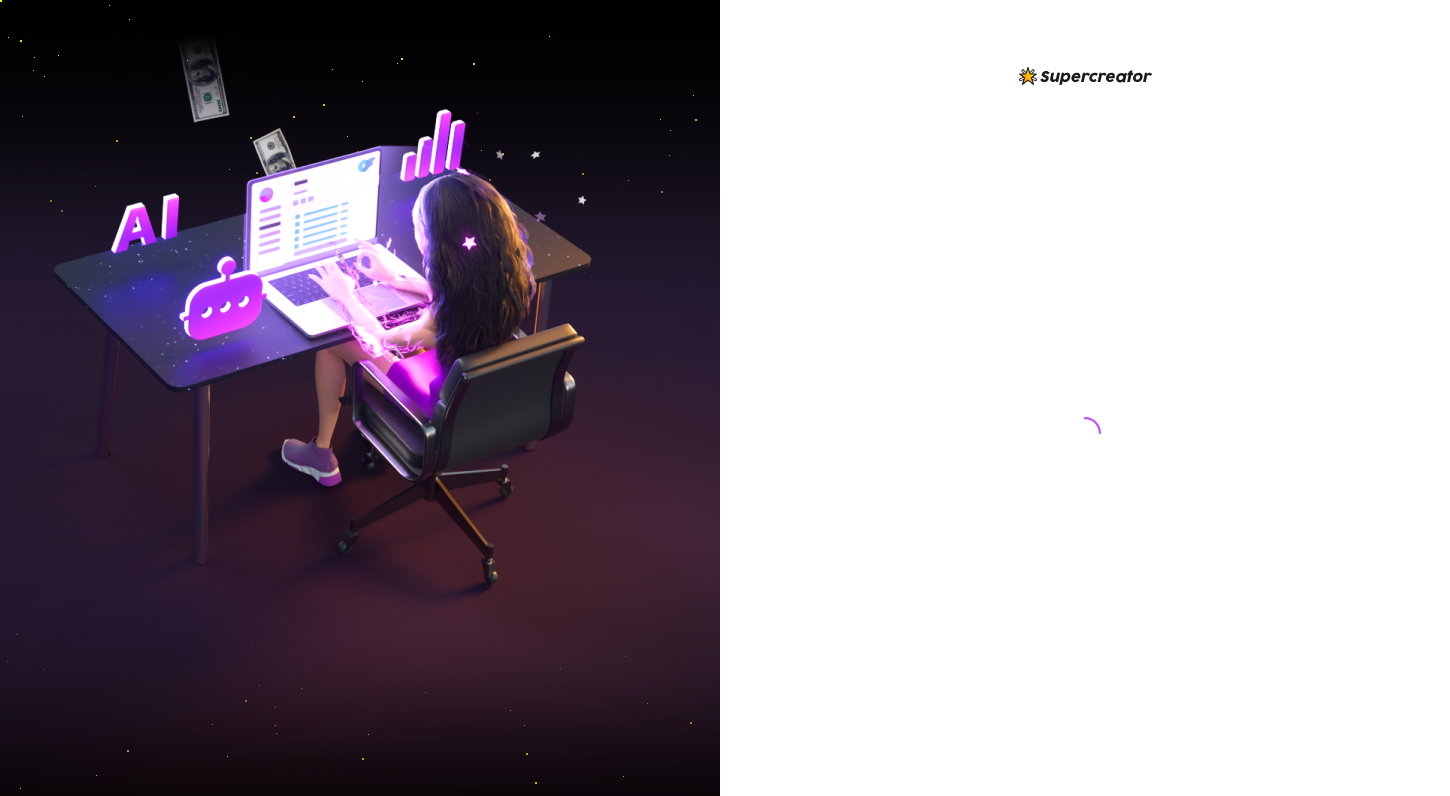 scroll, scrollTop: 0, scrollLeft: 0, axis: both 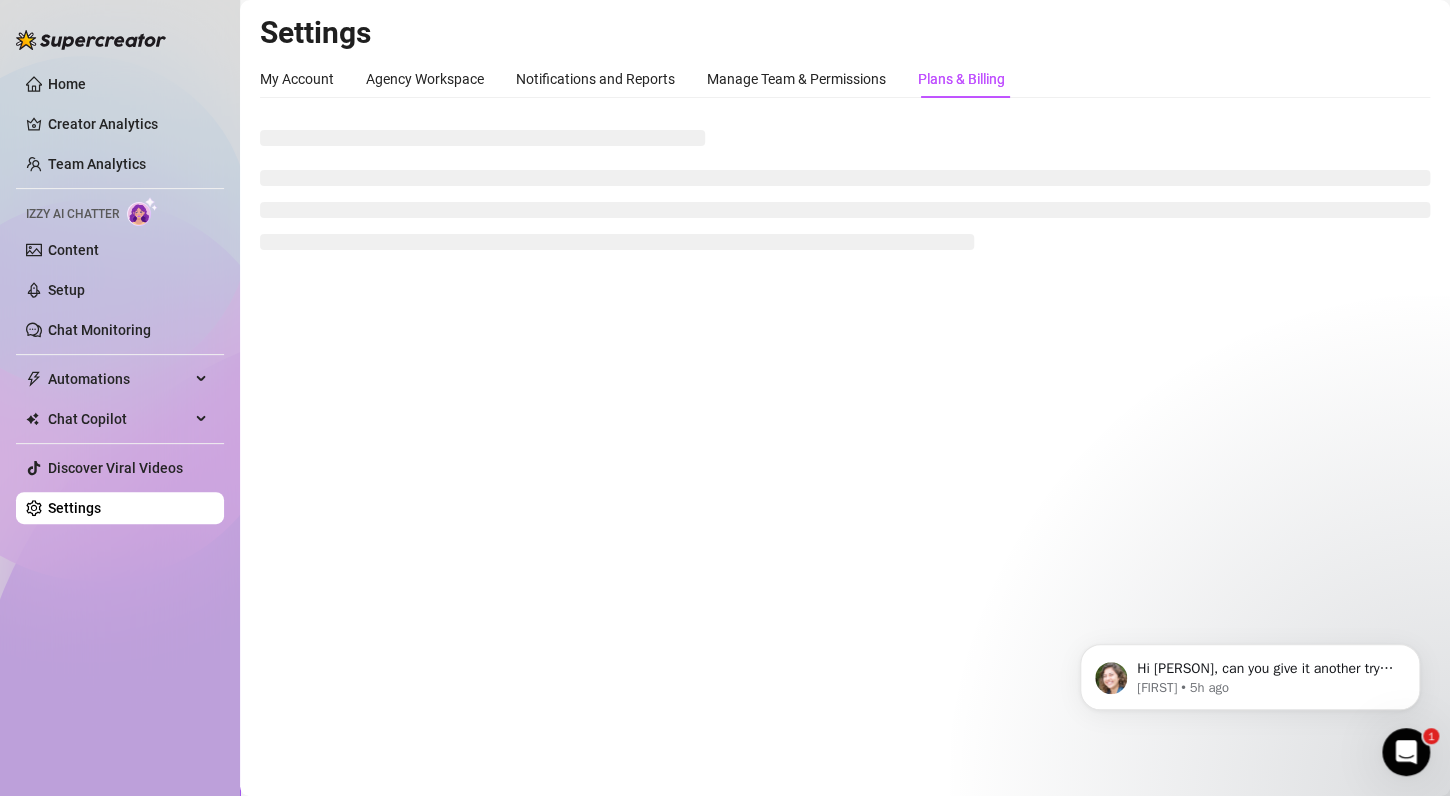 click 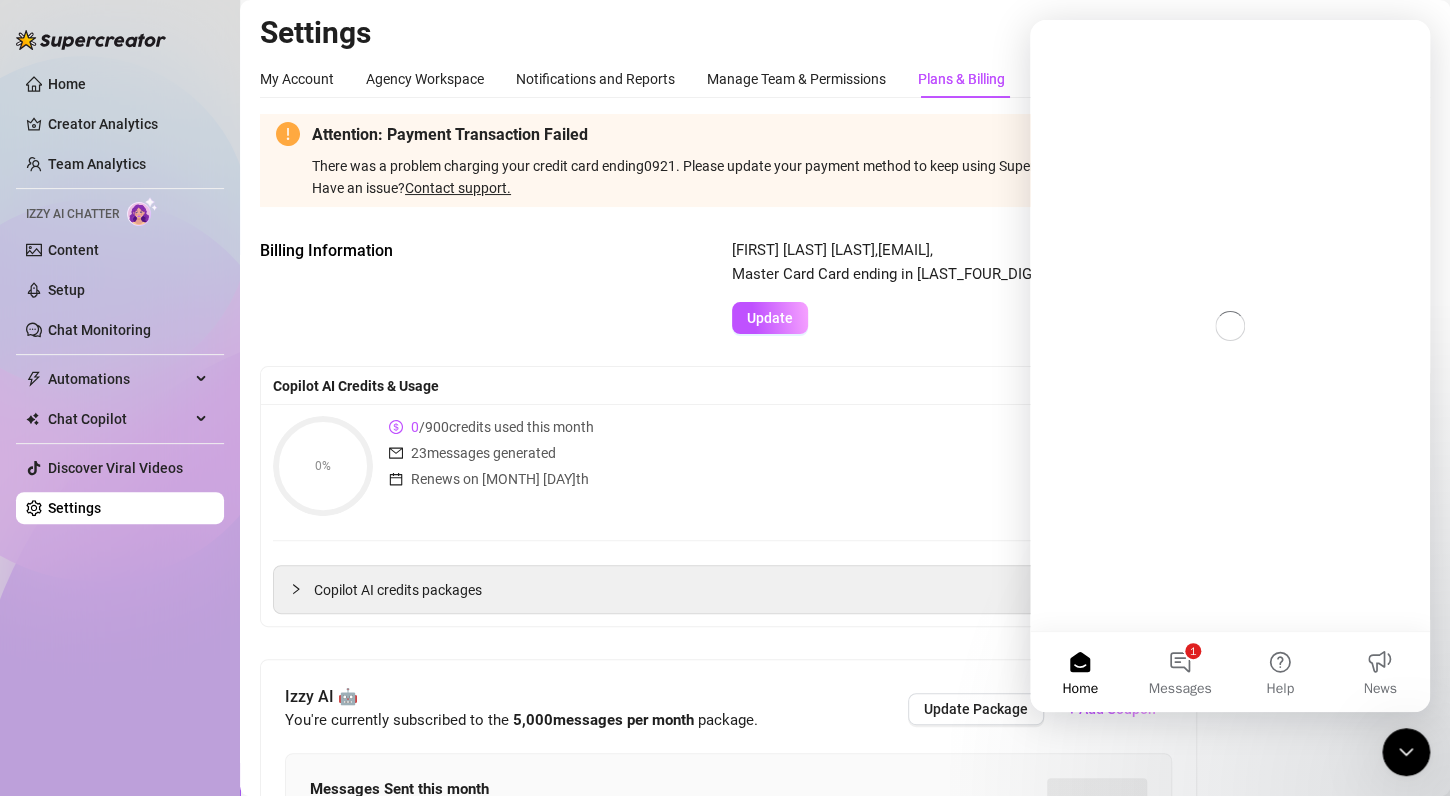 scroll, scrollTop: 0, scrollLeft: 0, axis: both 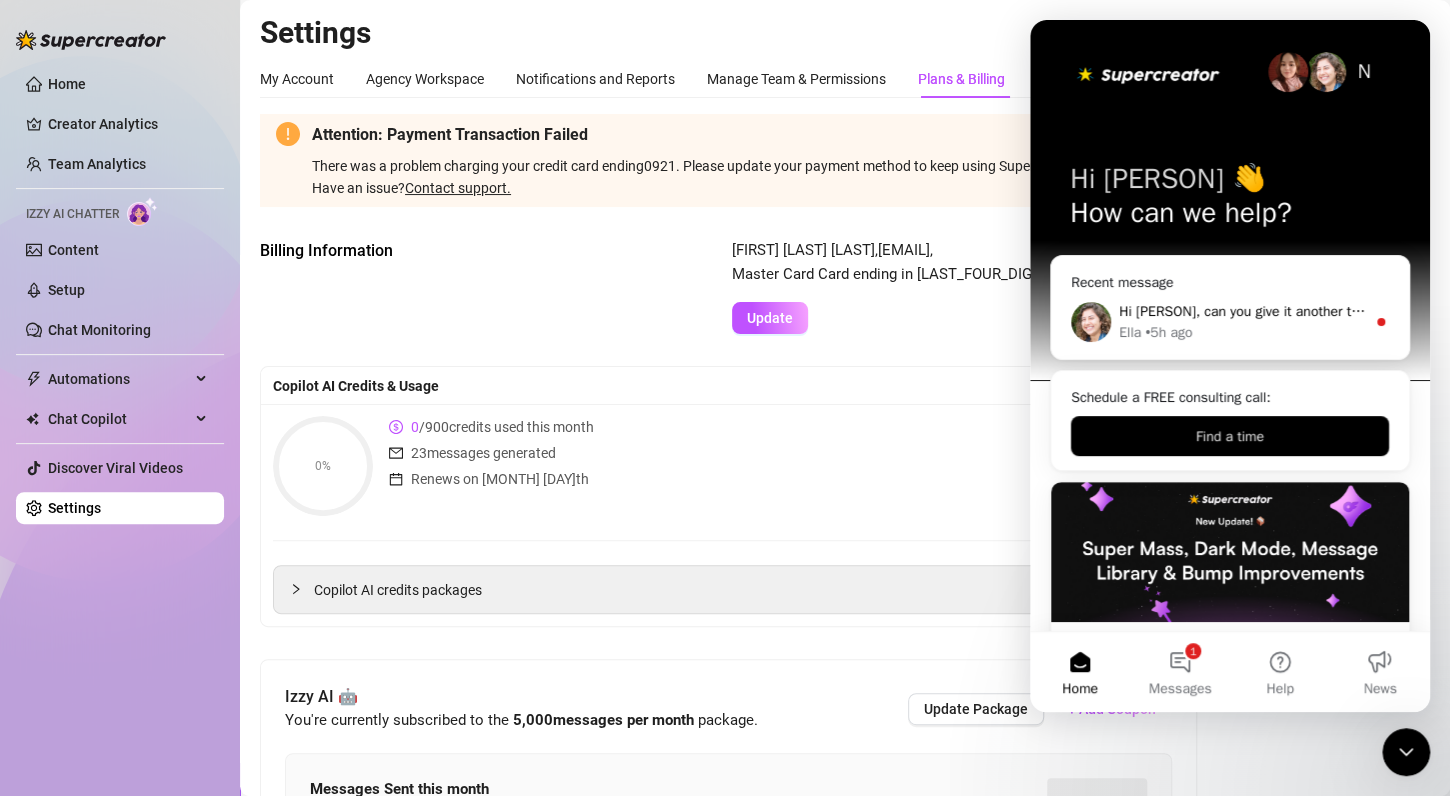 click on "Hi [PERSON], can you give it another try, please? Ella •  5h ago" at bounding box center [1230, 322] 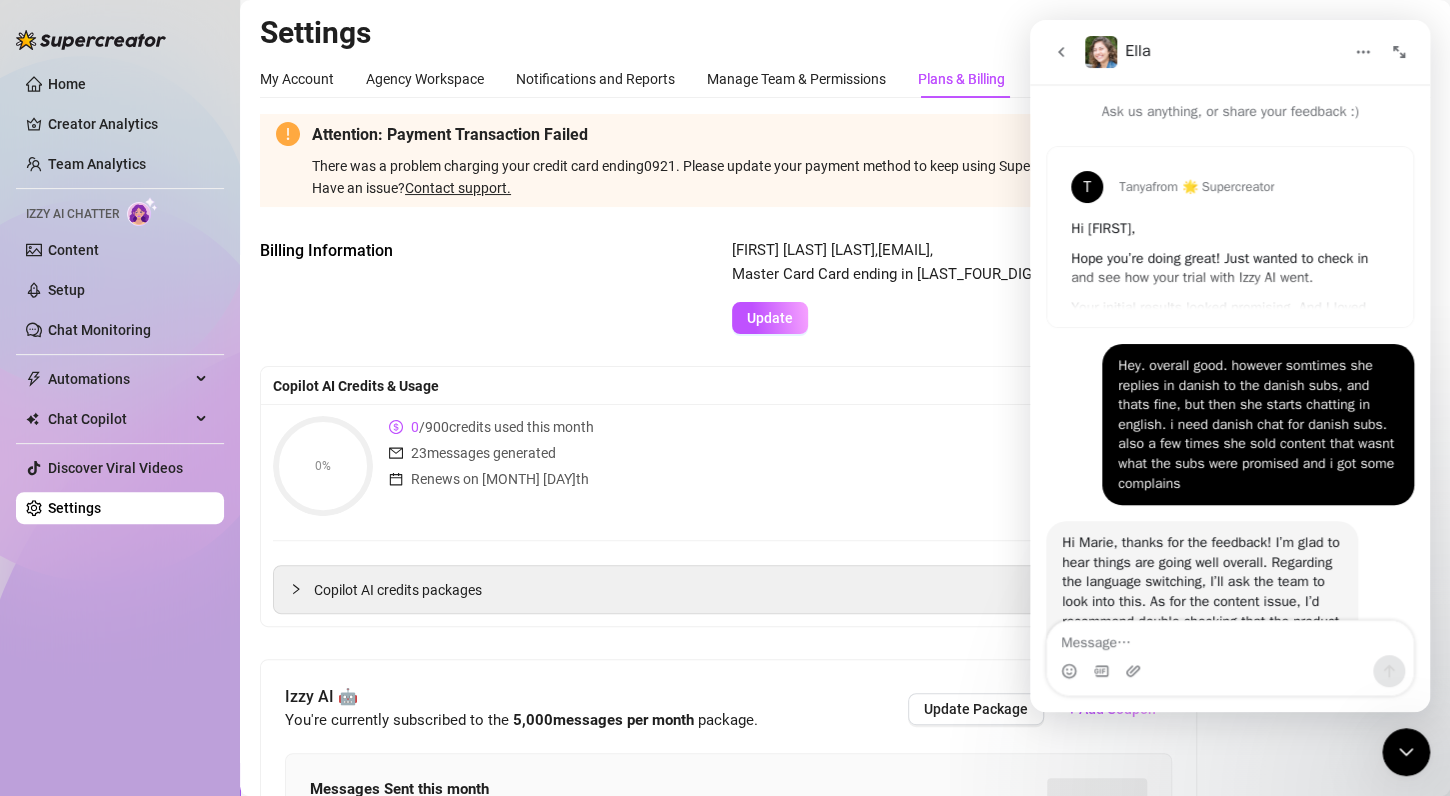 scroll, scrollTop: 2, scrollLeft: 0, axis: vertical 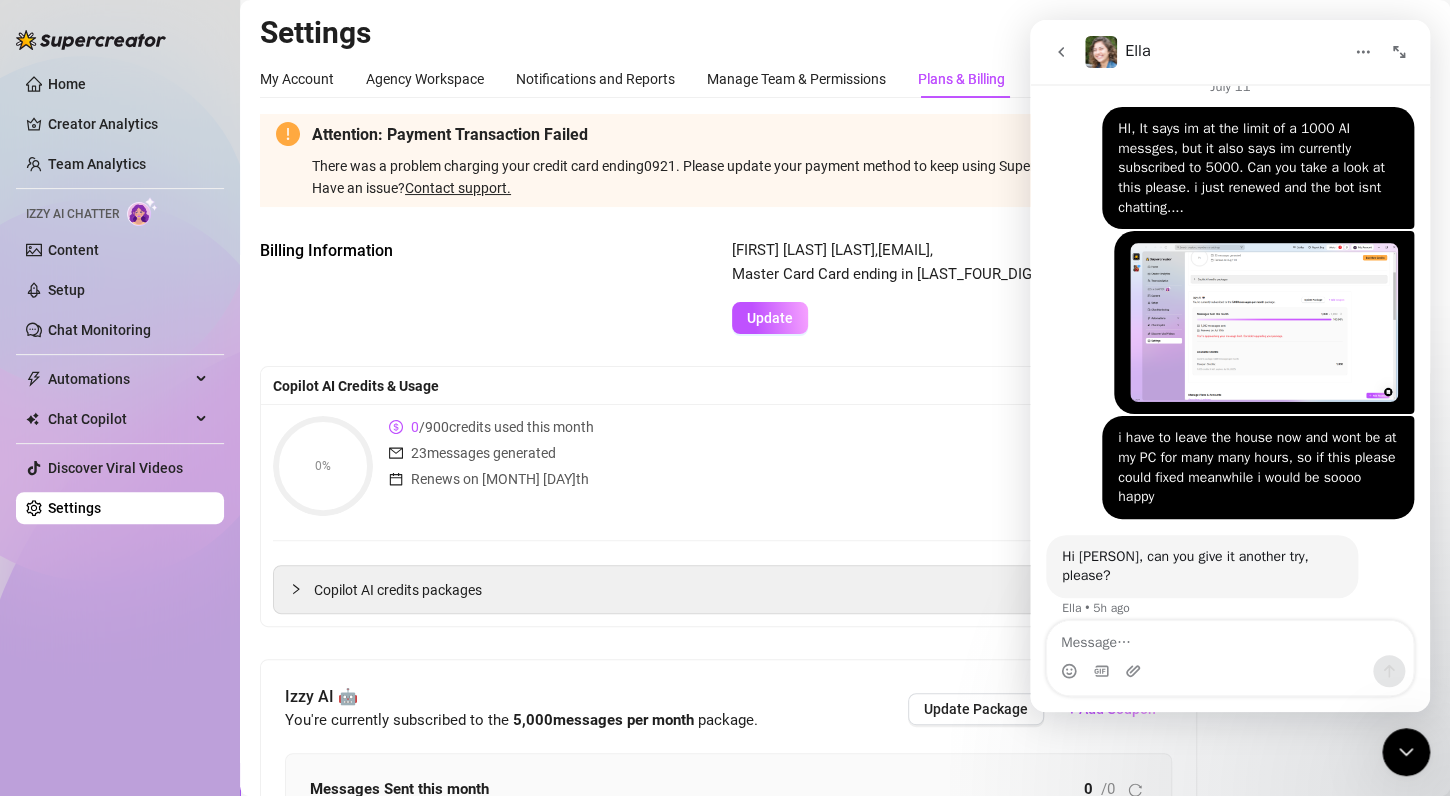 click on "Billing Information [PERSON] [LAST],  [EMAIL],  Master Card Card ending in 0921 Update" at bounding box center [845, 286] 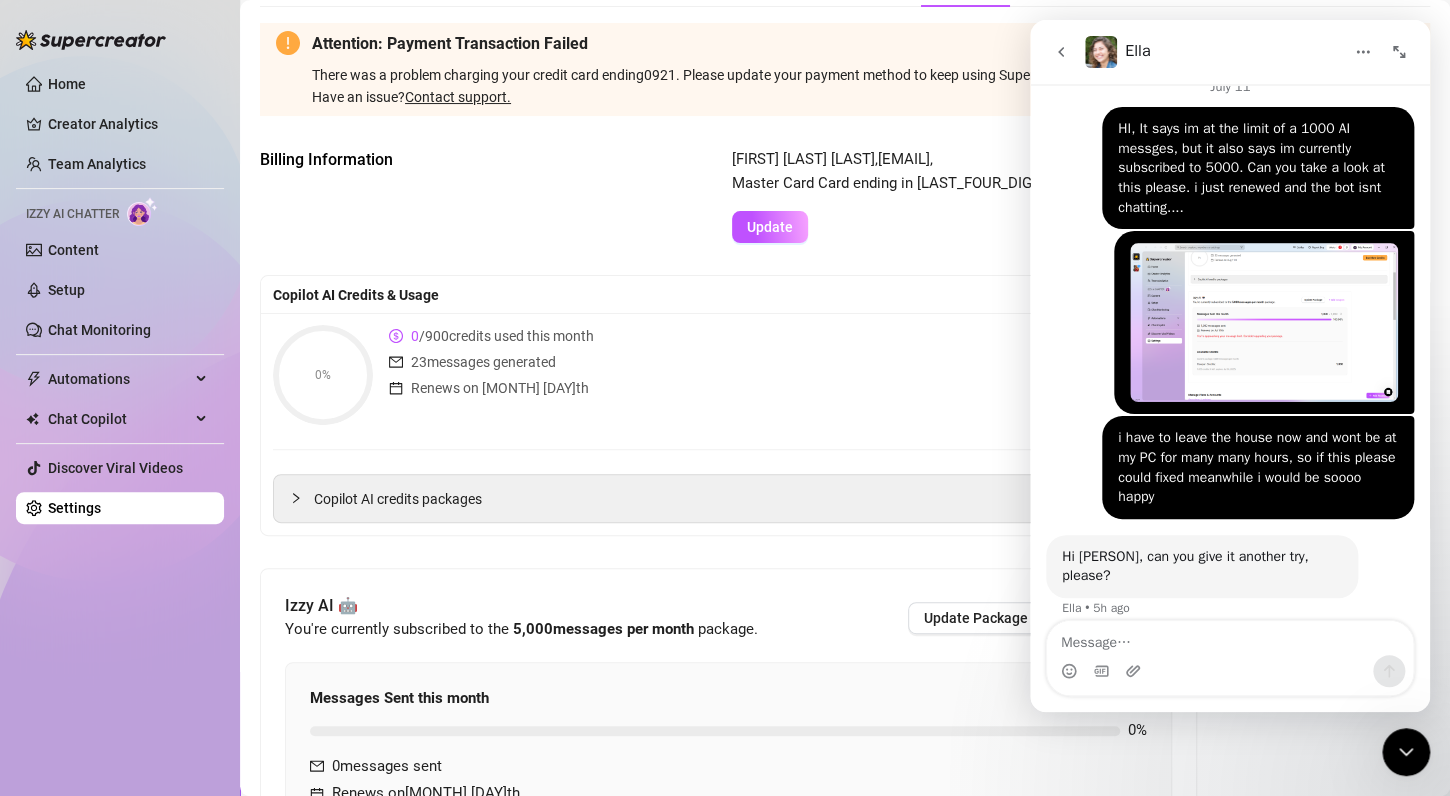 scroll, scrollTop: 242, scrollLeft: 0, axis: vertical 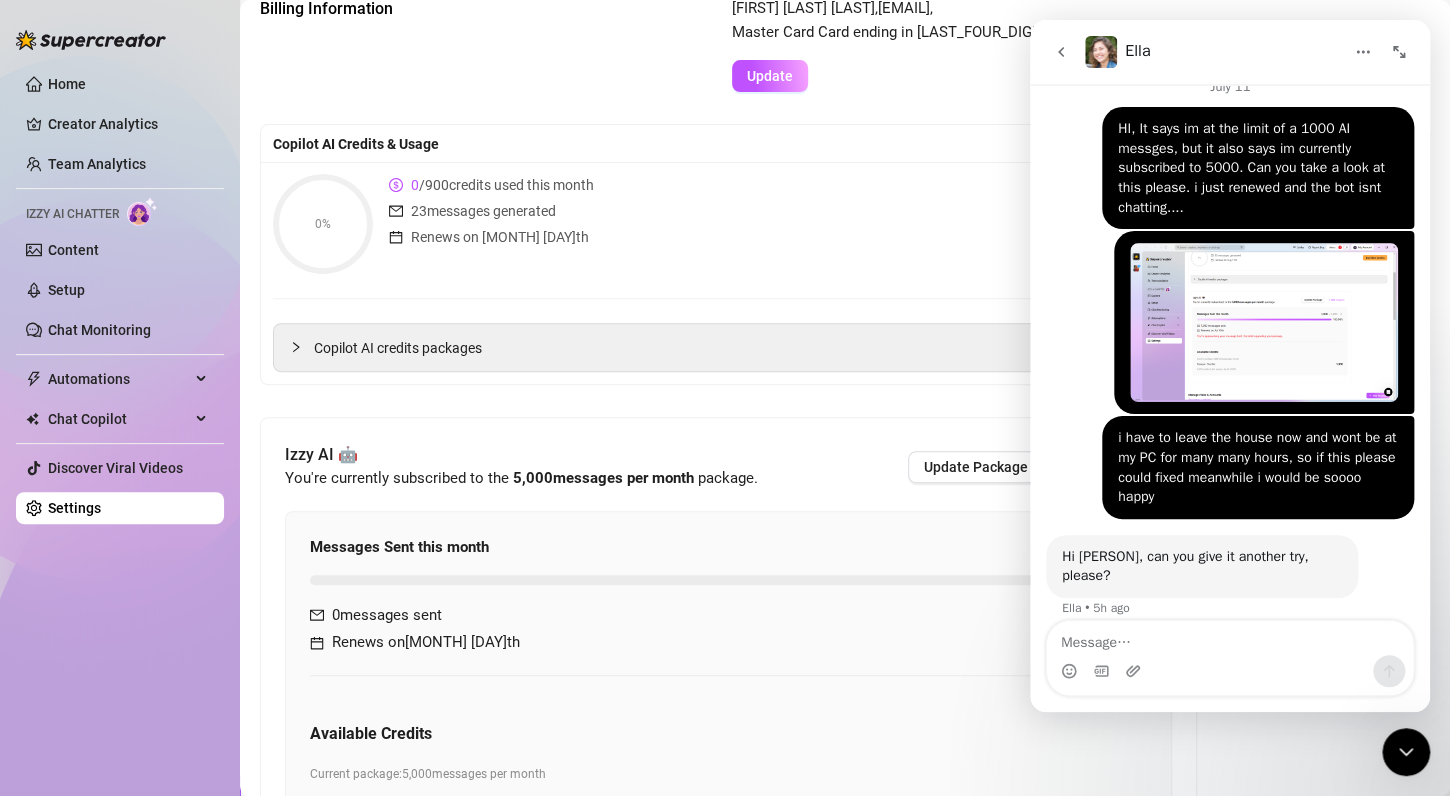 click at bounding box center (1399, 52) 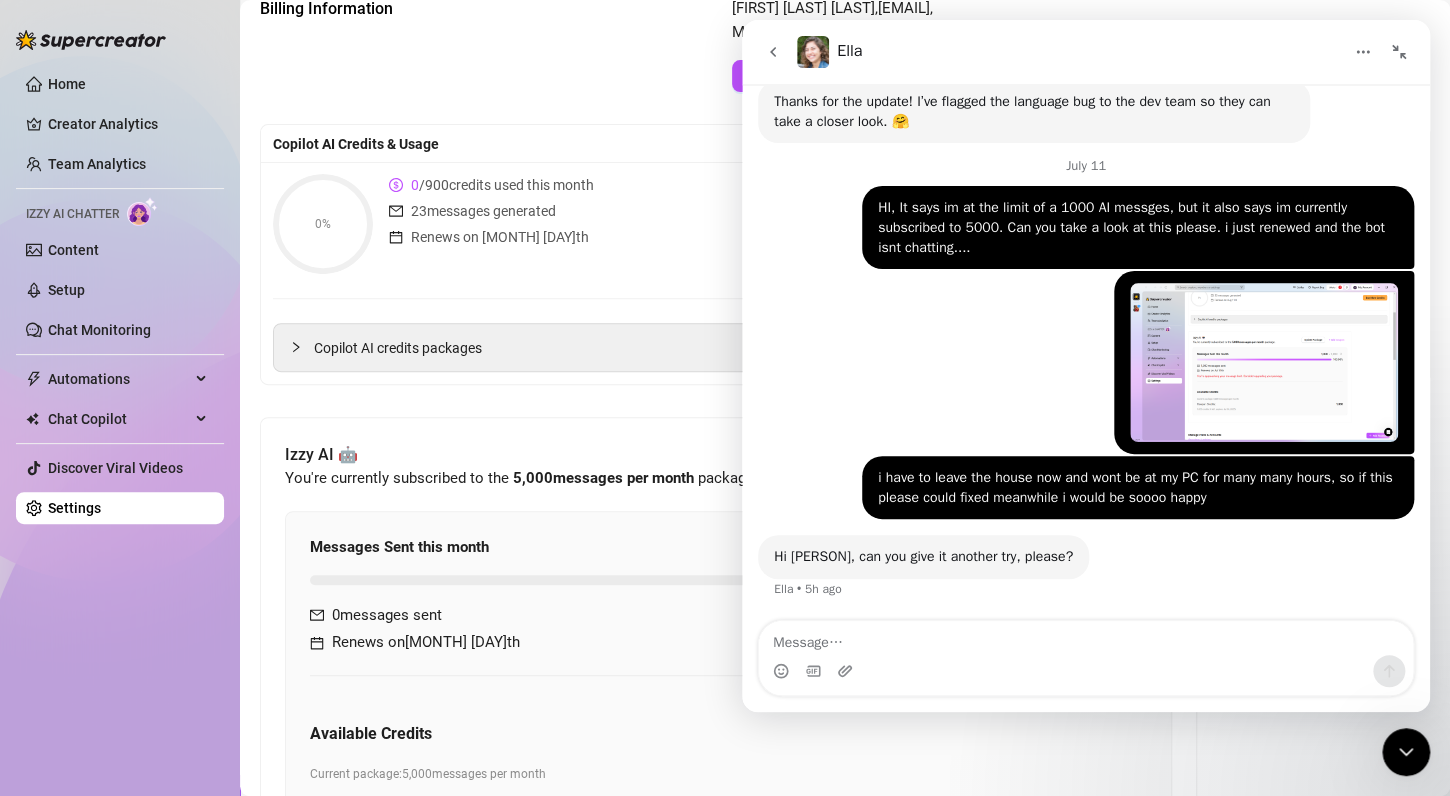click at bounding box center (1399, 52) 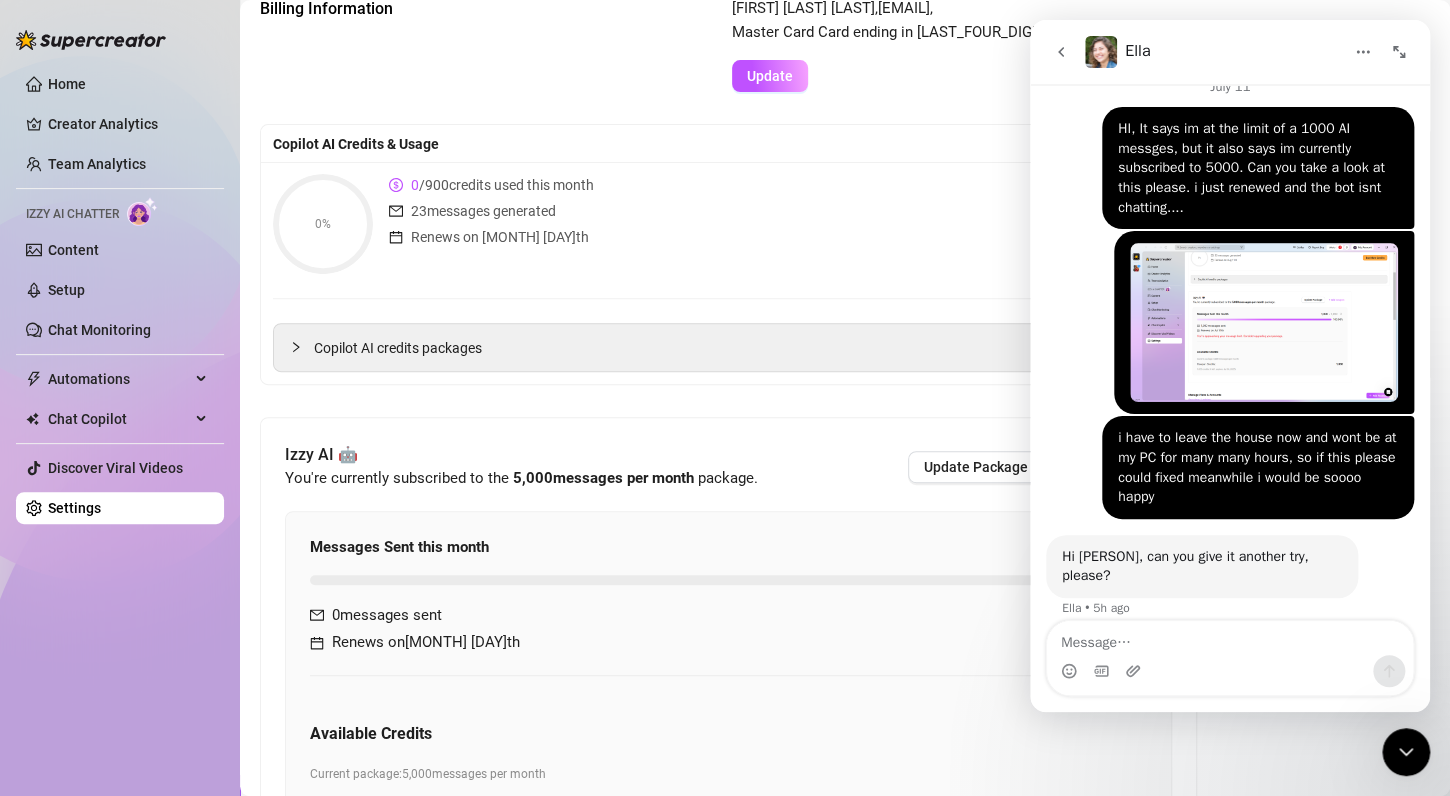 click 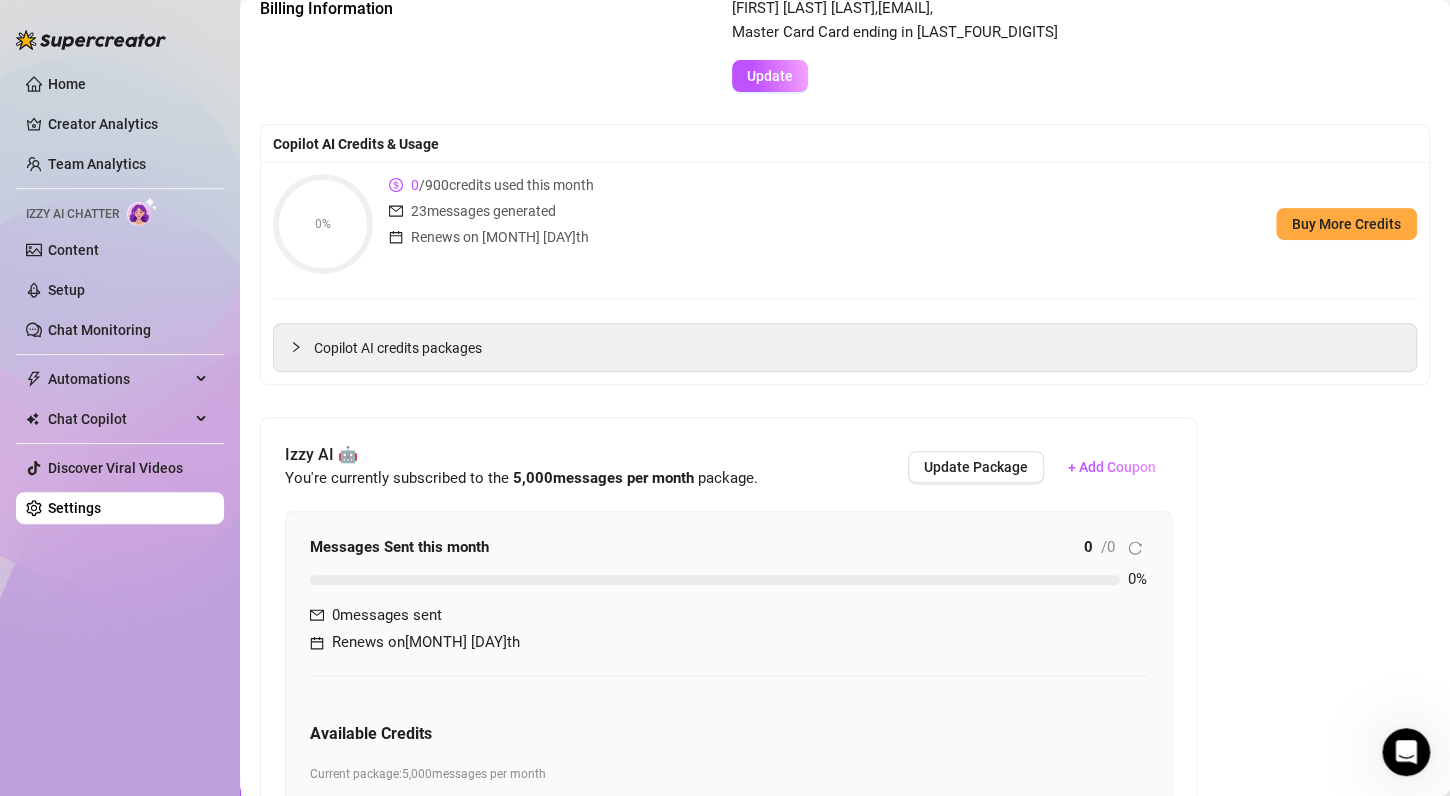 scroll, scrollTop: 0, scrollLeft: 0, axis: both 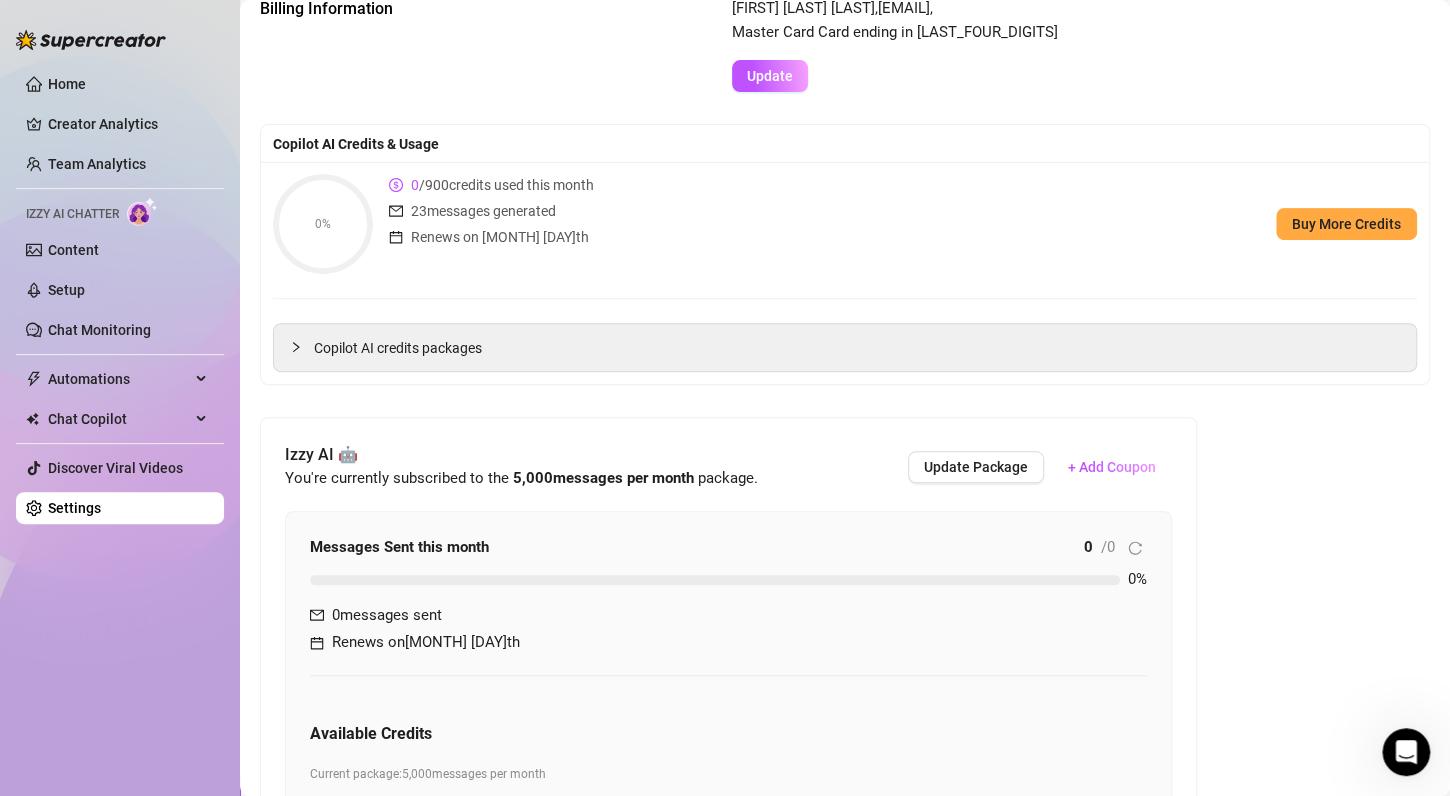 drag, startPoint x: 1409, startPoint y: 750, endPoint x: 1156, endPoint y: 698, distance: 258.2886 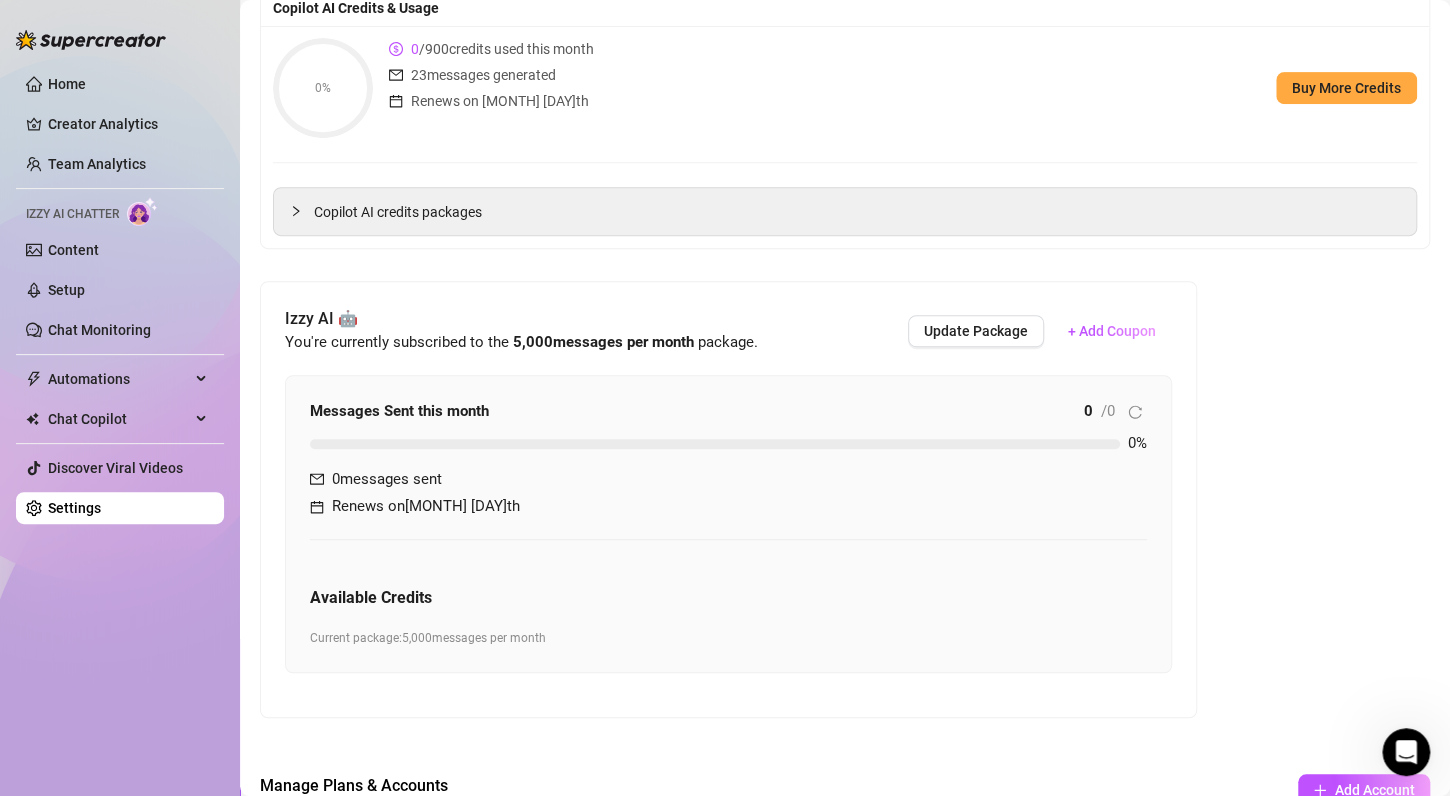 scroll, scrollTop: 416, scrollLeft: 0, axis: vertical 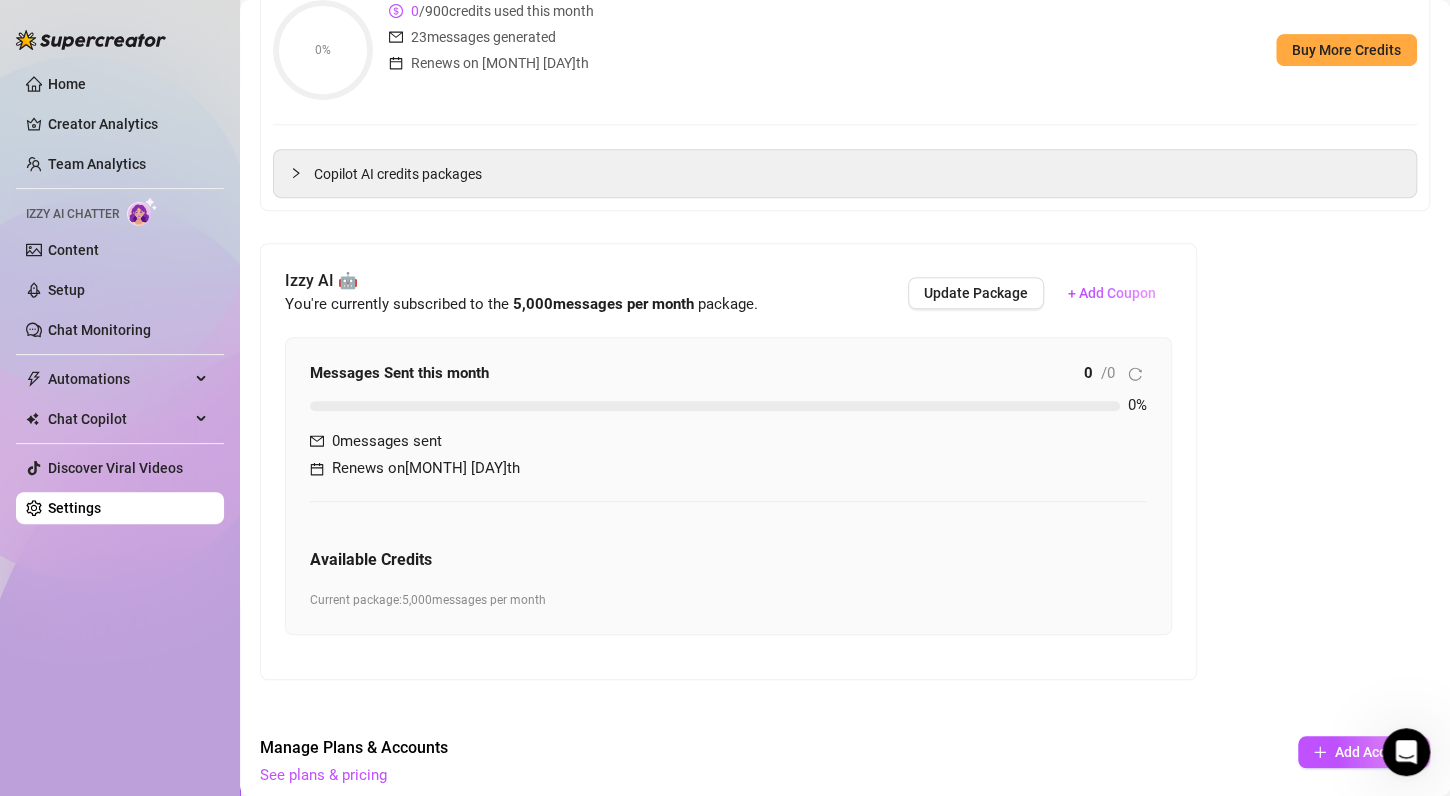 click on "Home Creator Analytics   Team Analytics Izzy AI Chatter Content Setup Chat Monitoring Automations Chat Copilot Discover Viral Videos Settings" at bounding box center (120, 296) 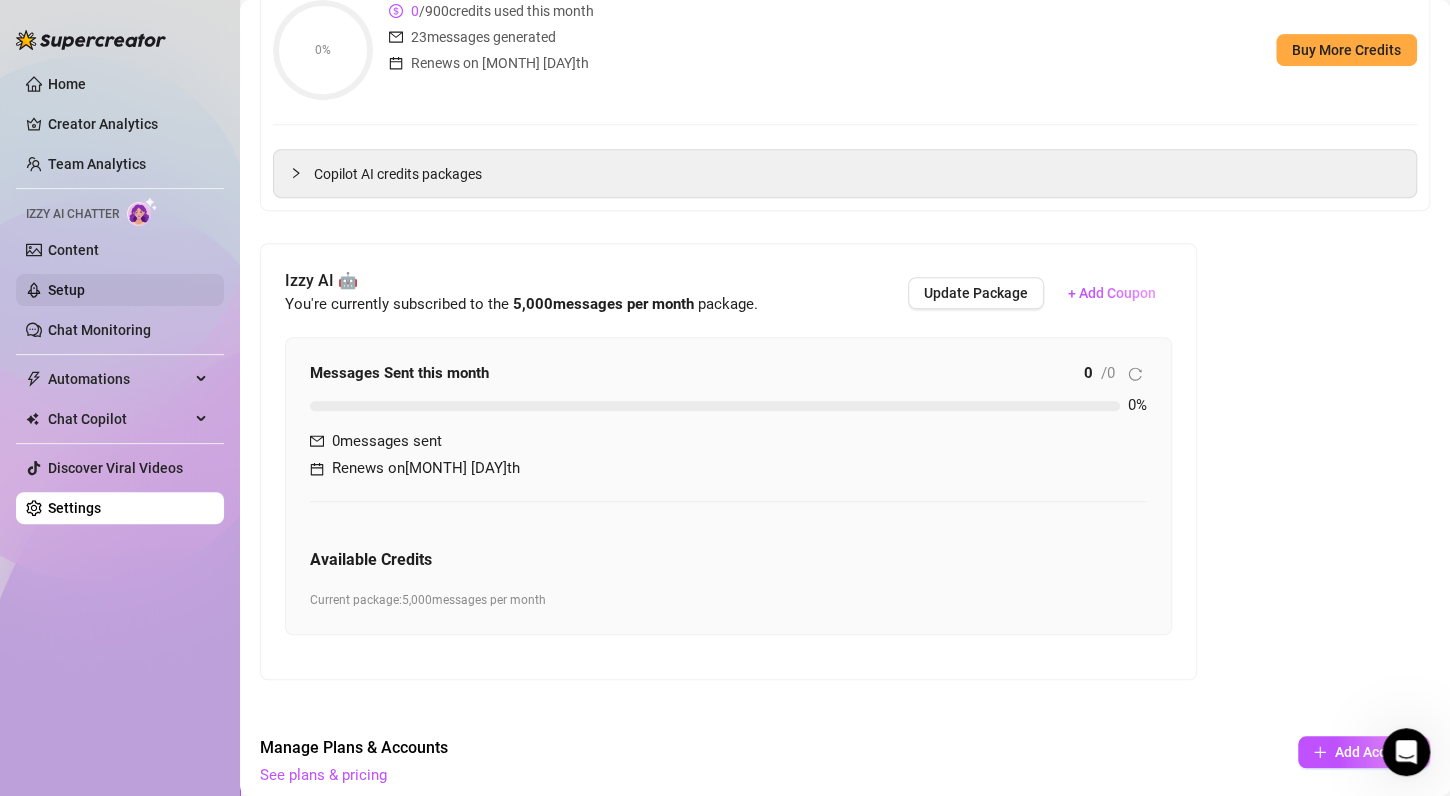 click on "Setup" at bounding box center [66, 290] 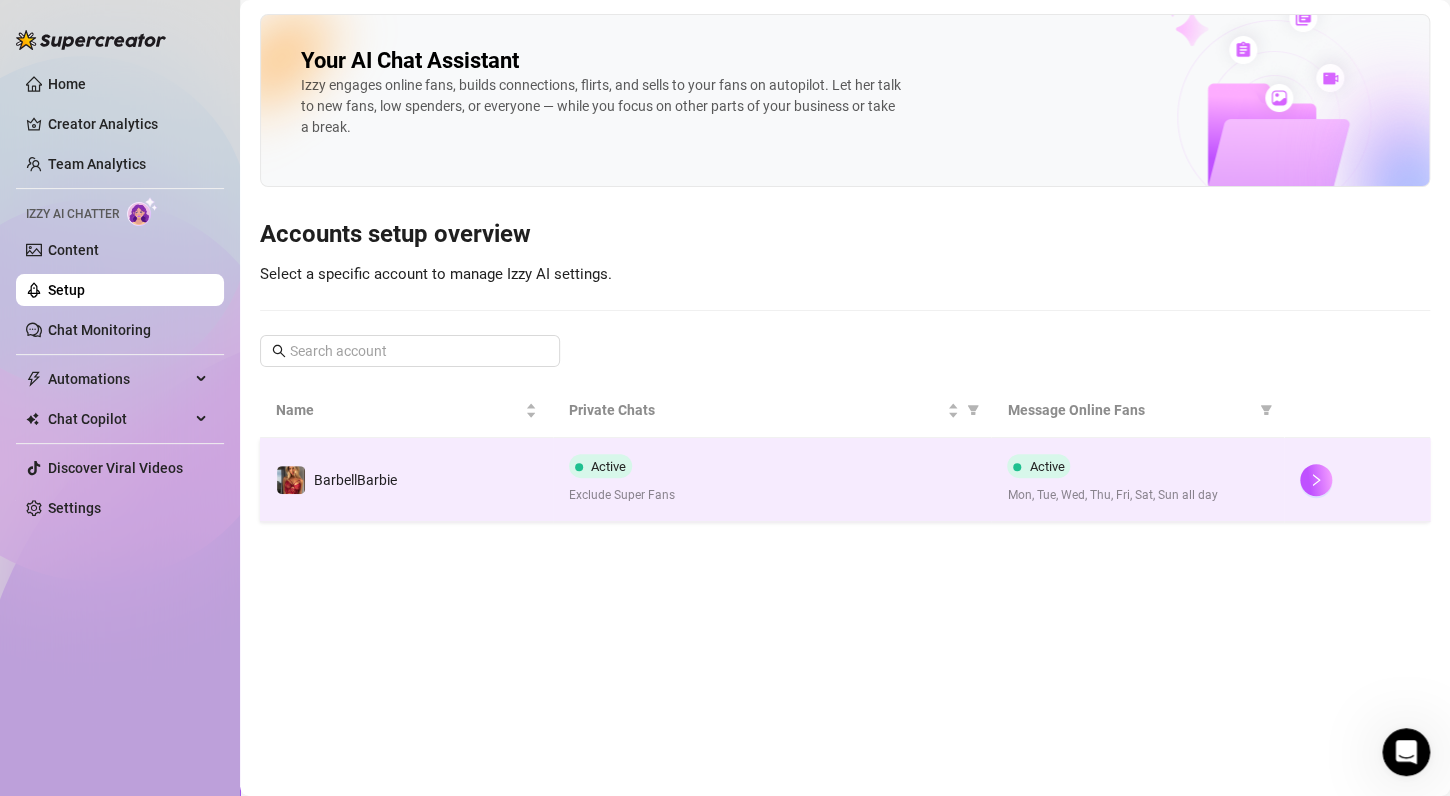 click on "Exclude Super Fans" at bounding box center (772, 495) 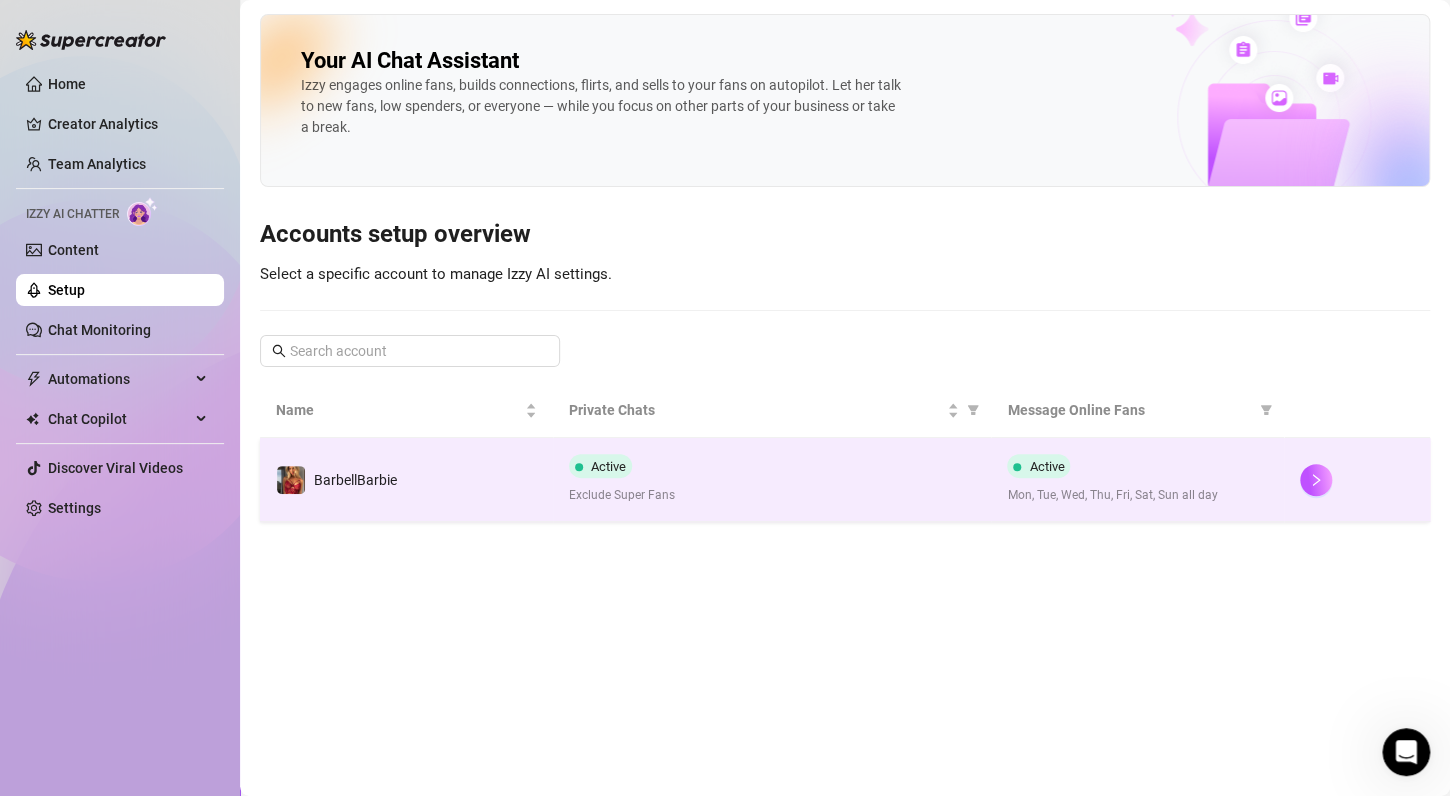 click on "Active Exclude Super Fans" at bounding box center (772, 479) 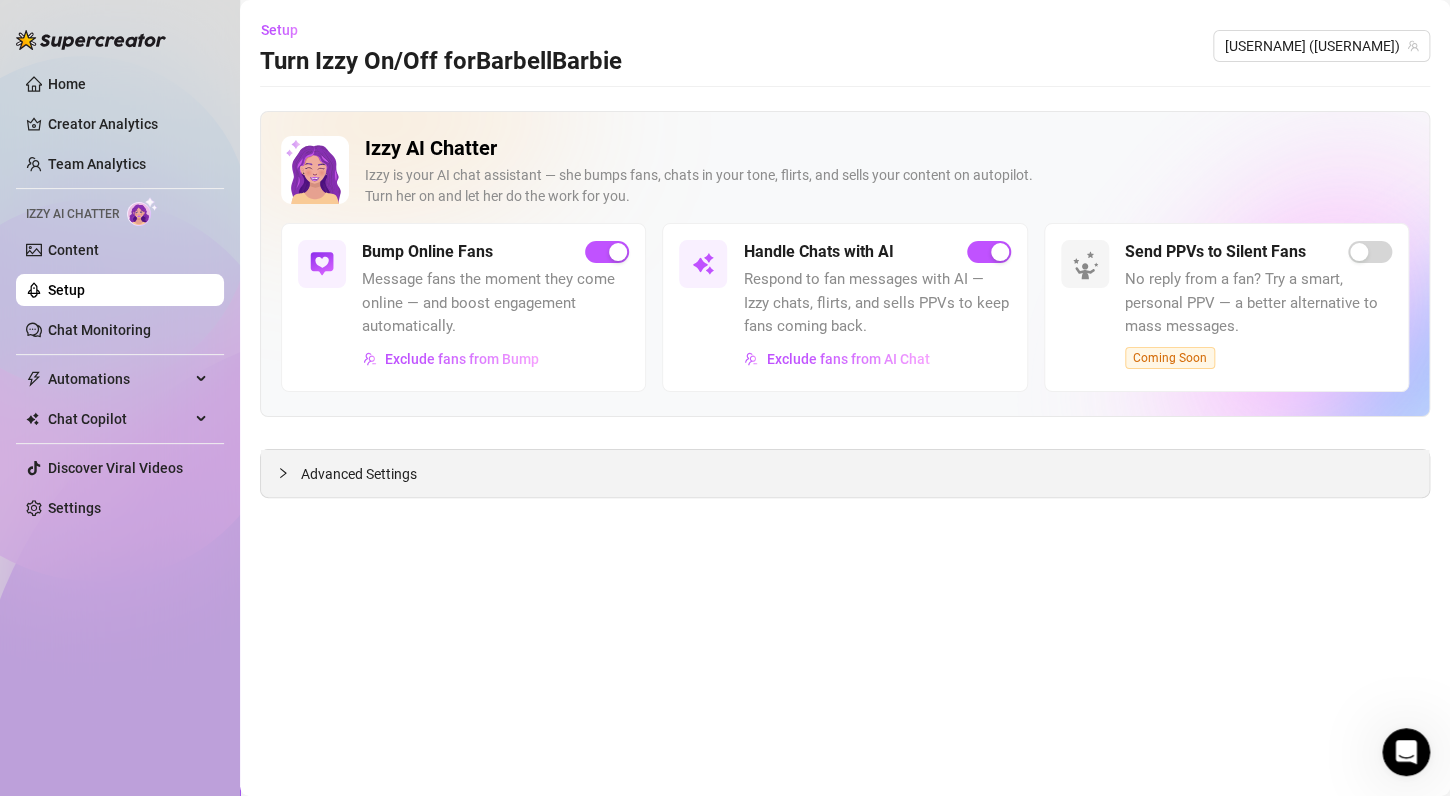 click on "Advanced Settings" at bounding box center (359, 474) 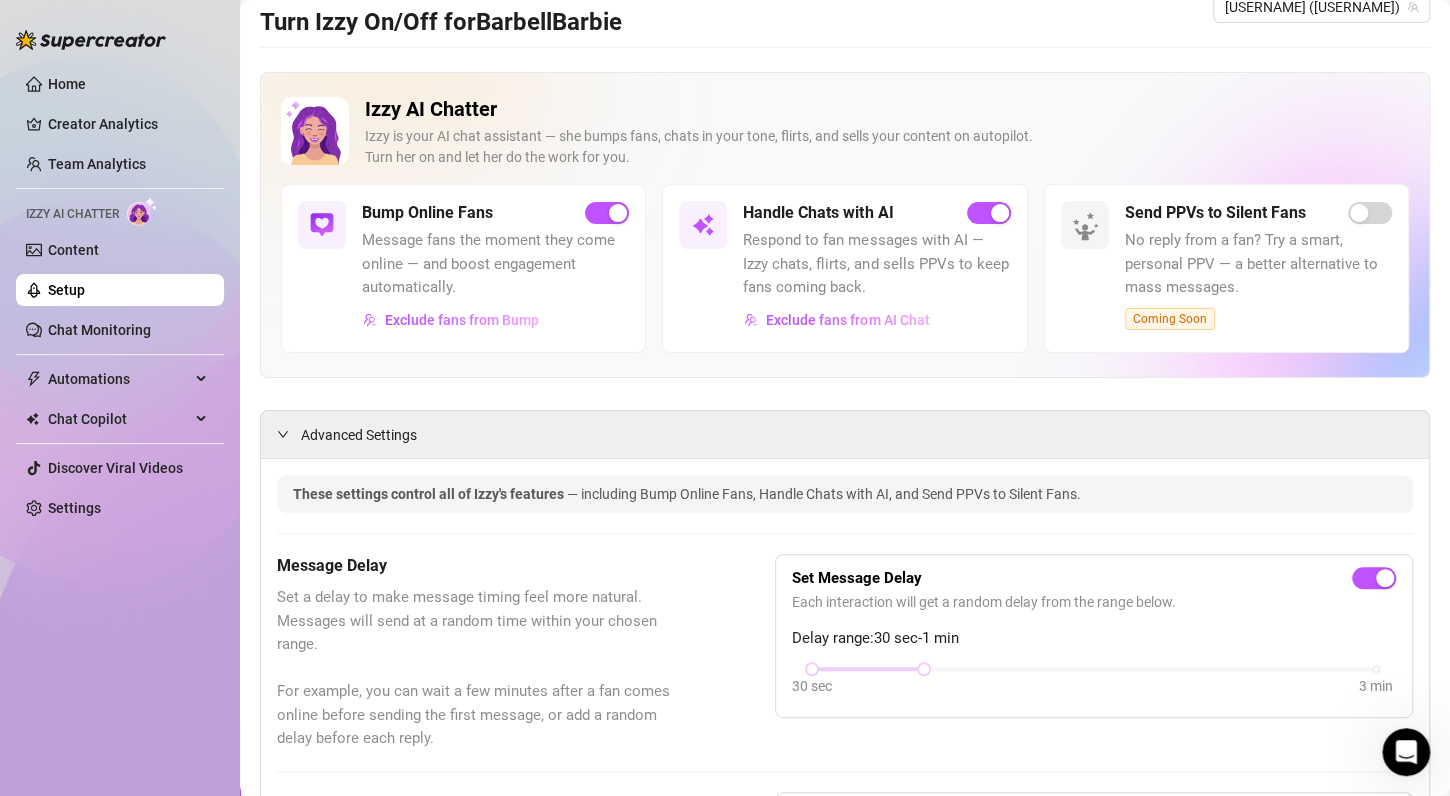 scroll, scrollTop: 32, scrollLeft: 0, axis: vertical 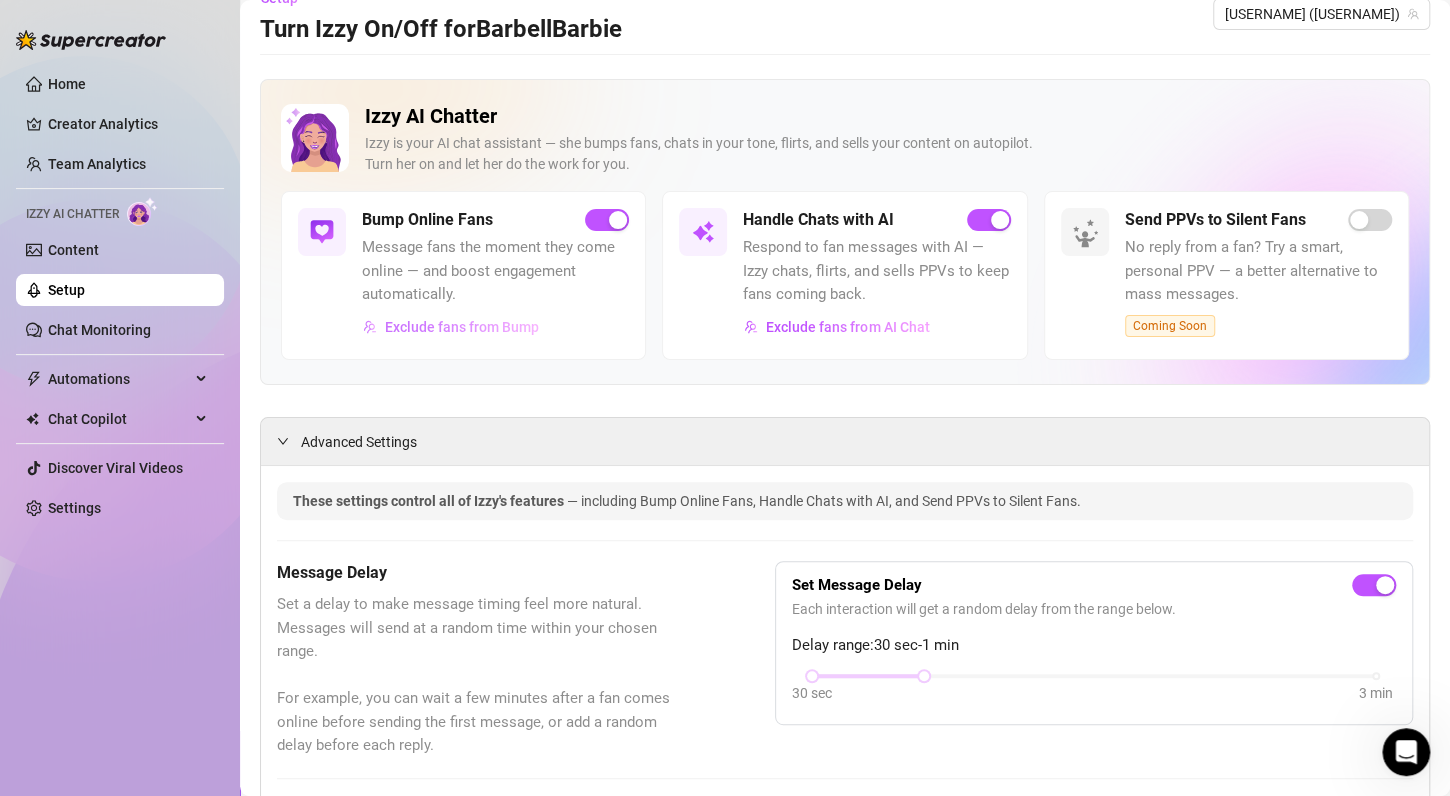 click on "Exclude fans from Bump" at bounding box center (462, 327) 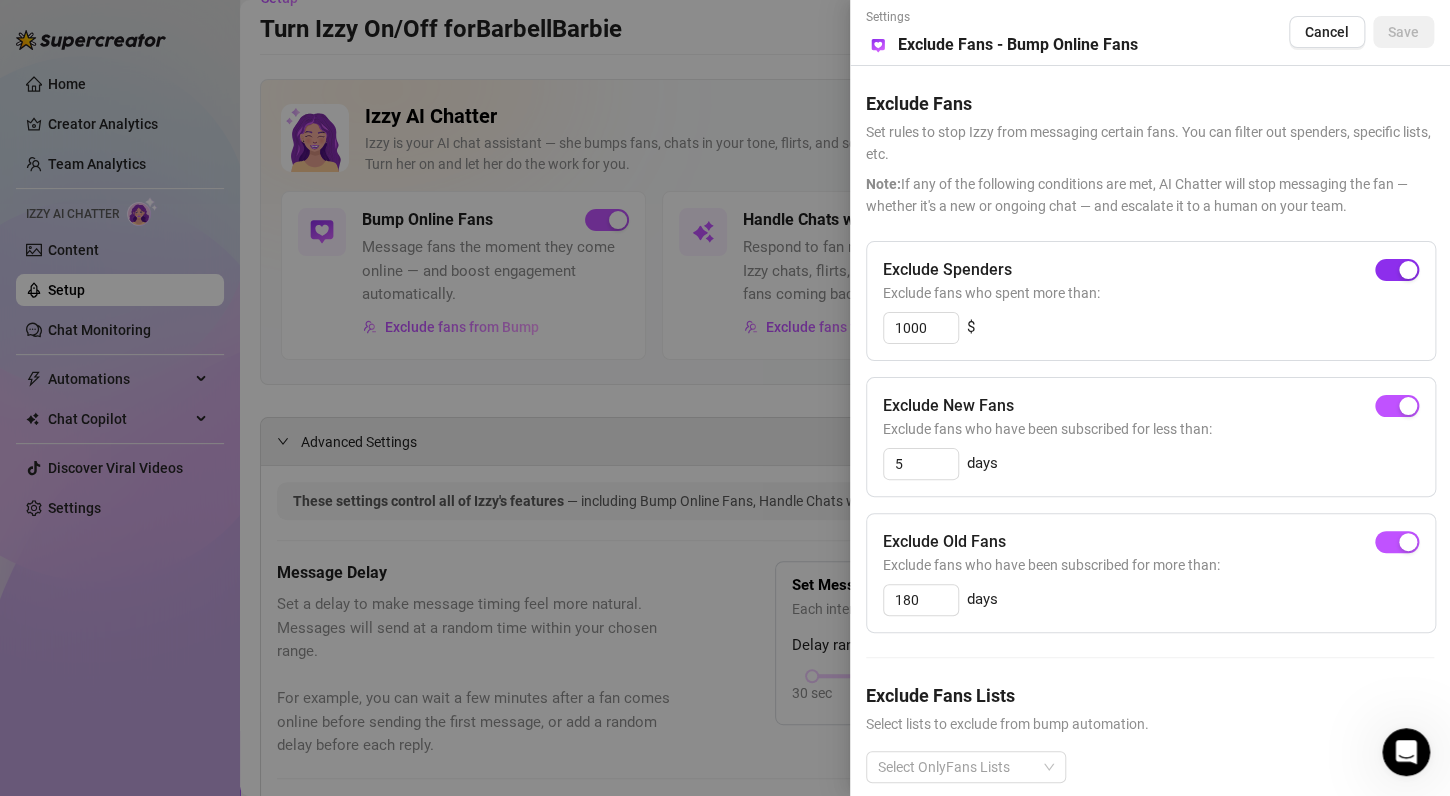 click at bounding box center (1397, 270) 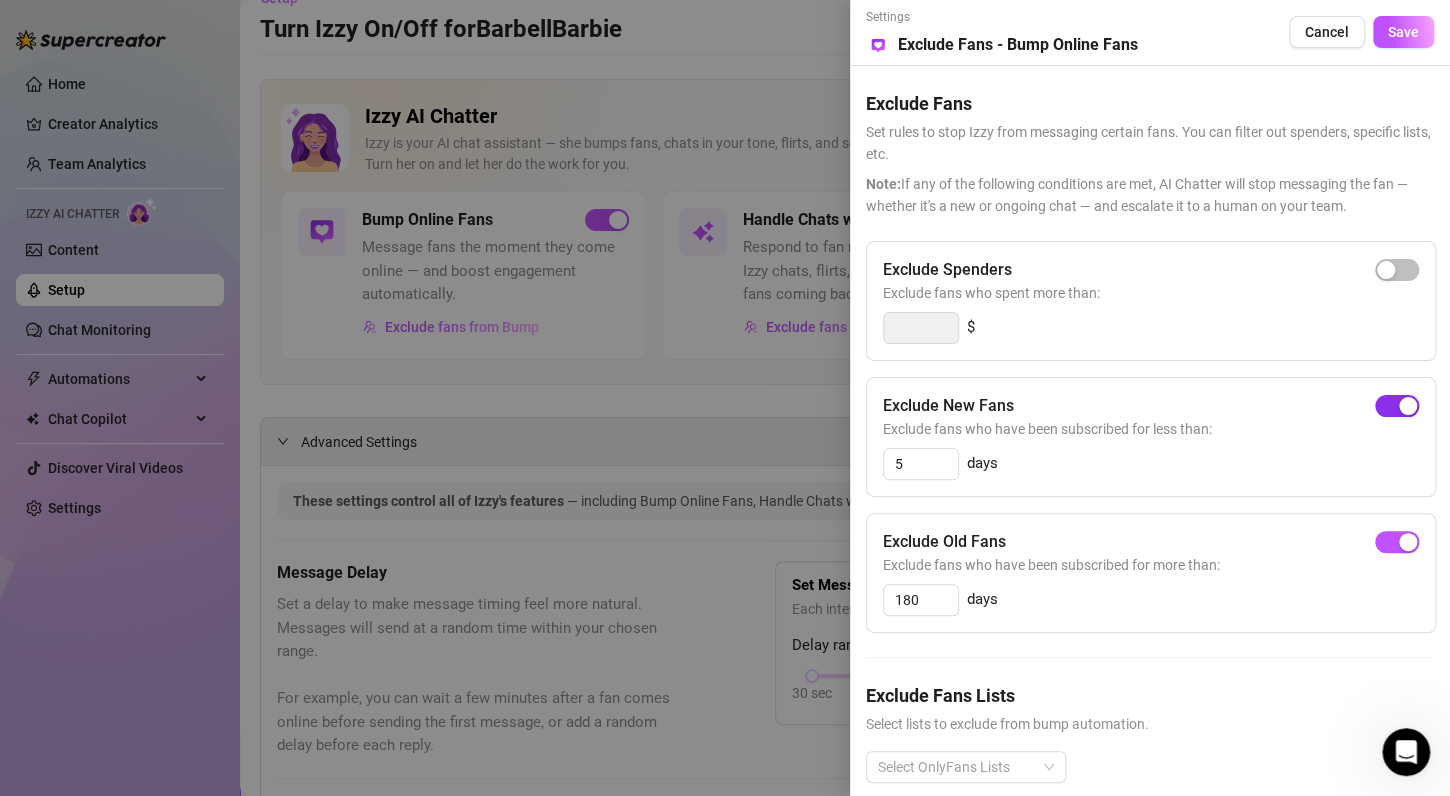 click at bounding box center (1397, 406) 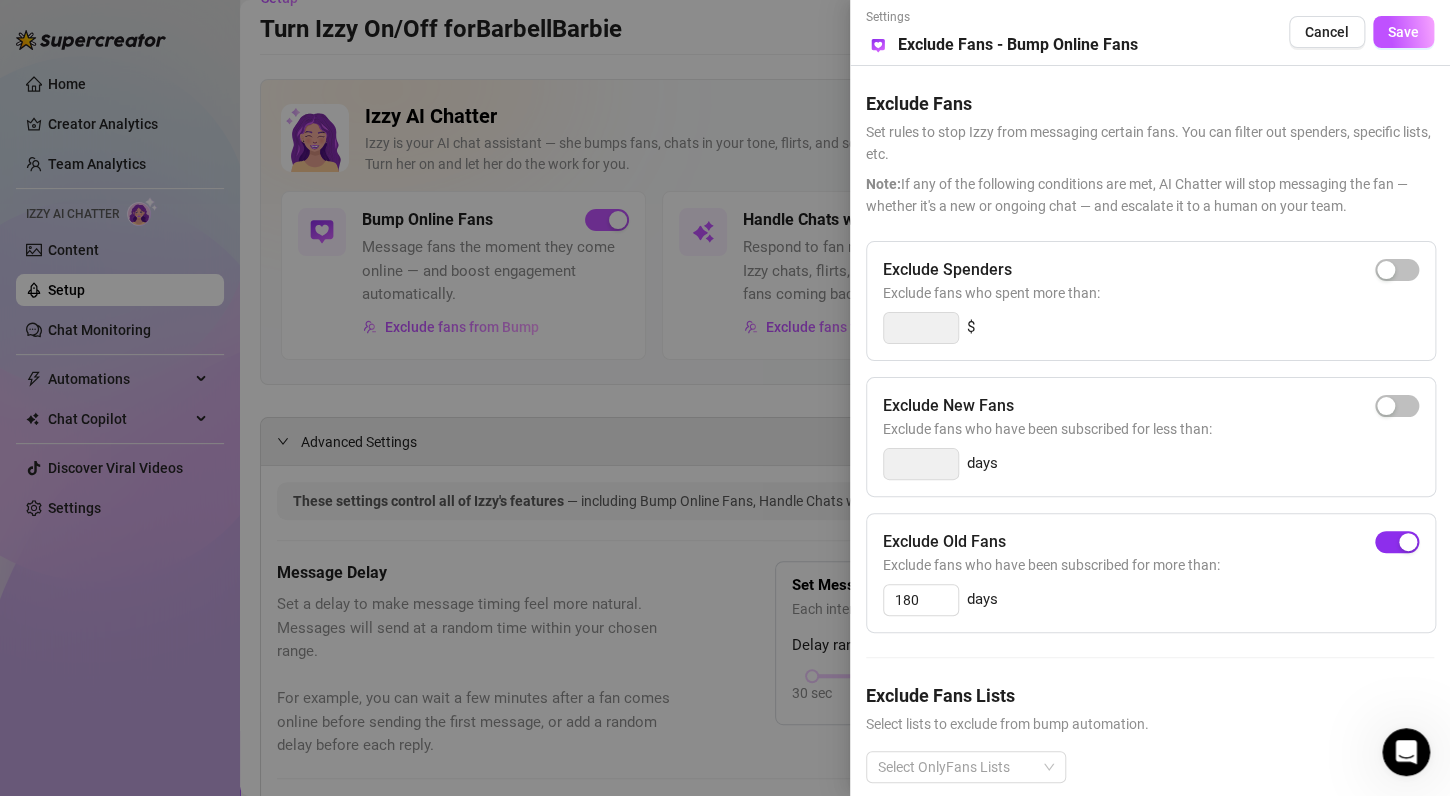 click at bounding box center [1408, 542] 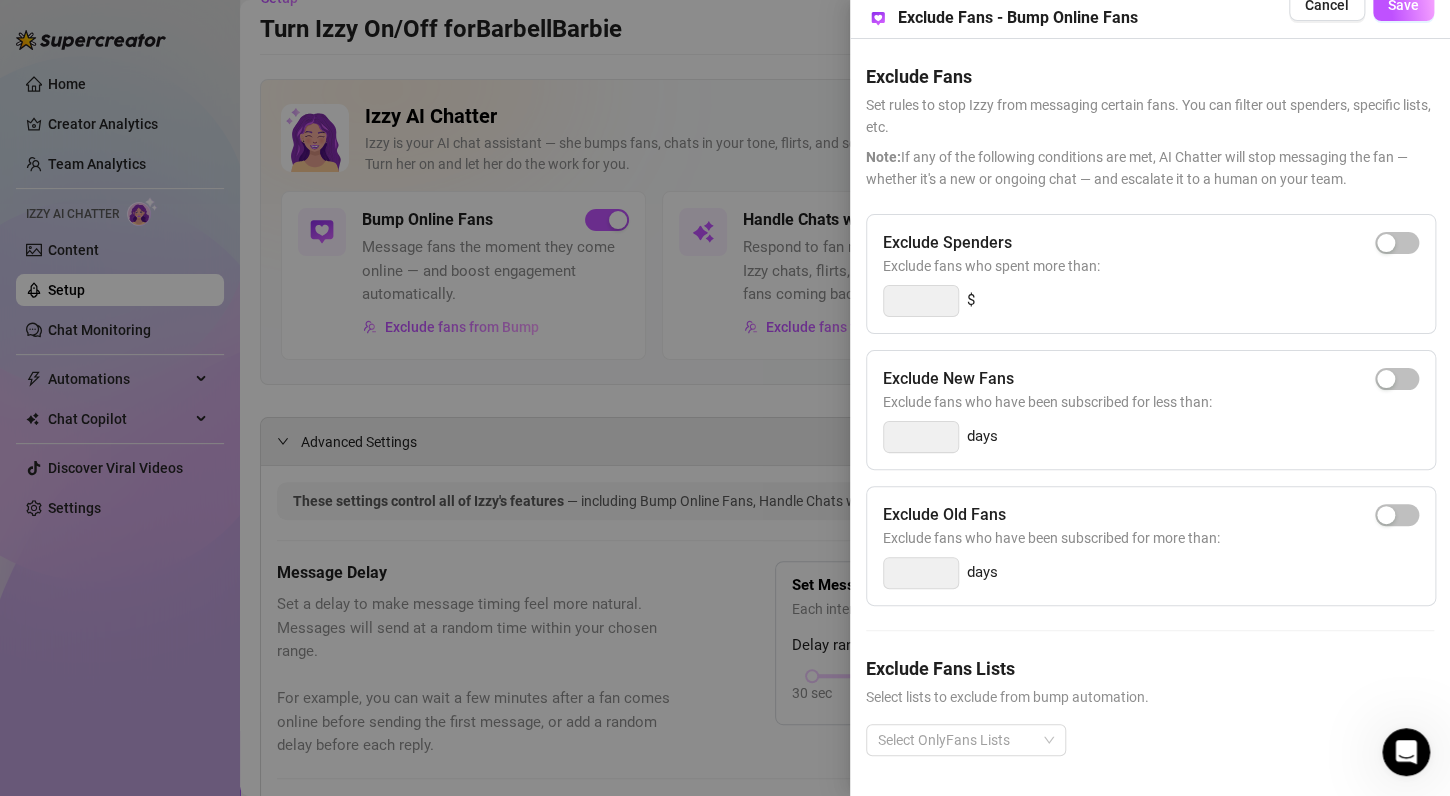 scroll, scrollTop: 0, scrollLeft: 0, axis: both 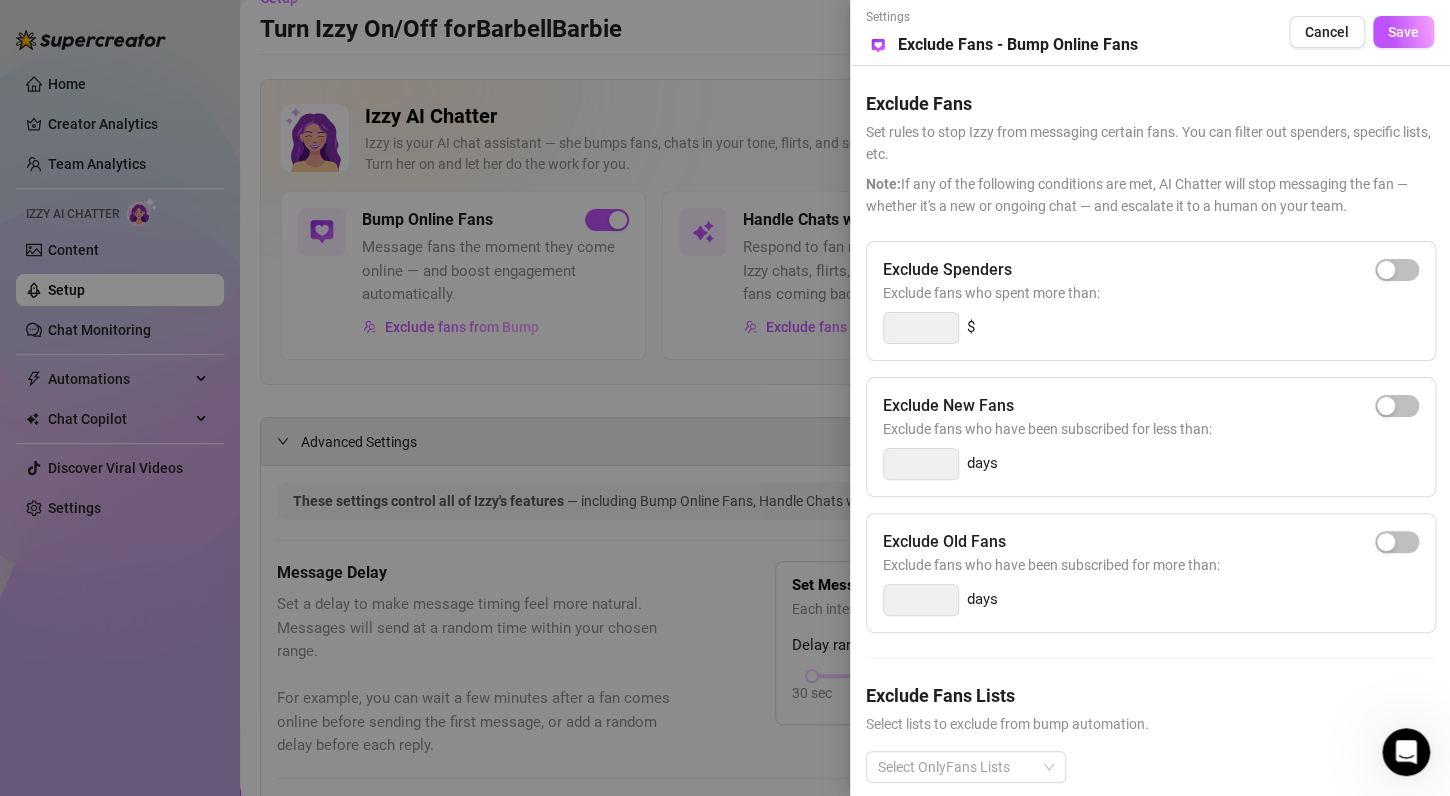 click at bounding box center (725, 398) 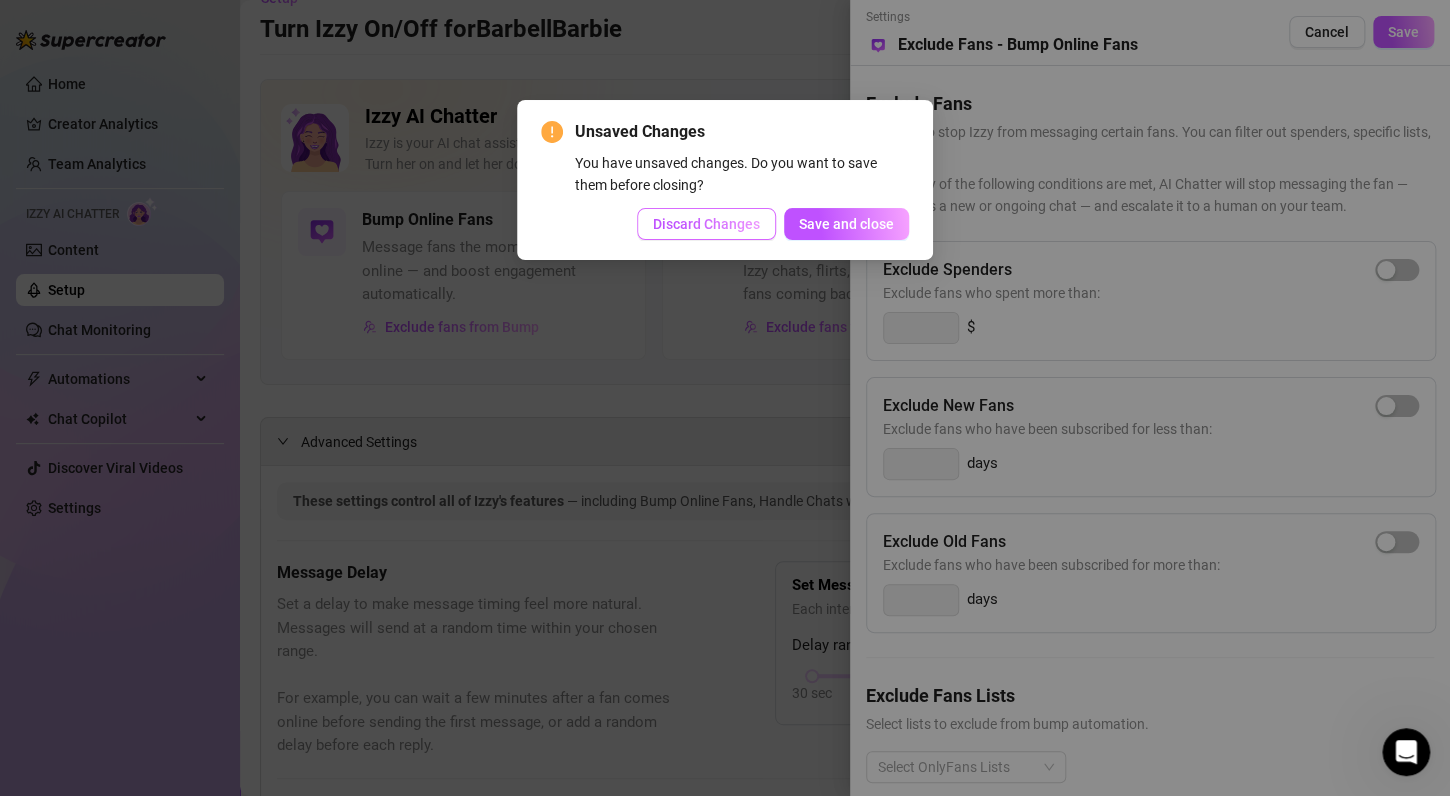 click on "Discard Changes" at bounding box center [706, 224] 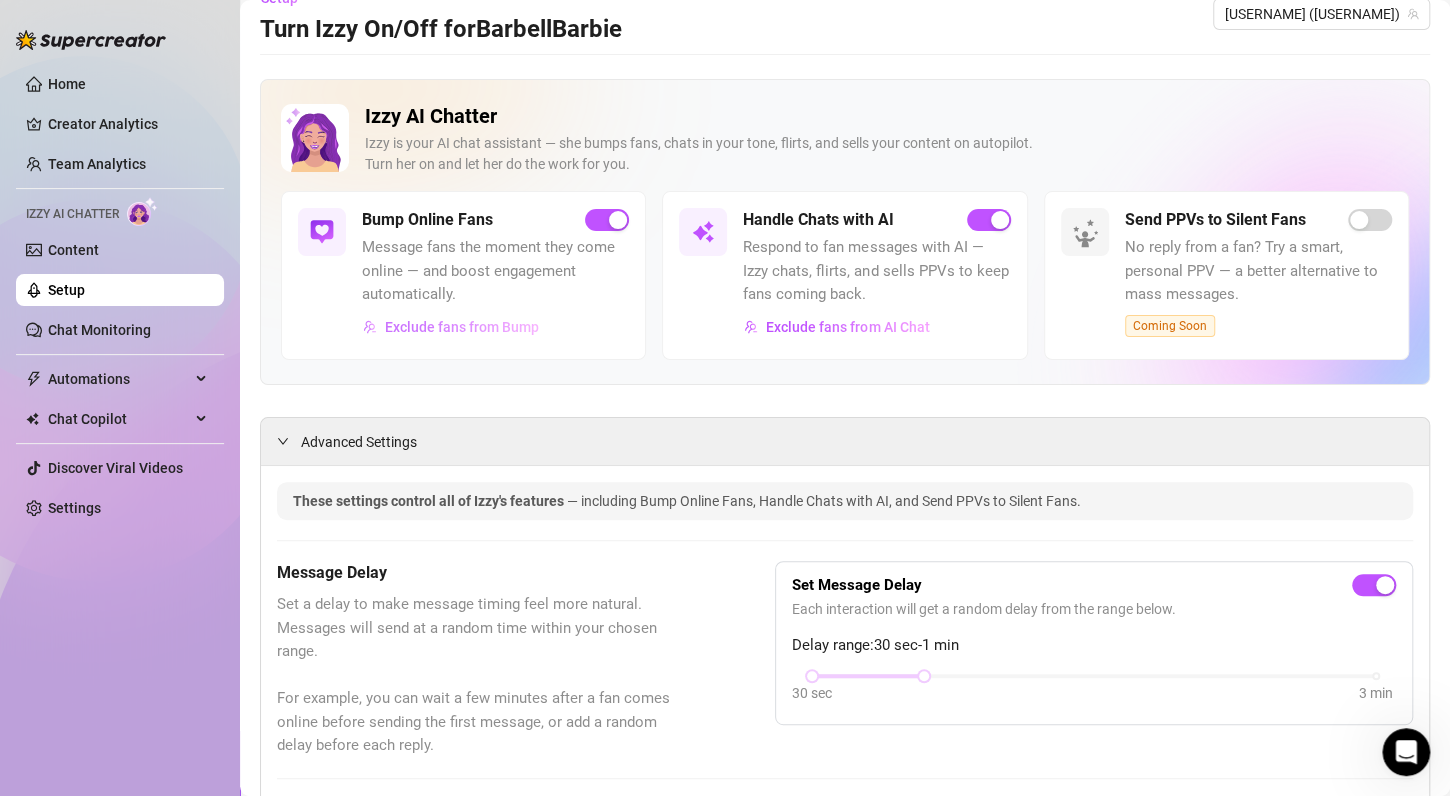 click on "Exclude fans from Bump" at bounding box center [462, 327] 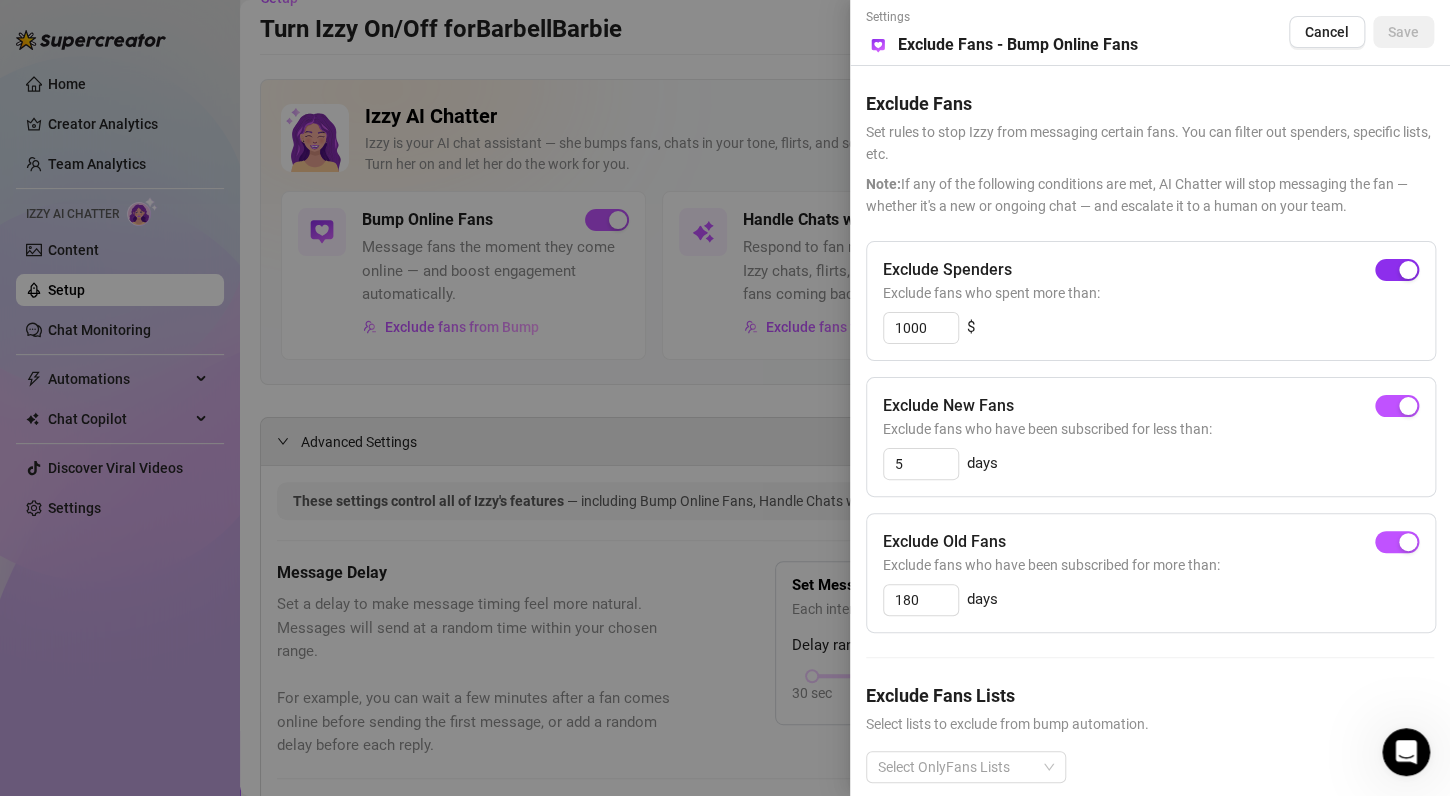 click at bounding box center (1408, 270) 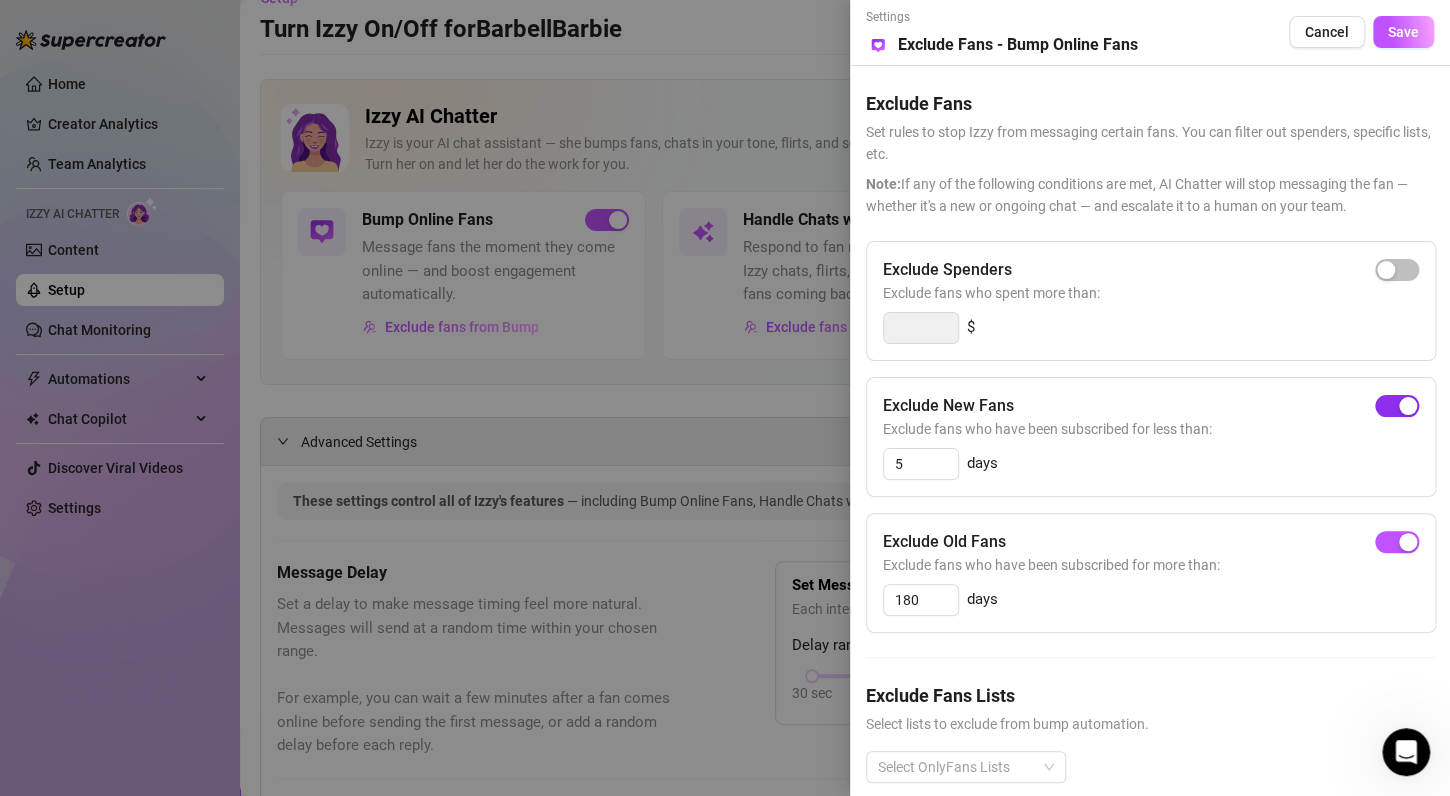 click at bounding box center [1408, 406] 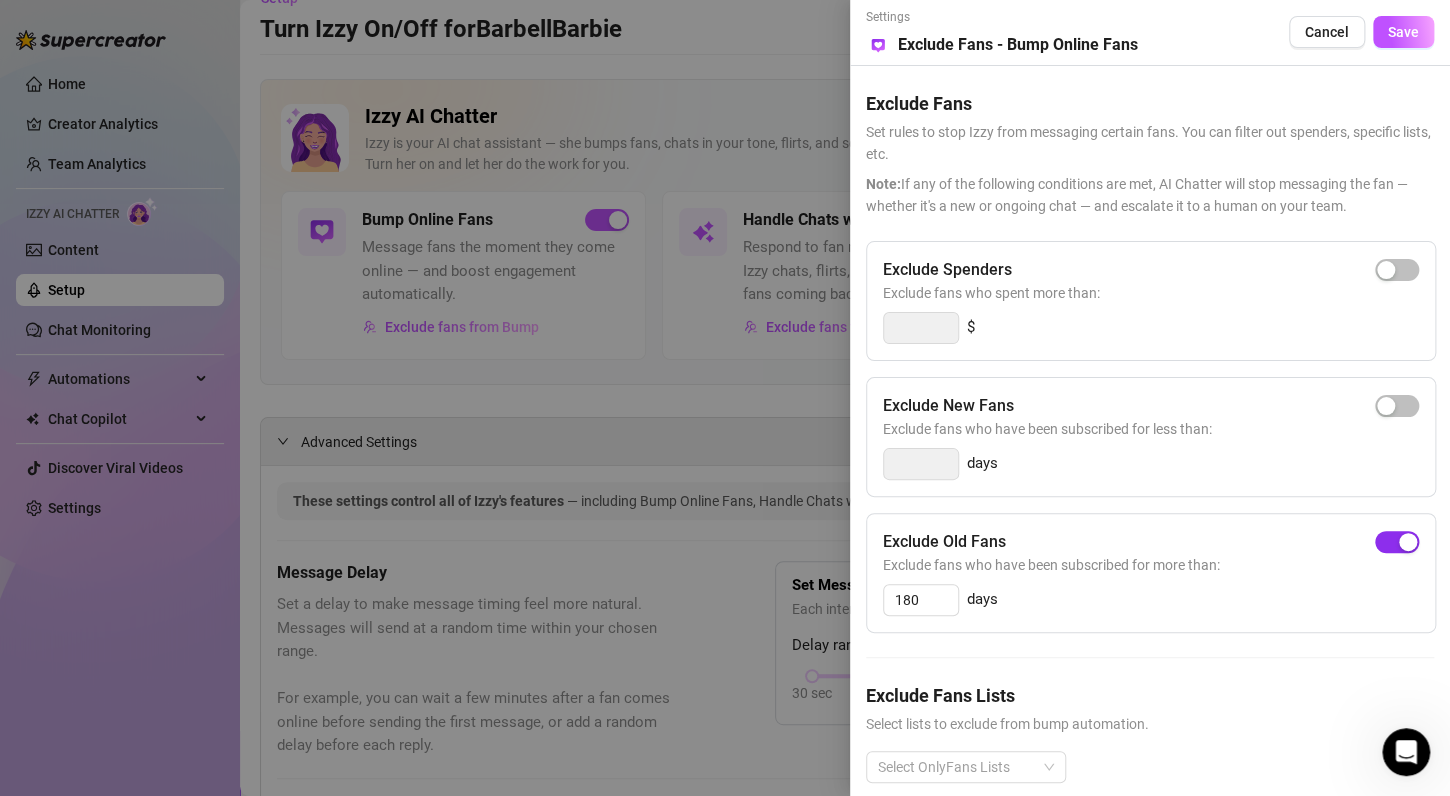 click at bounding box center [1408, 542] 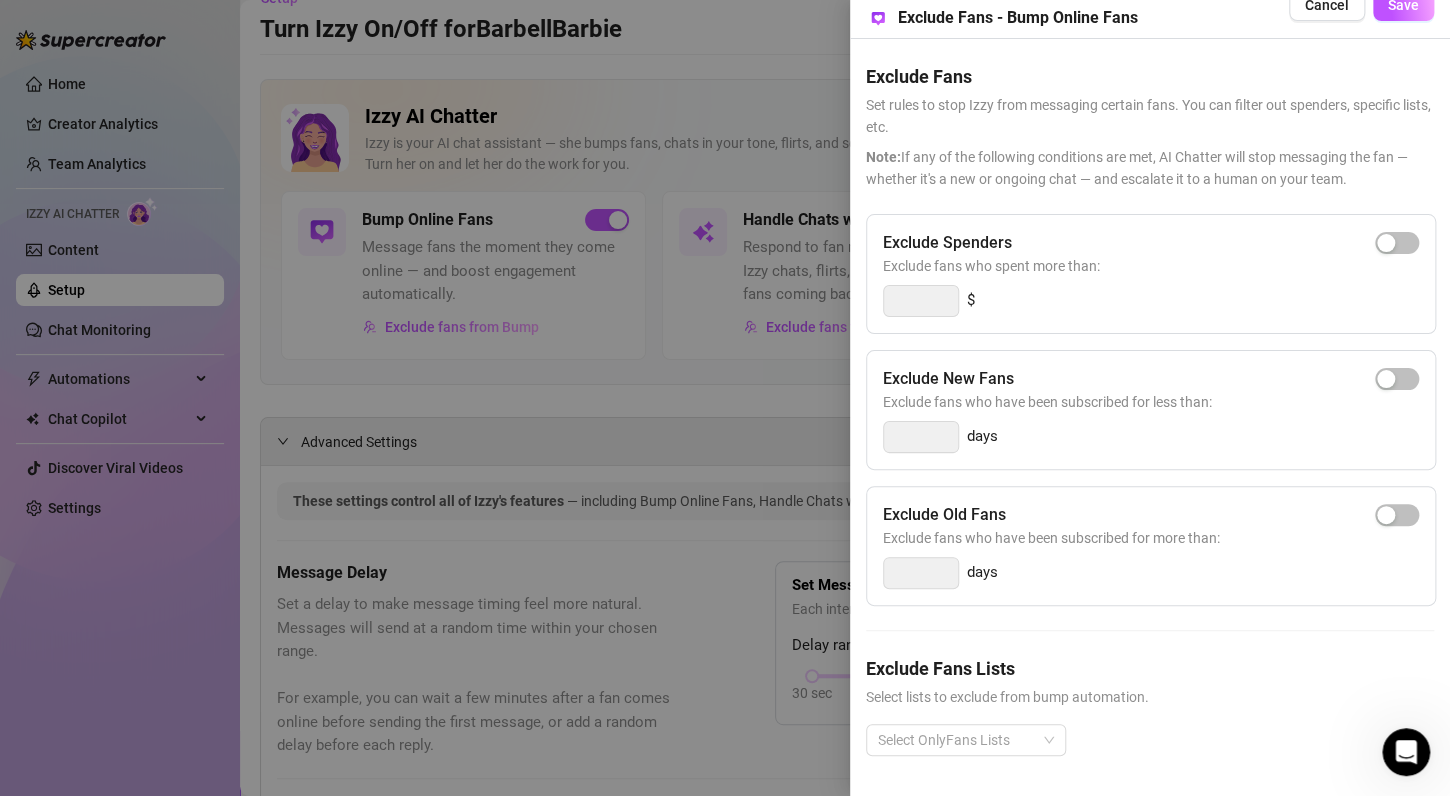 scroll, scrollTop: 0, scrollLeft: 0, axis: both 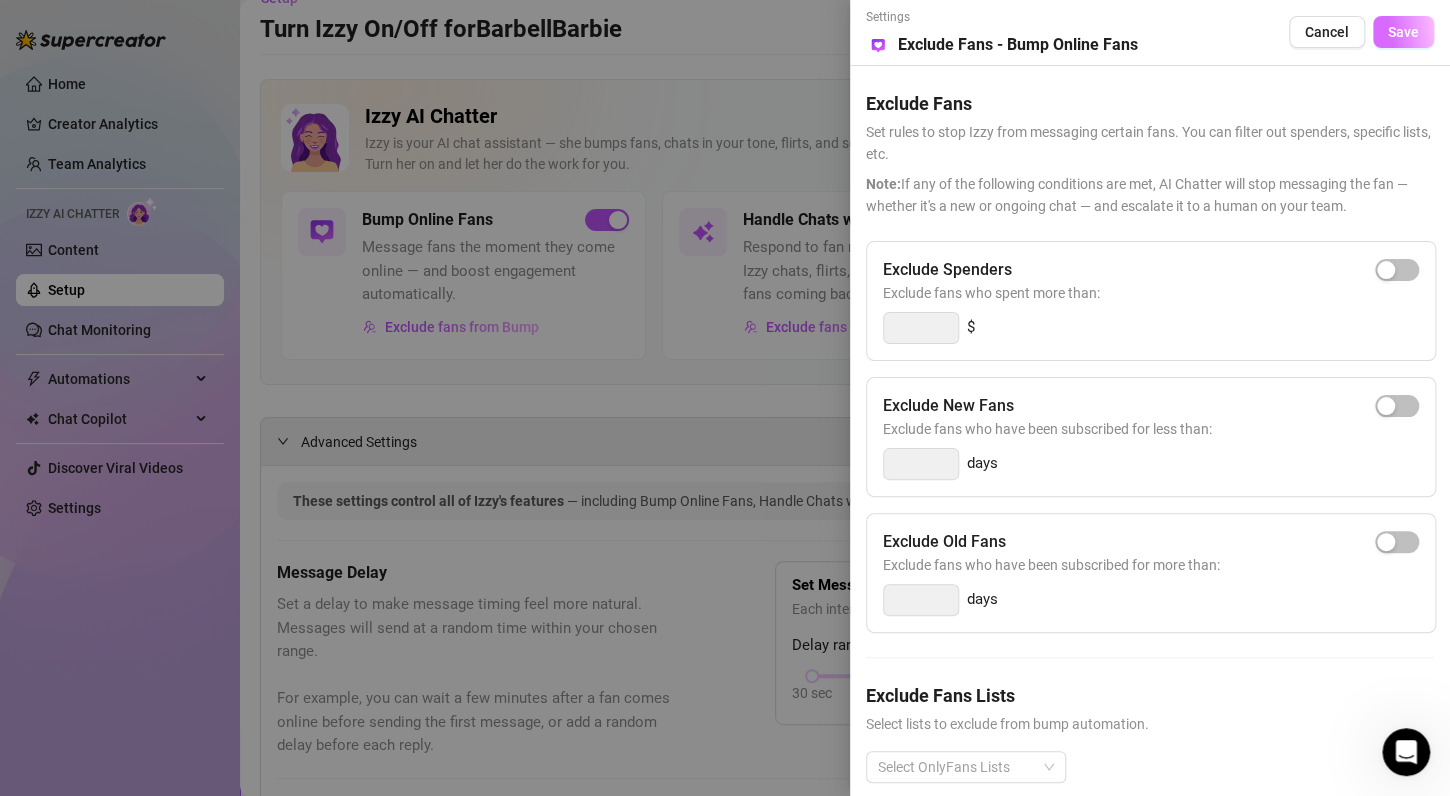 click on "Save" at bounding box center [1403, 32] 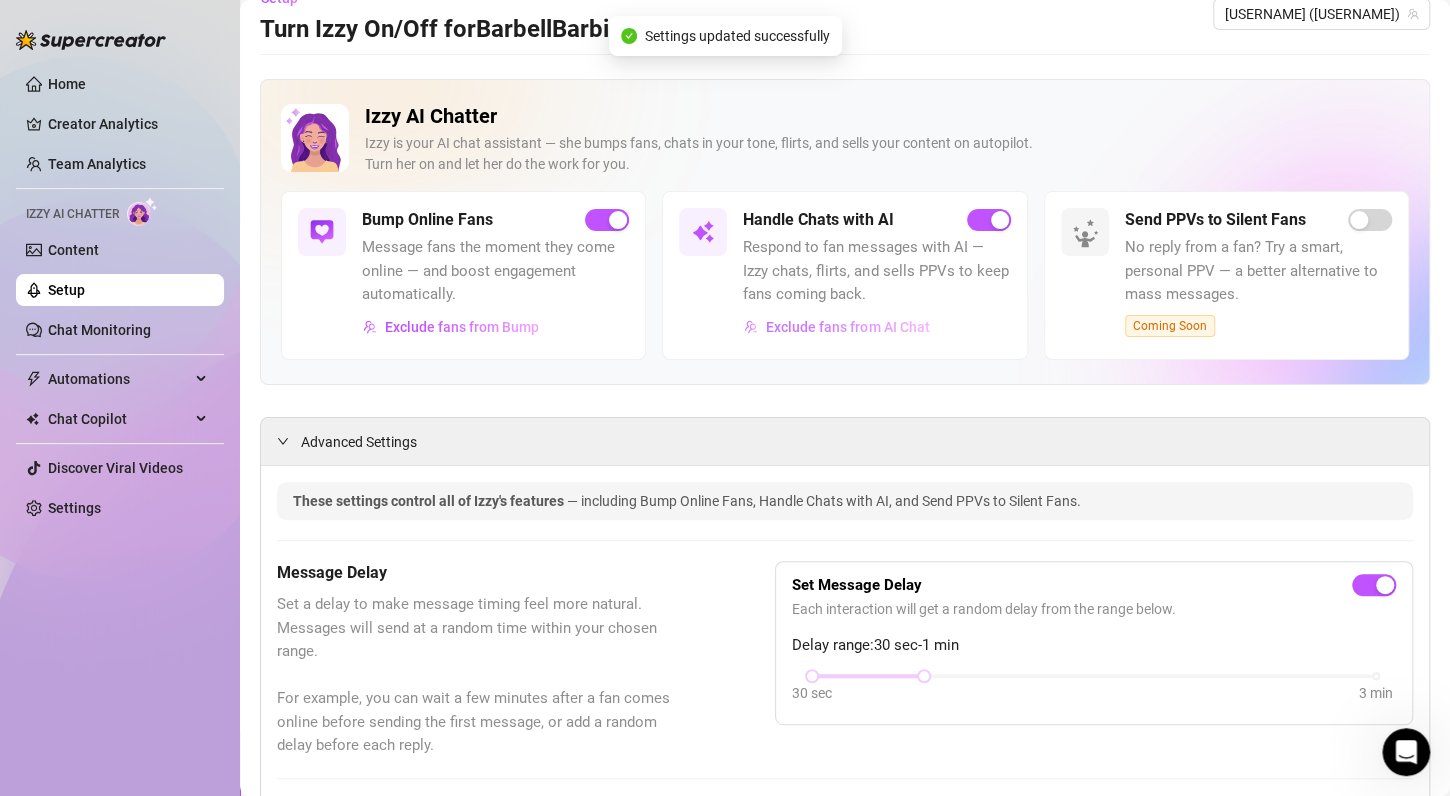 click on "Exclude fans from AI Chat" at bounding box center (836, 327) 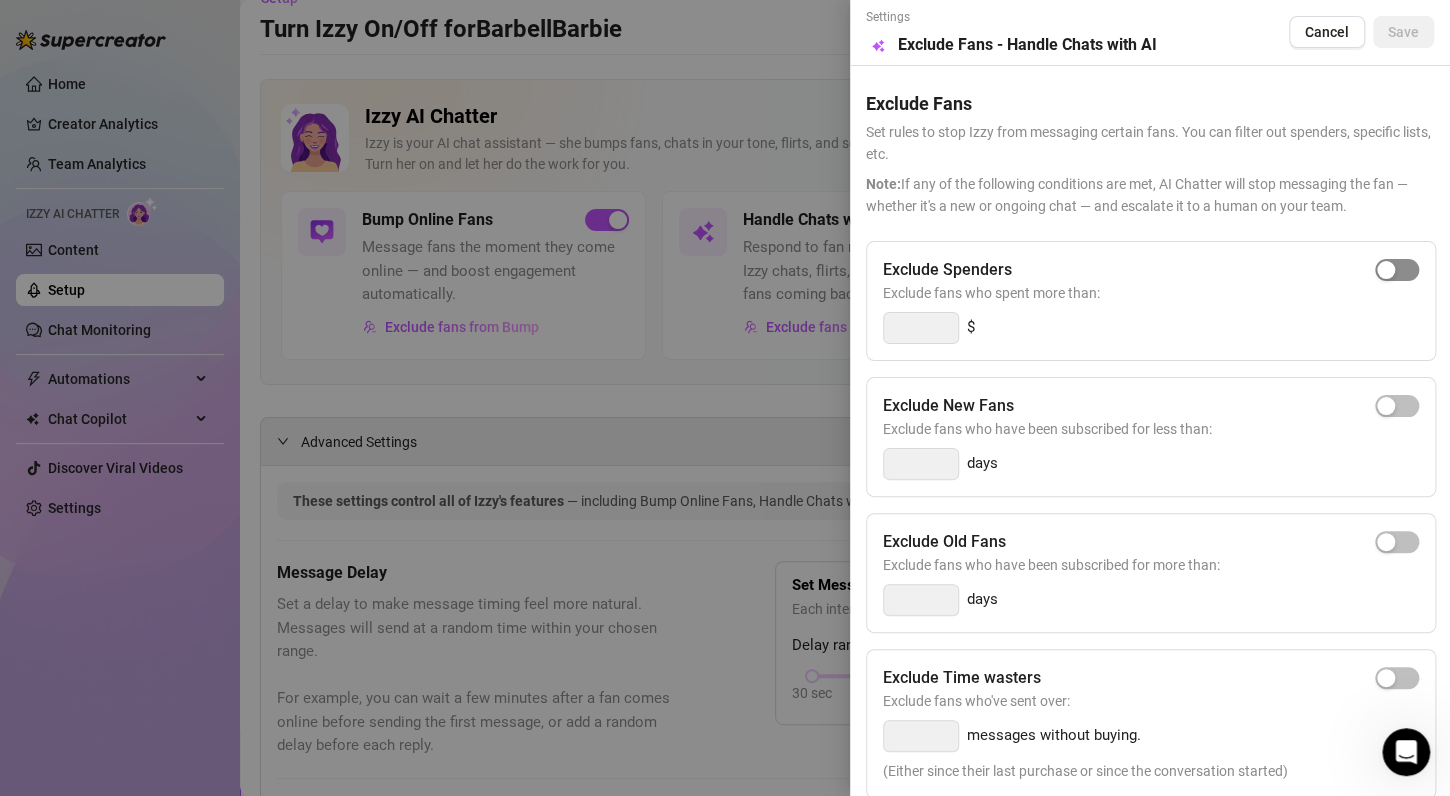 scroll, scrollTop: 25, scrollLeft: 0, axis: vertical 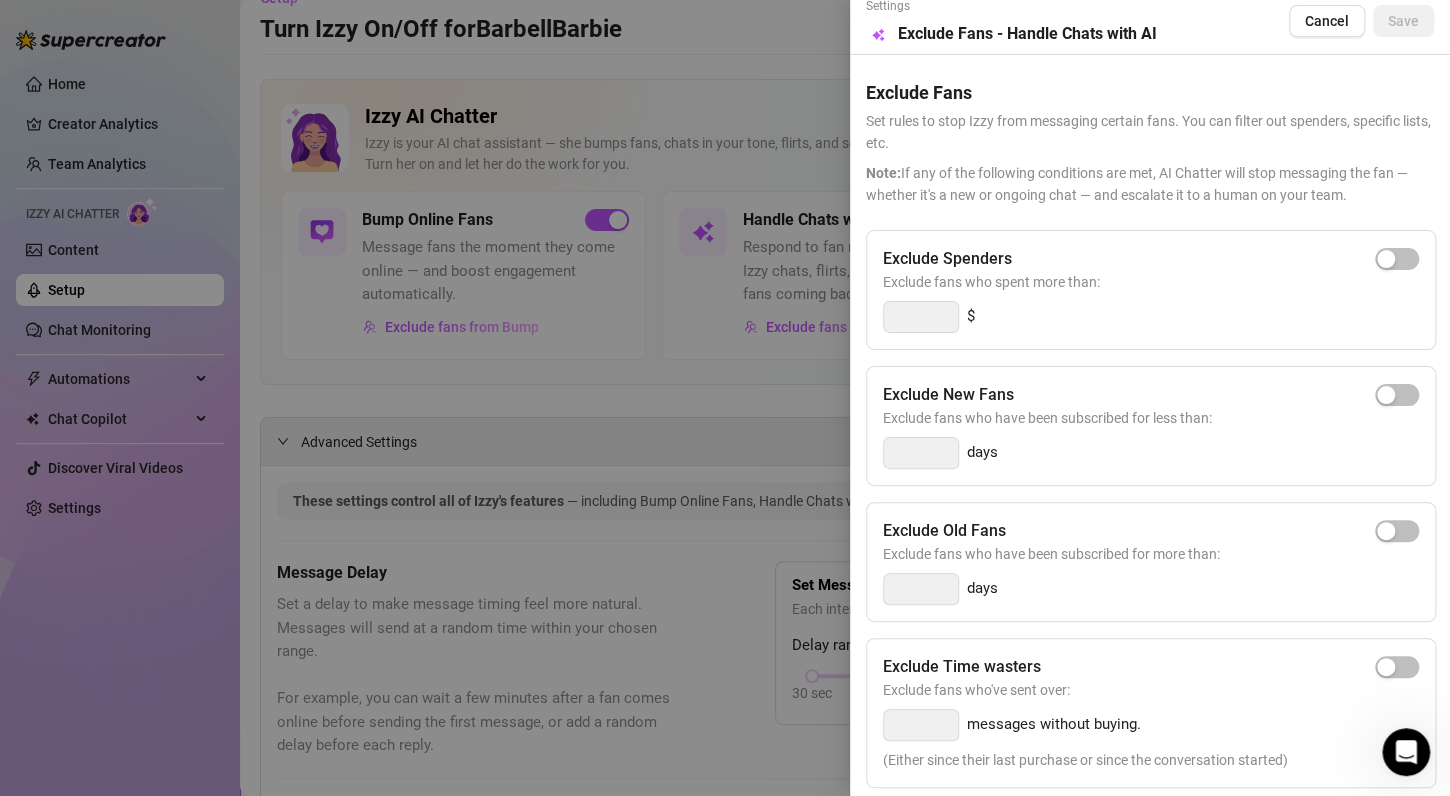 click 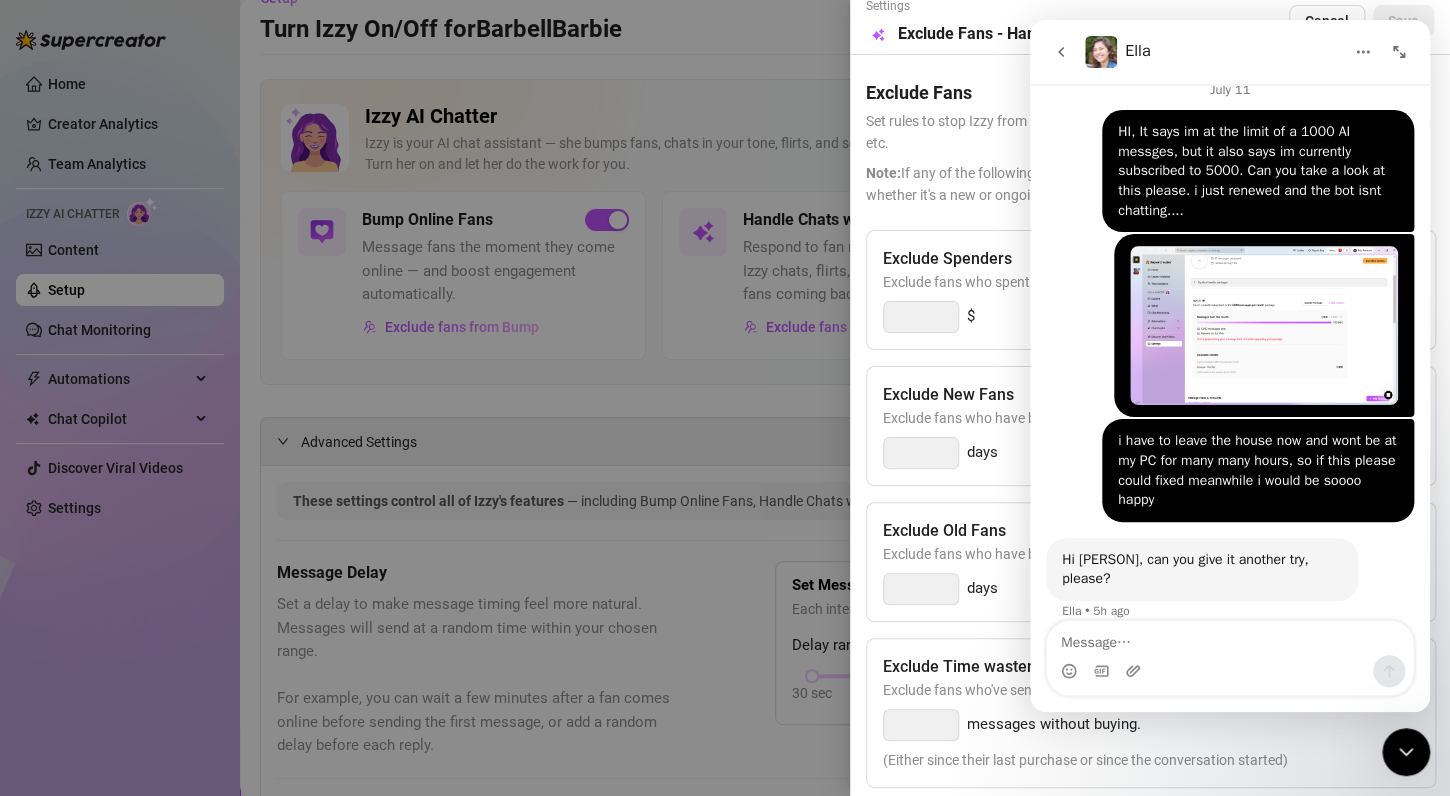 scroll, scrollTop: 919, scrollLeft: 0, axis: vertical 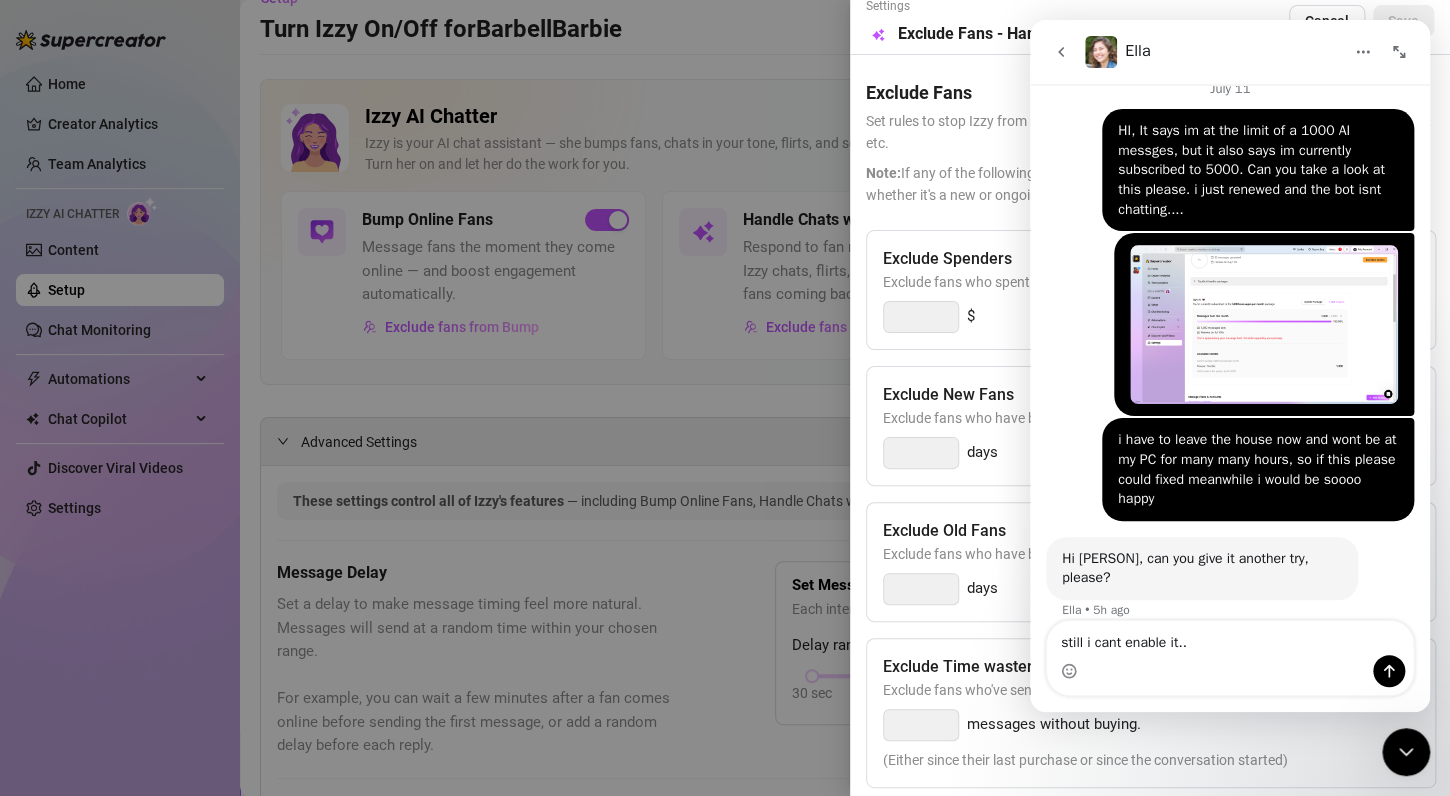 type on "still i cant enable it.." 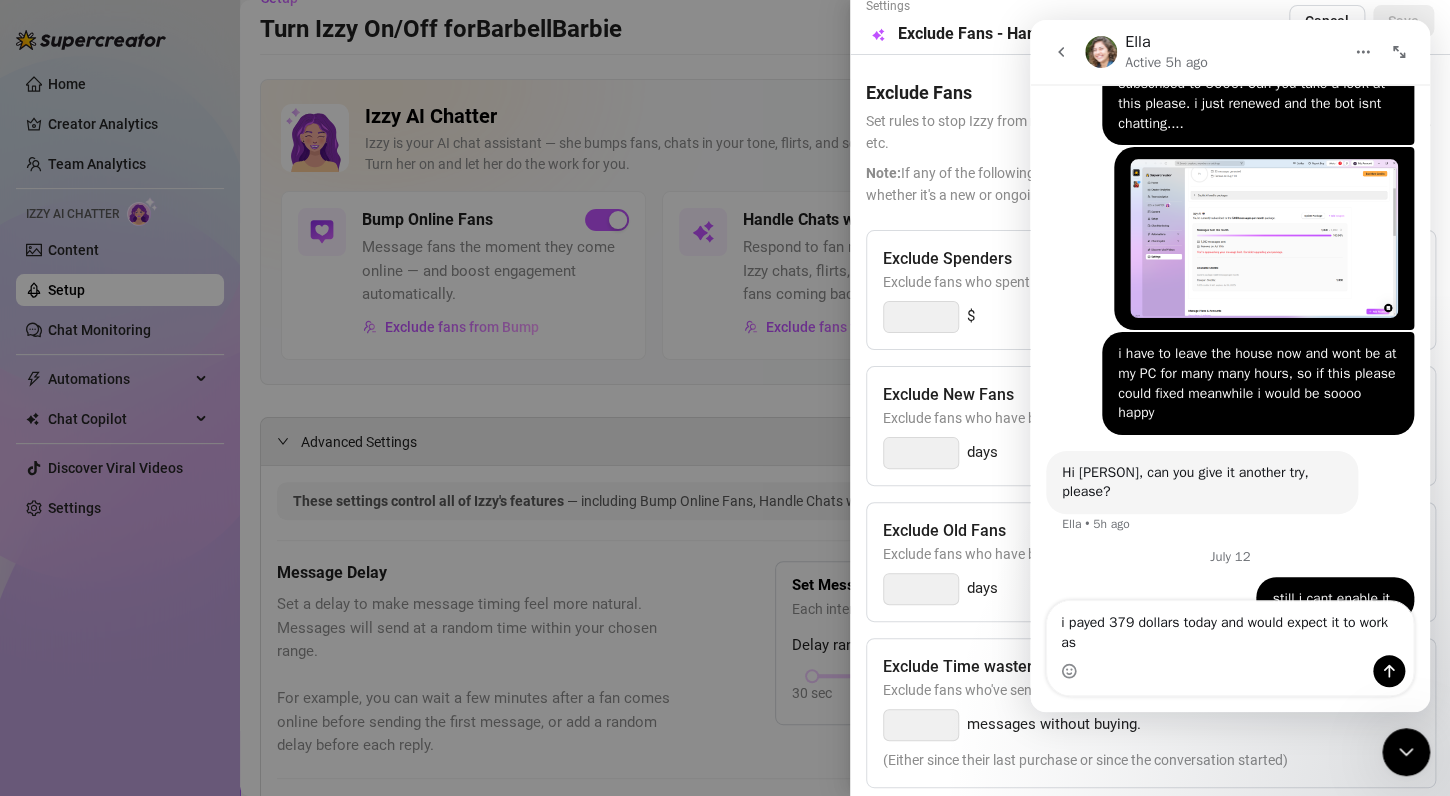 scroll, scrollTop: 1025, scrollLeft: 0, axis: vertical 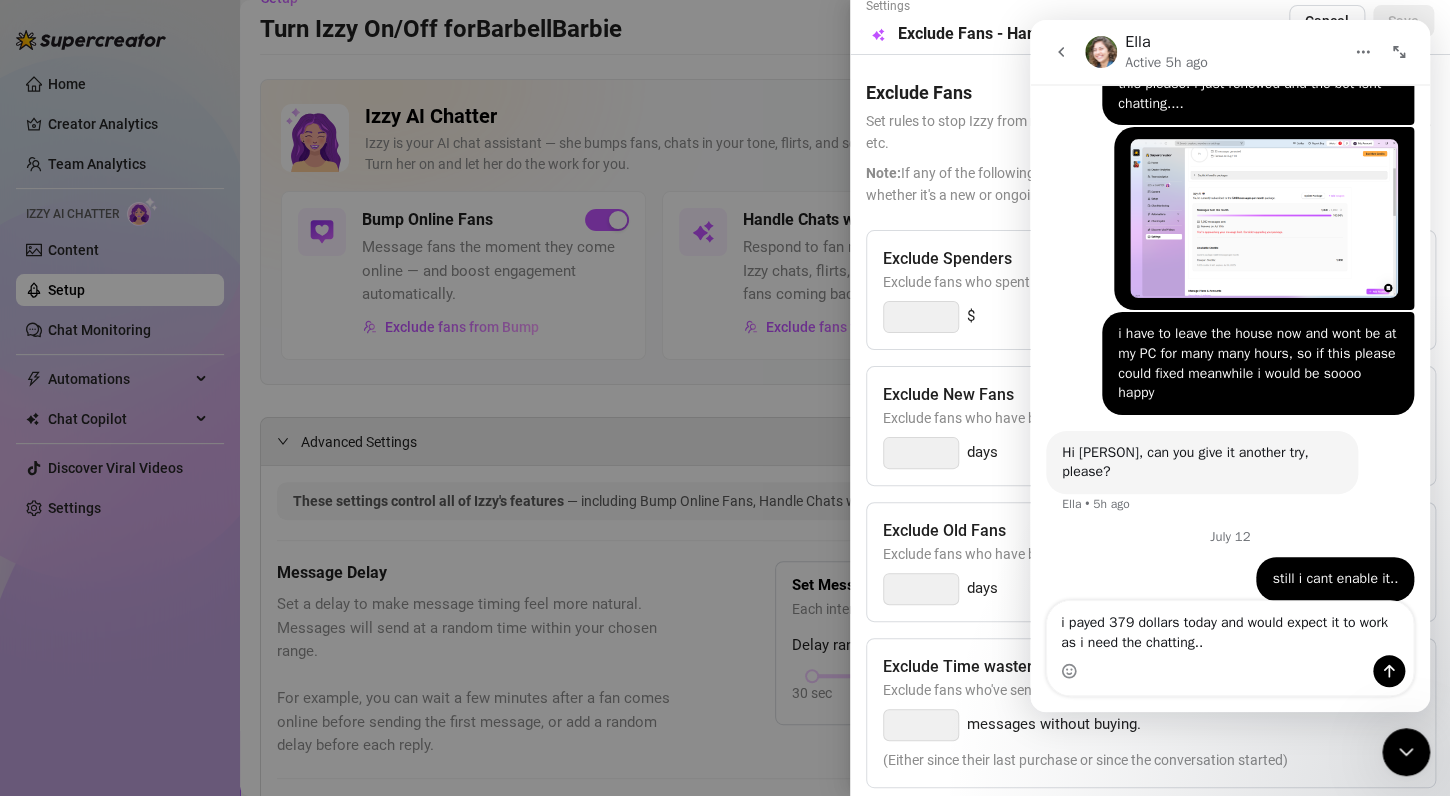 type on "i payed 379 dollars today and would expect it to work as i need the chatting..." 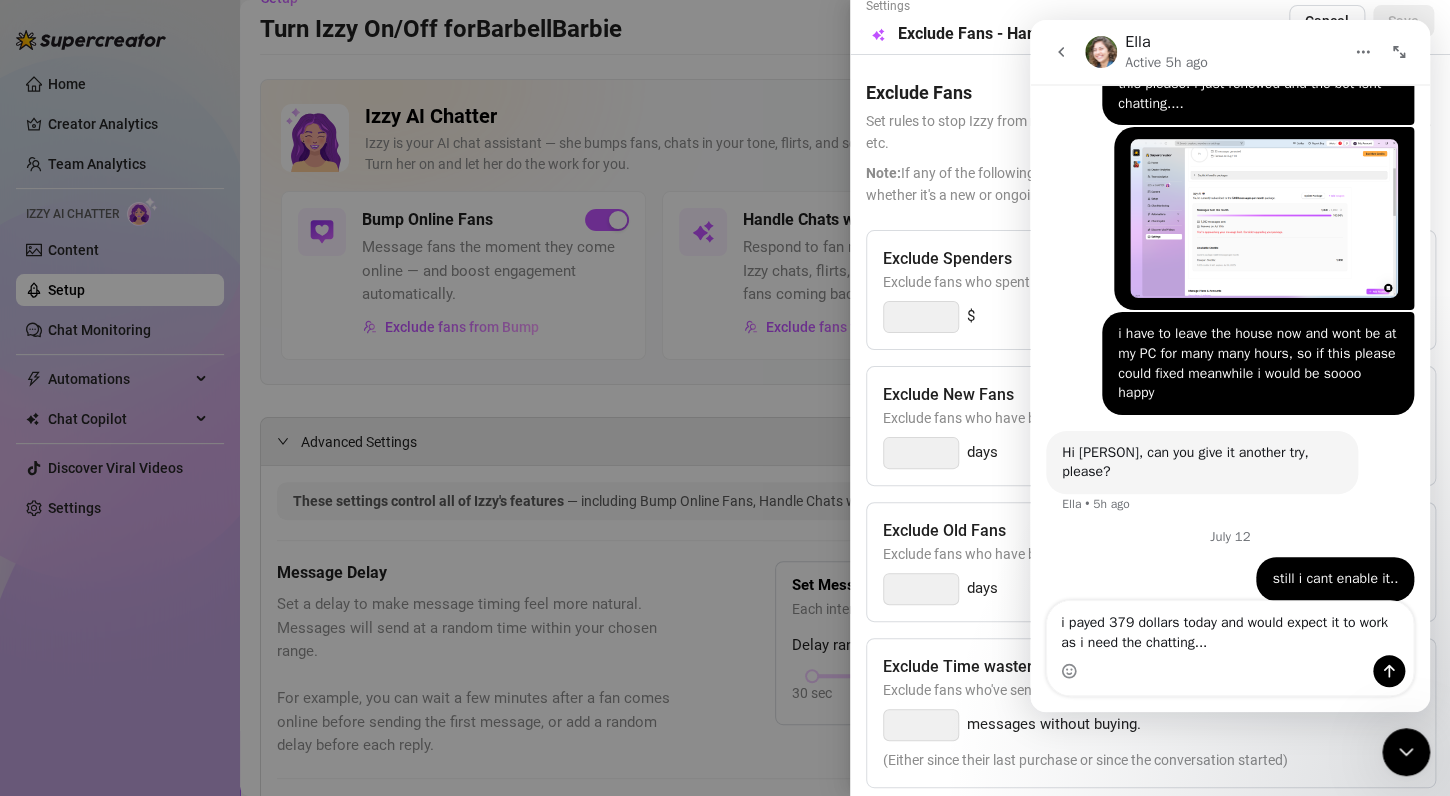 type 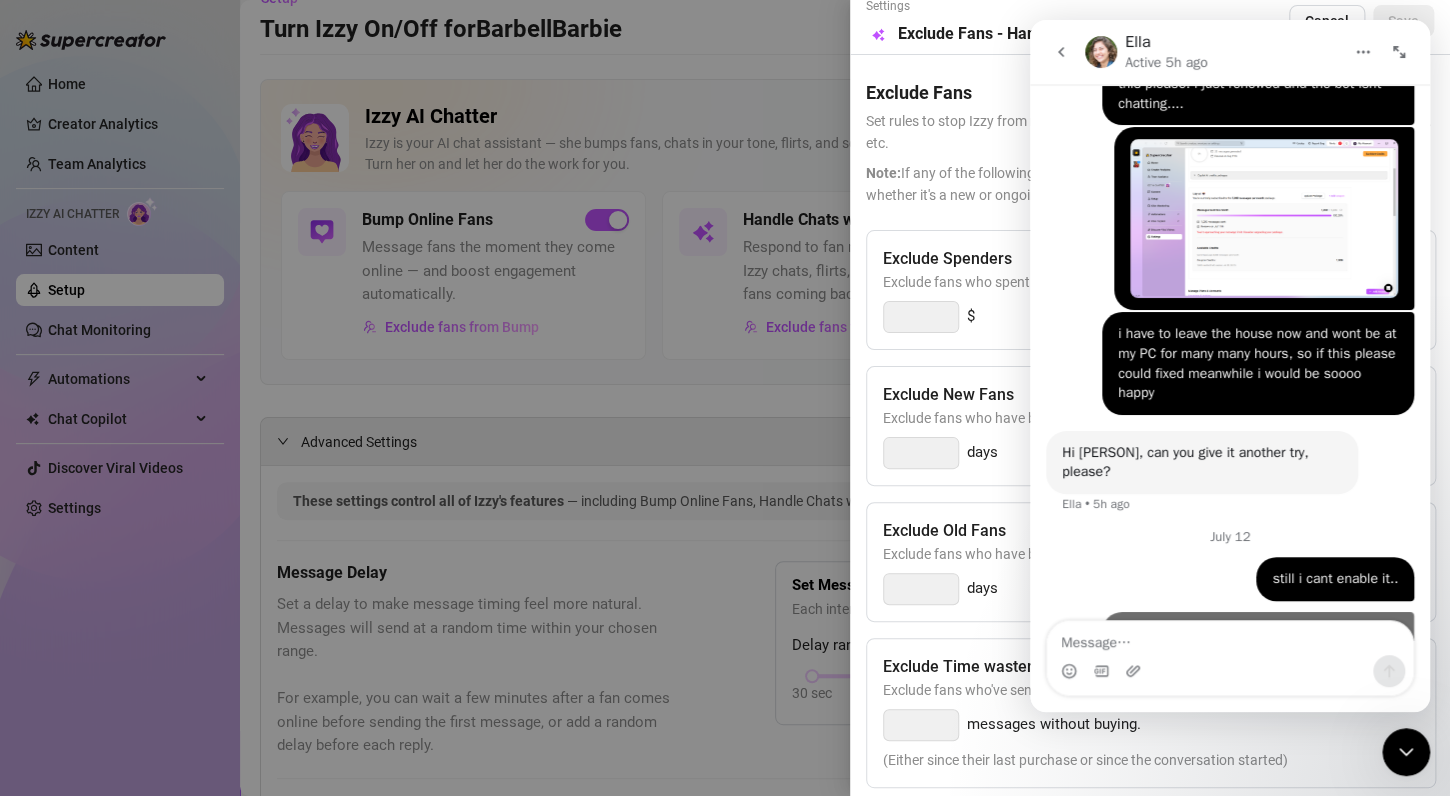 scroll, scrollTop: 1071, scrollLeft: 0, axis: vertical 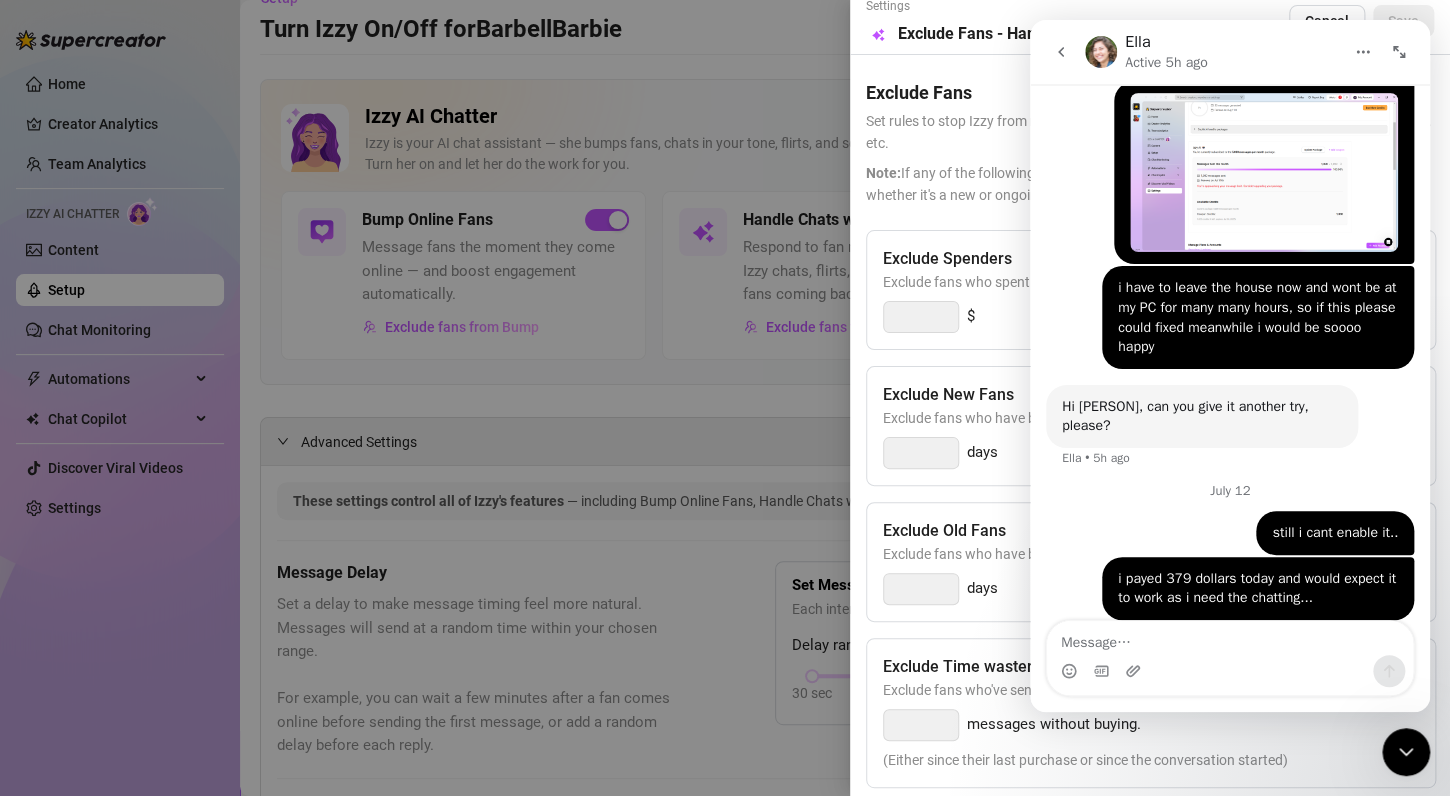 click 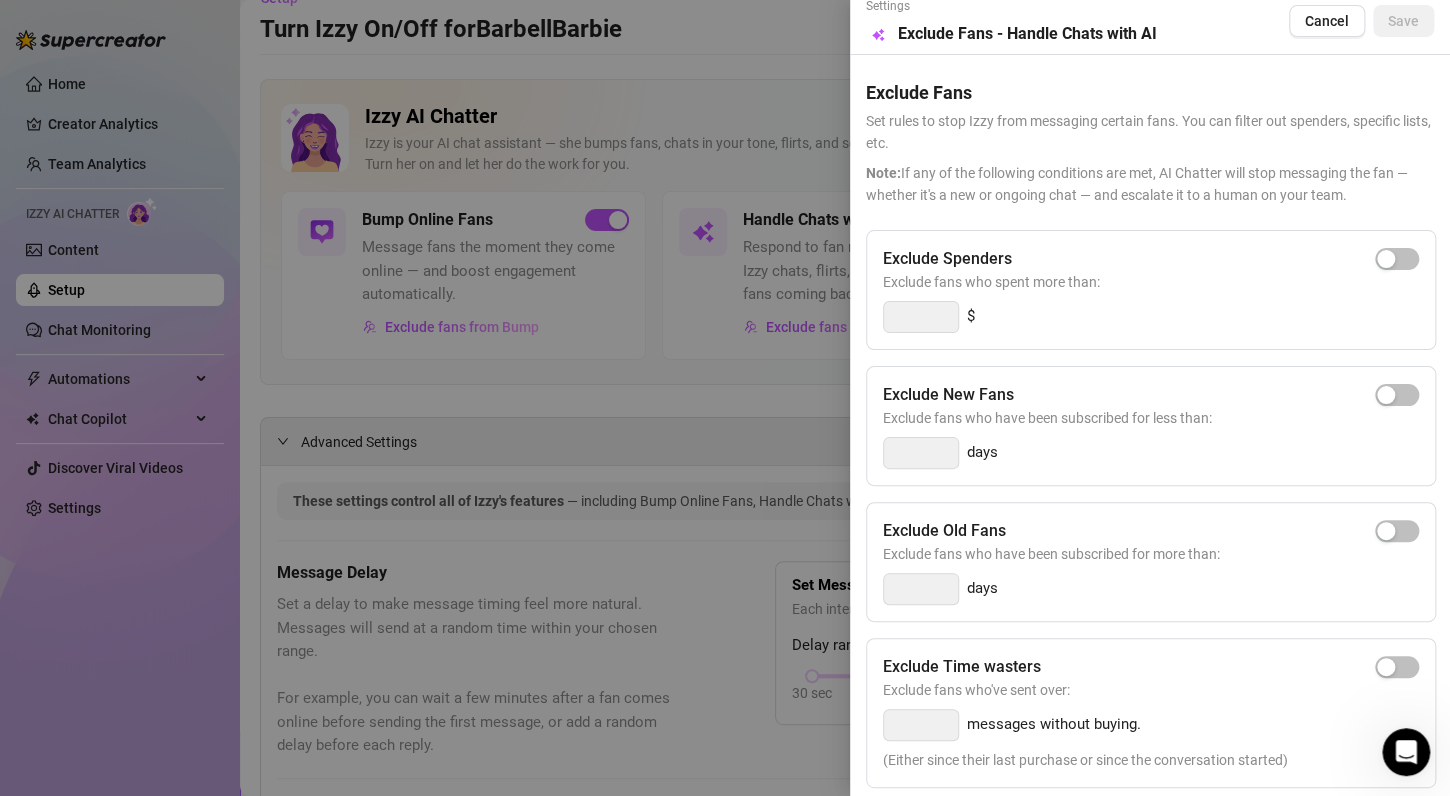 click at bounding box center (725, 398) 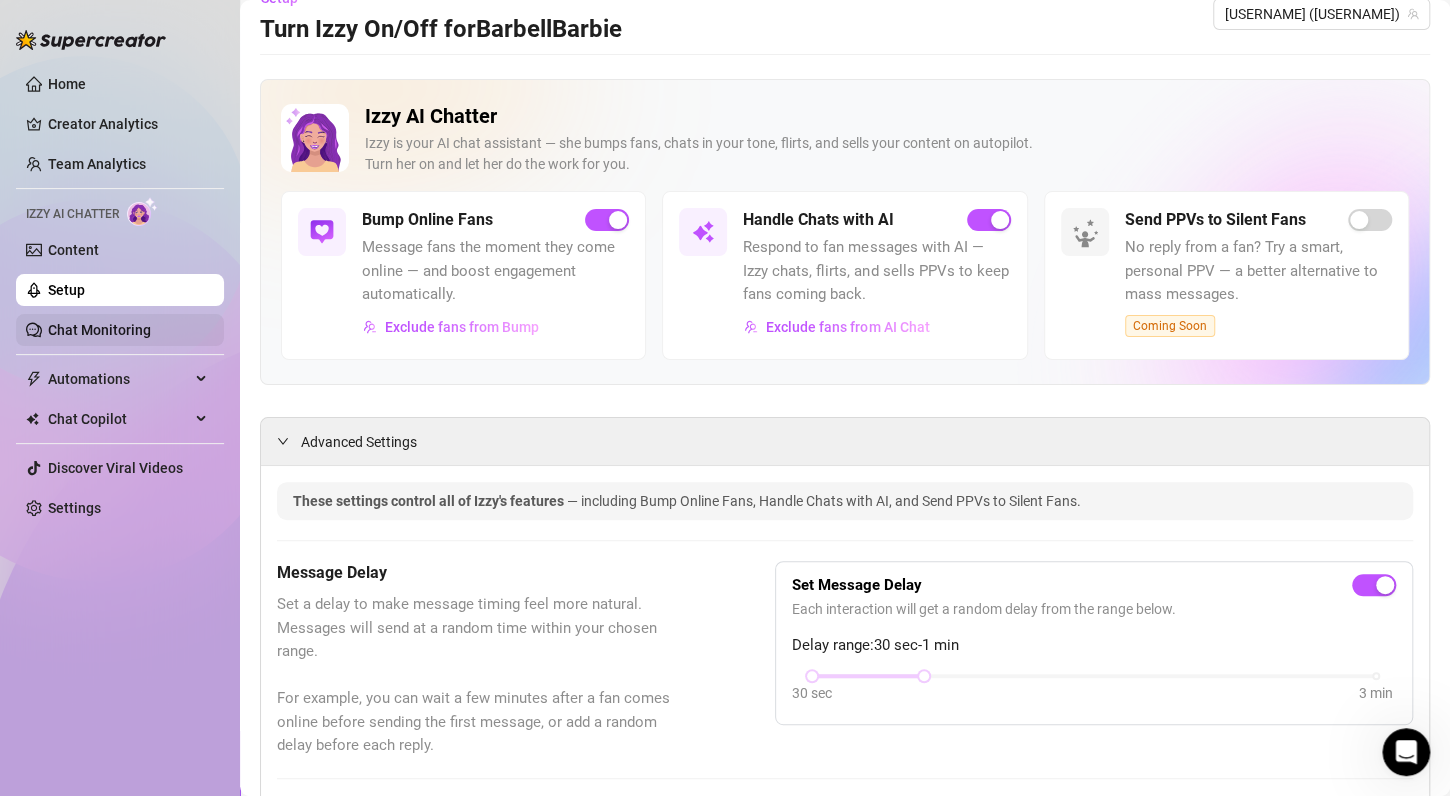 click on "Chat Monitoring" at bounding box center [99, 330] 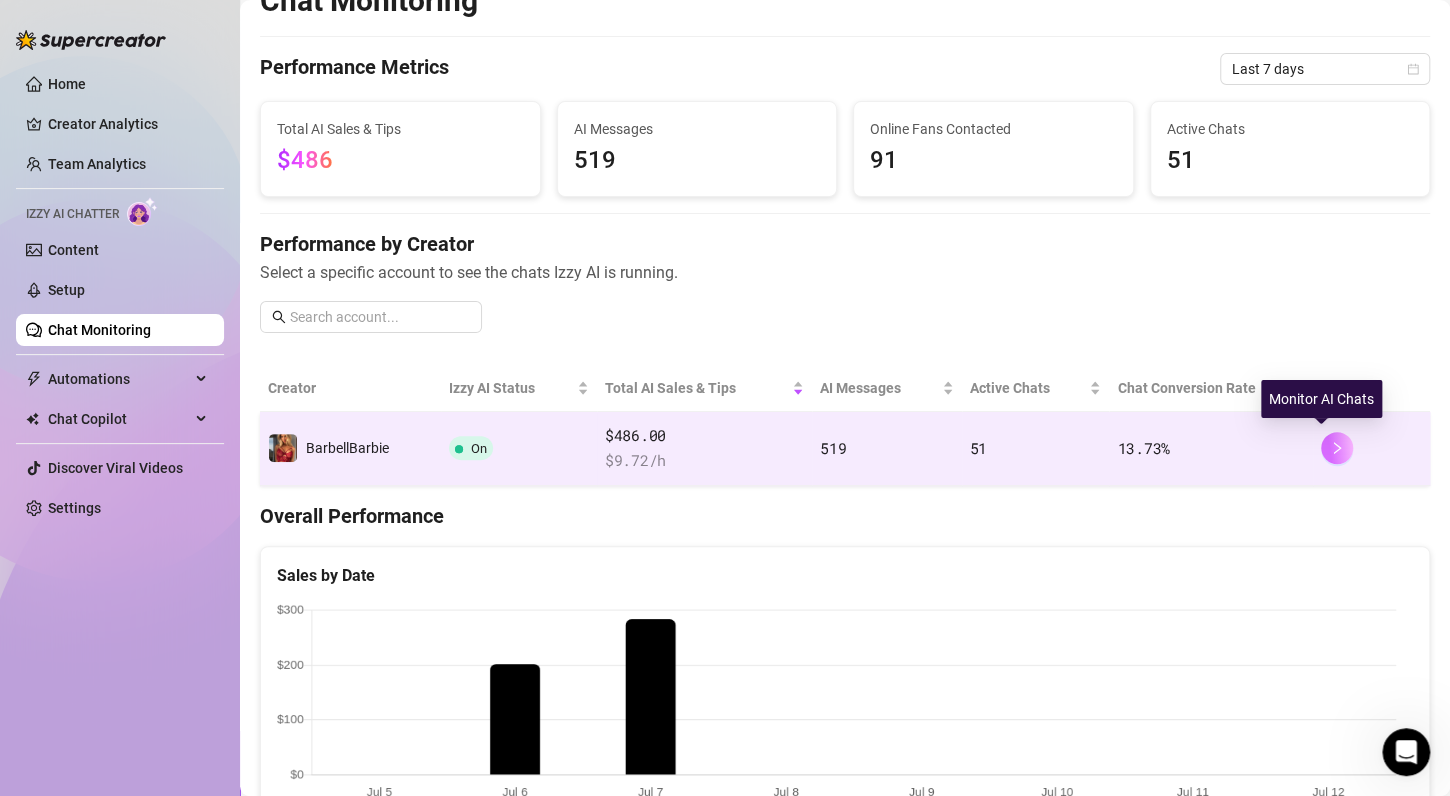click 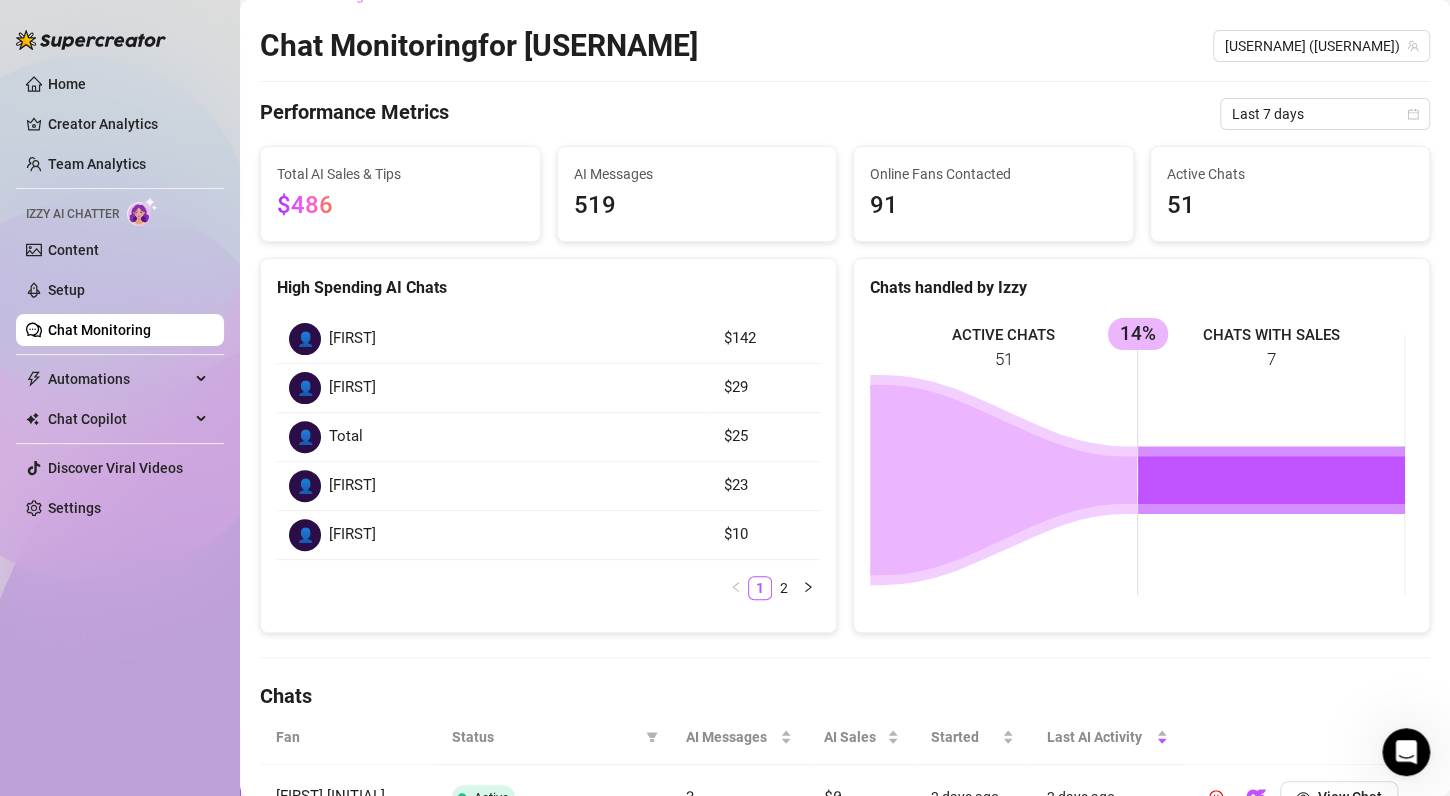 scroll, scrollTop: 0, scrollLeft: 0, axis: both 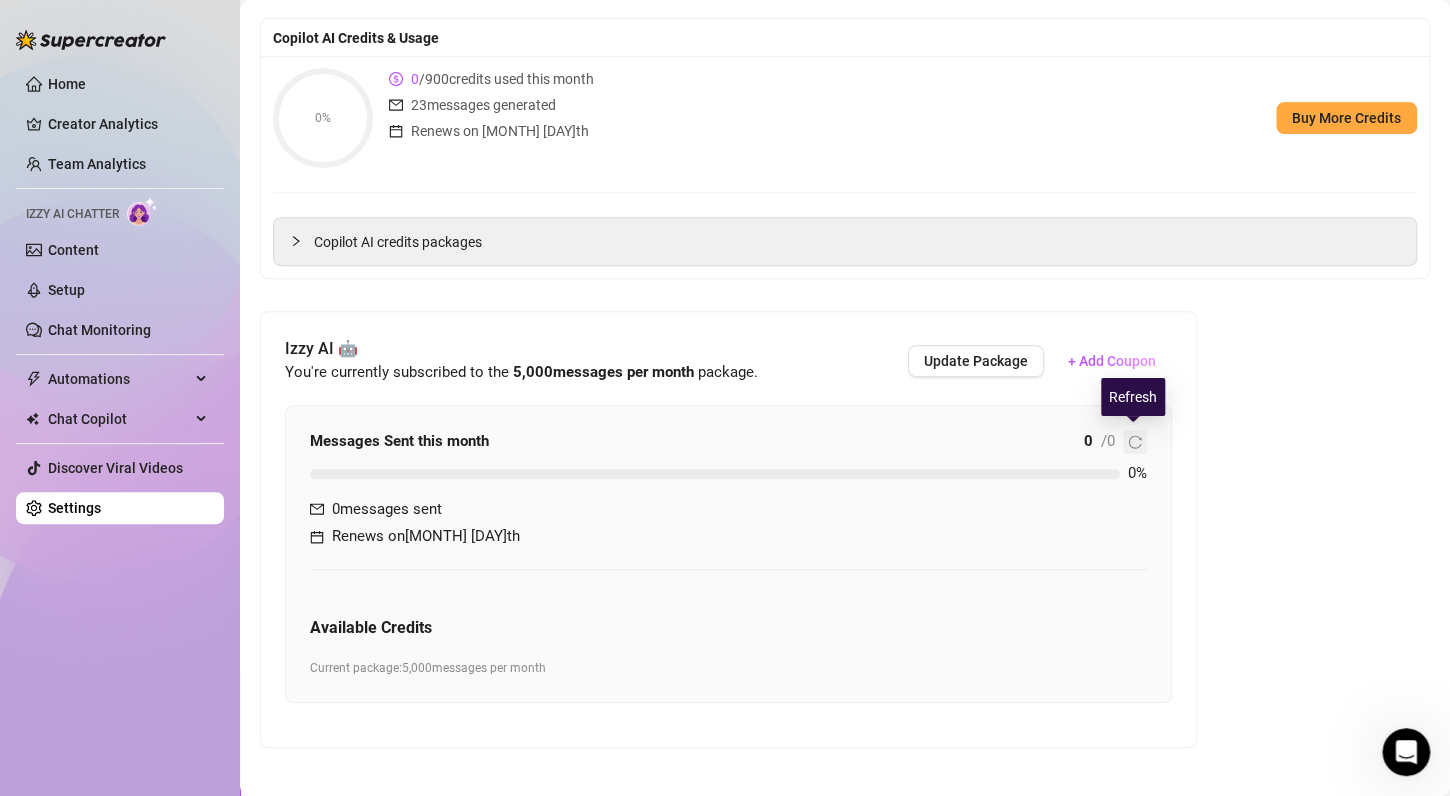 click 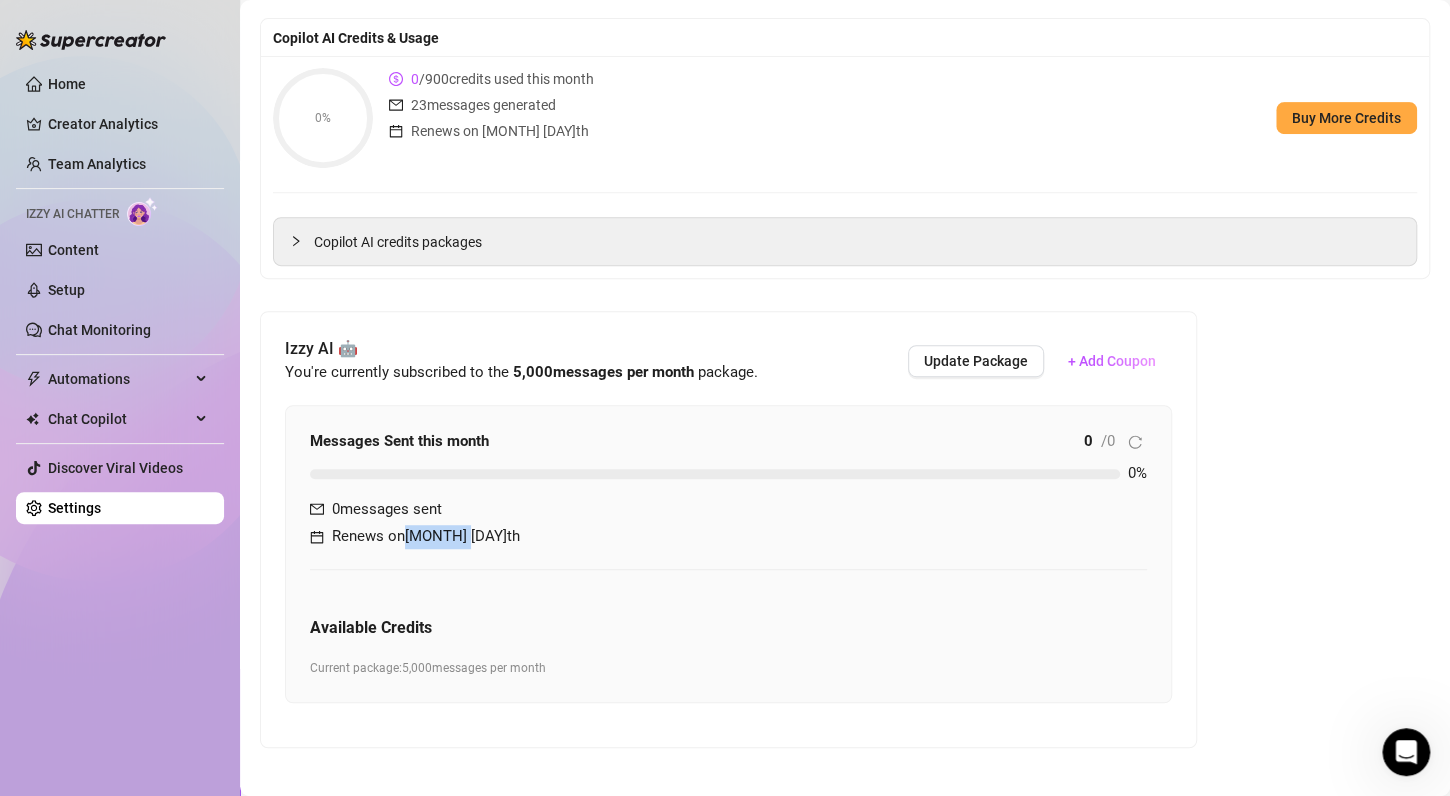 drag, startPoint x: 466, startPoint y: 537, endPoint x: 409, endPoint y: 537, distance: 57 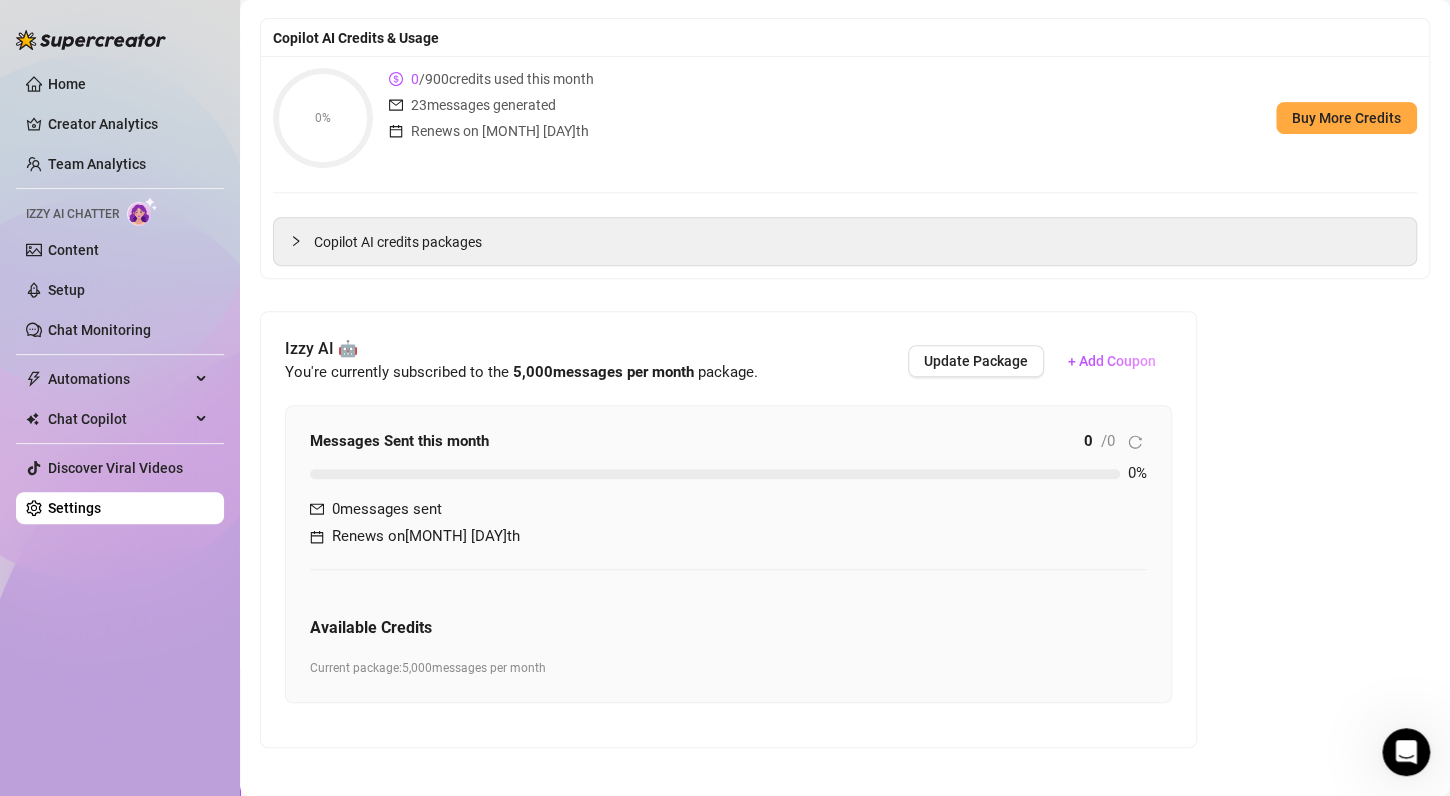 click on "Izzy AI 🤖 You're currently subscribed to the   5,000  messages per month   package. Update Package + Add Coupon Messages Sent this month 0 /  0 0 % 0  messages sent Renews on  [MONTH] [DAY]th Available Credits Current package:  5,000  messages per month" at bounding box center [728, 529] 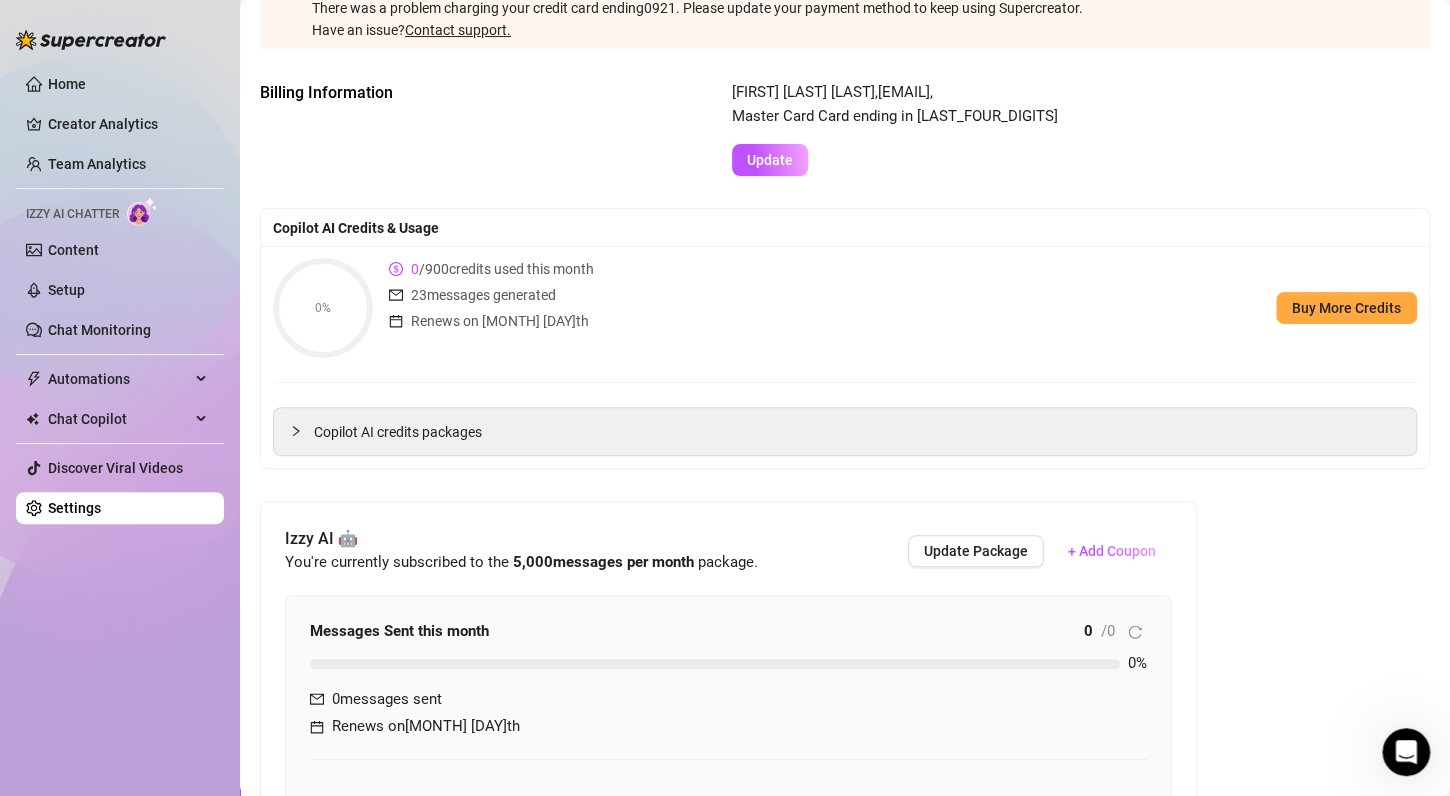 scroll, scrollTop: 160, scrollLeft: 0, axis: vertical 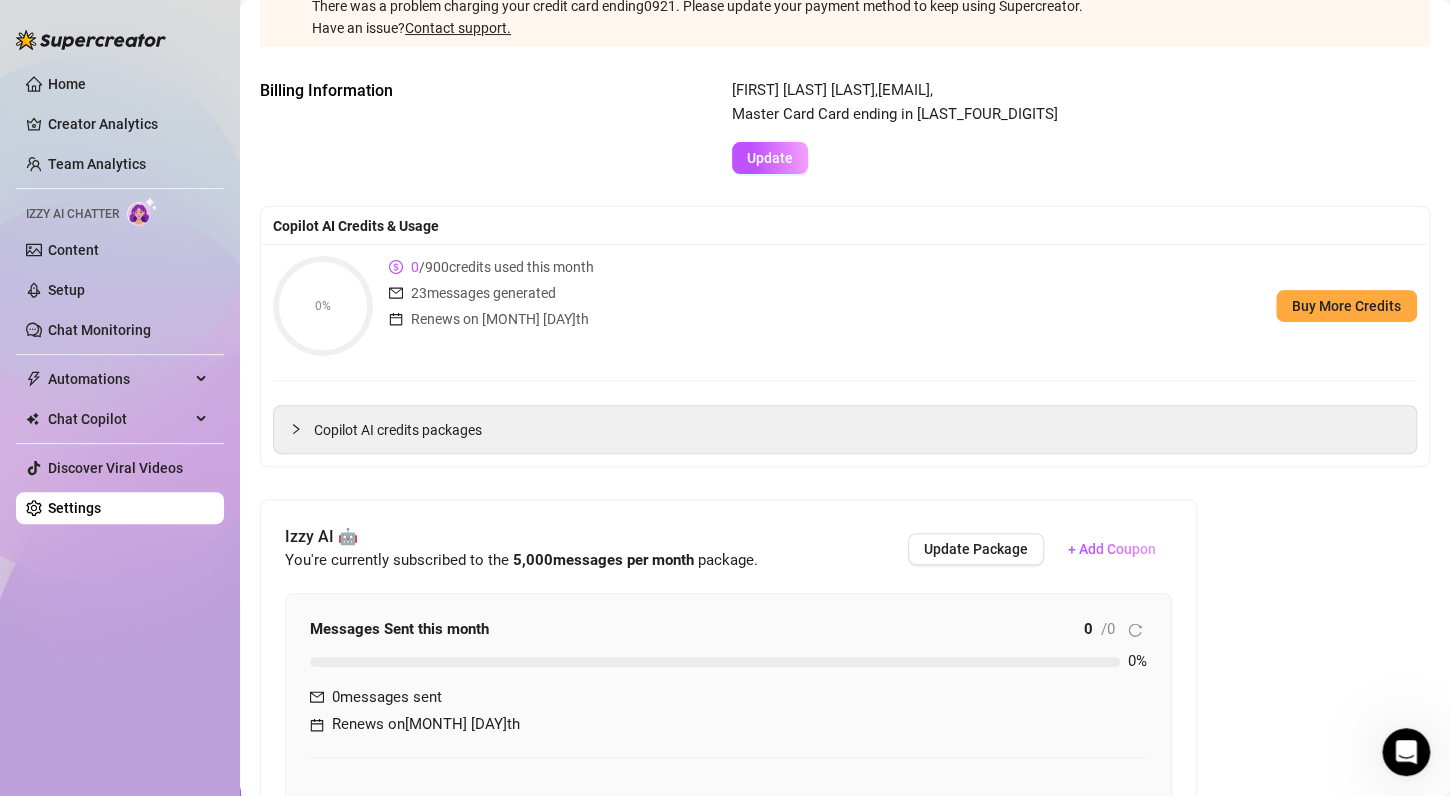 click 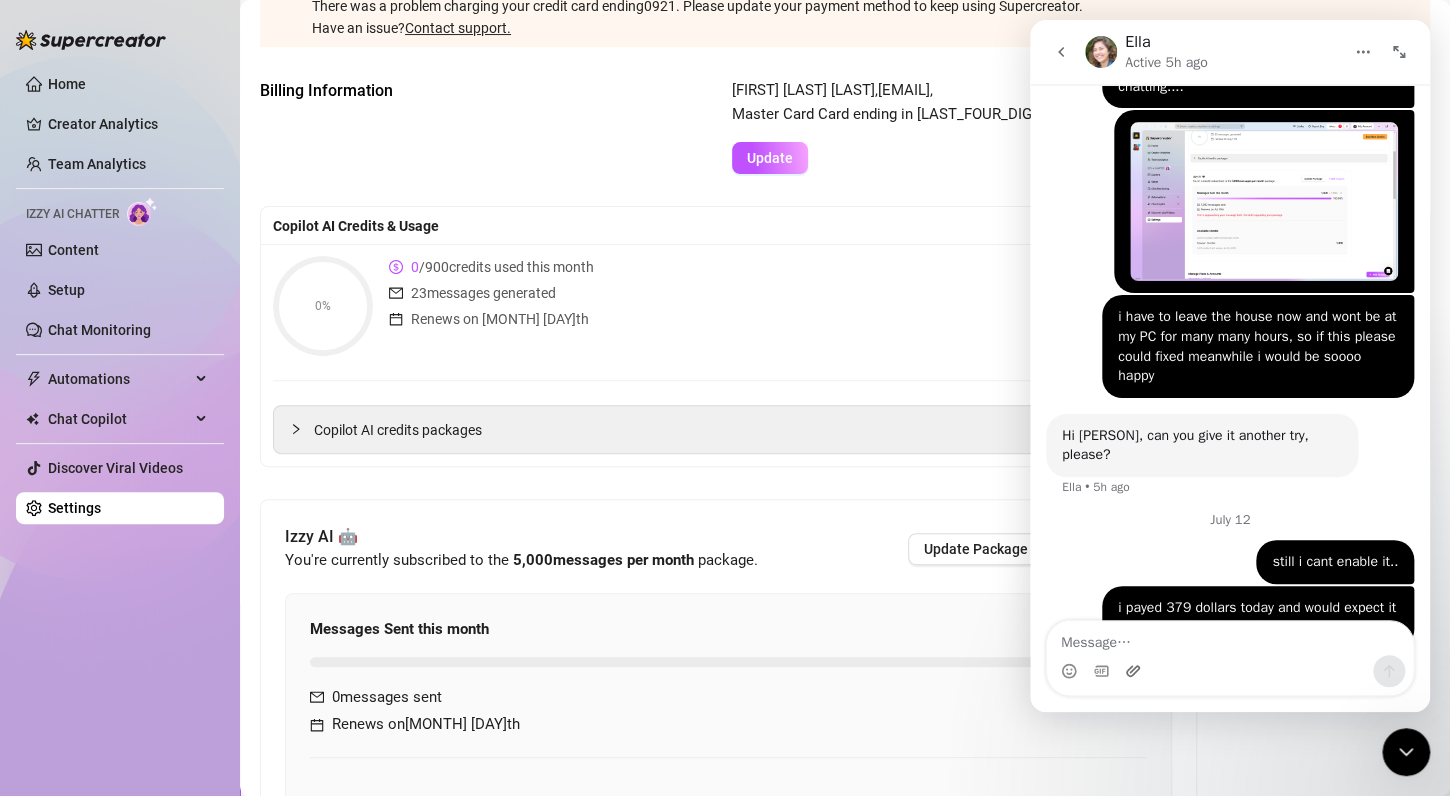 scroll, scrollTop: 1071, scrollLeft: 0, axis: vertical 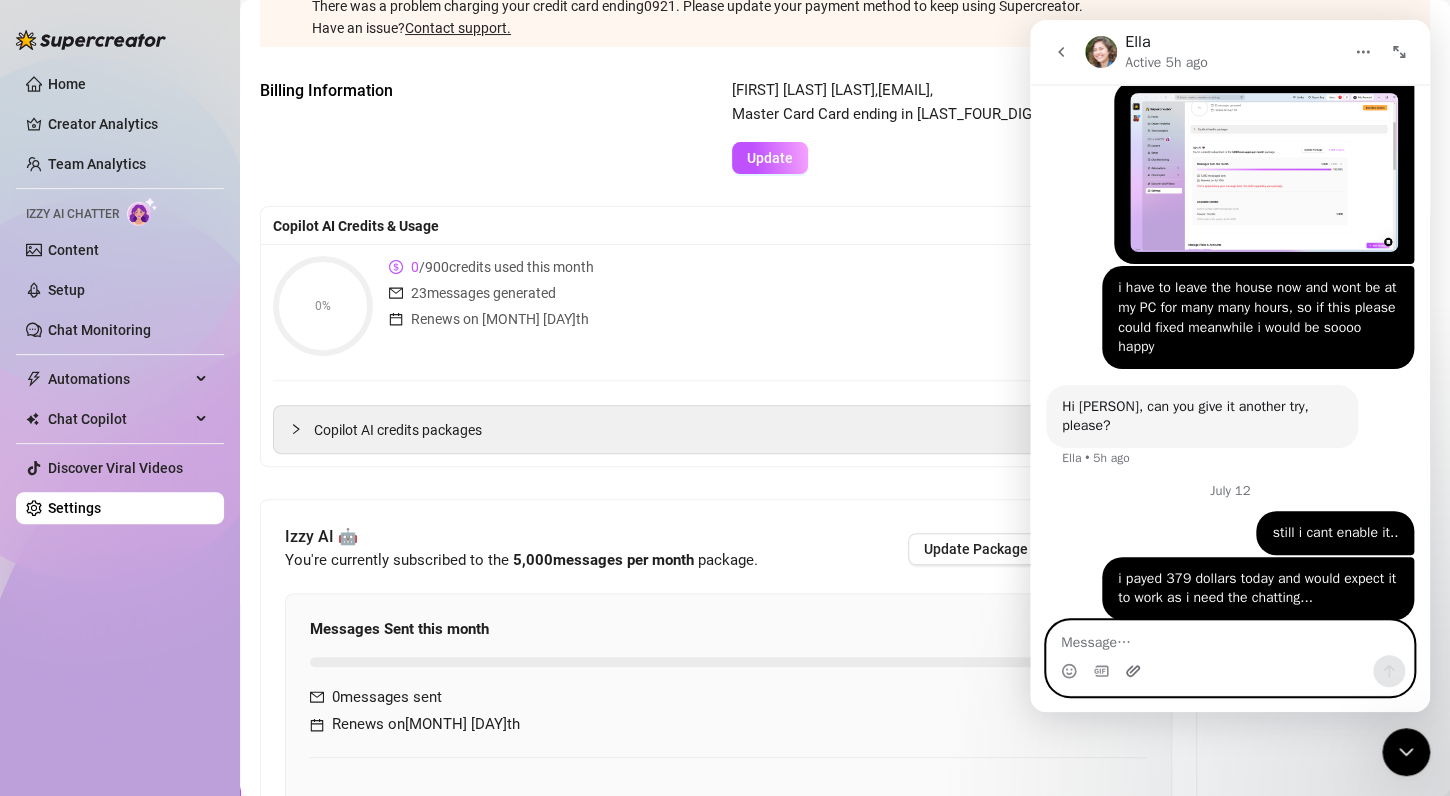 click 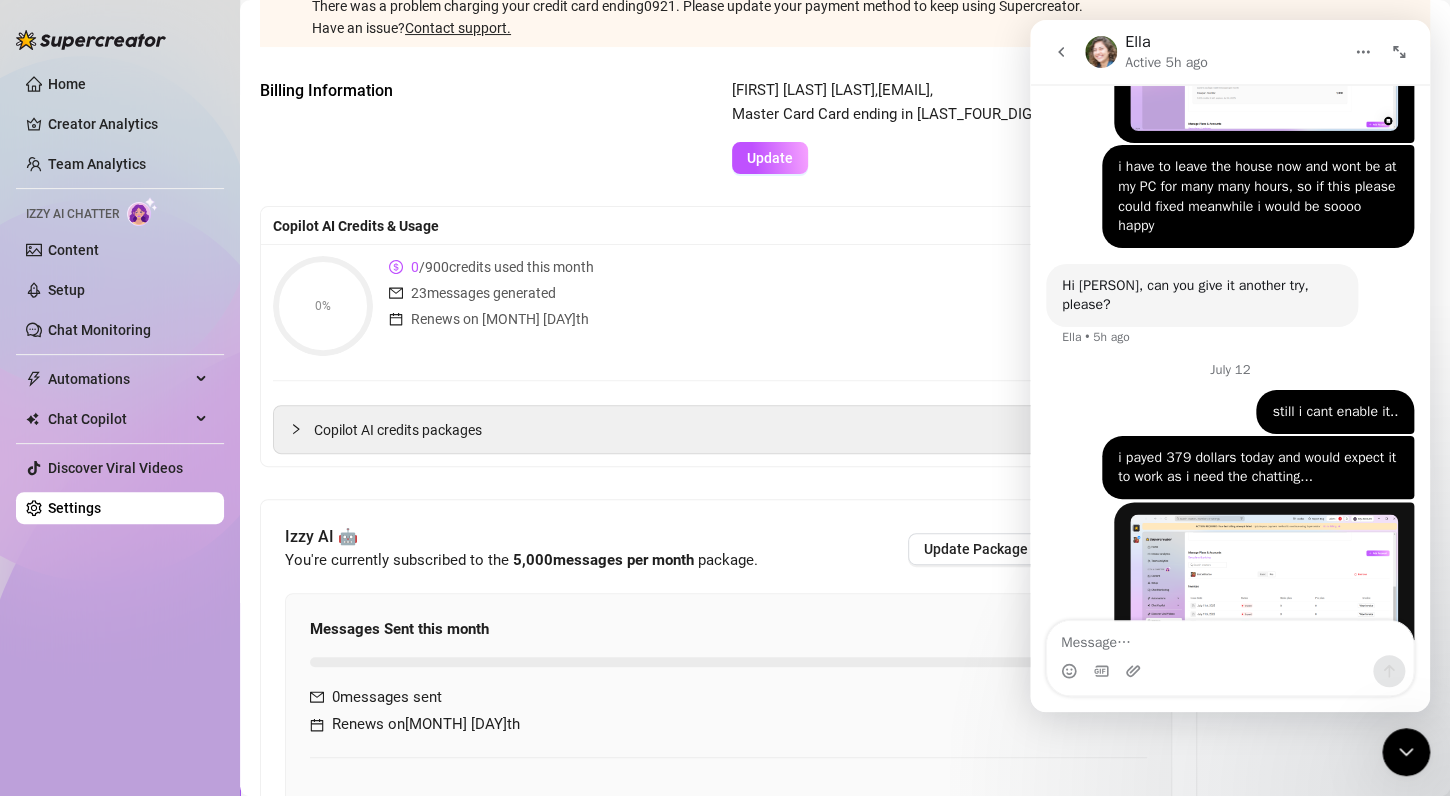 scroll, scrollTop: 1256, scrollLeft: 0, axis: vertical 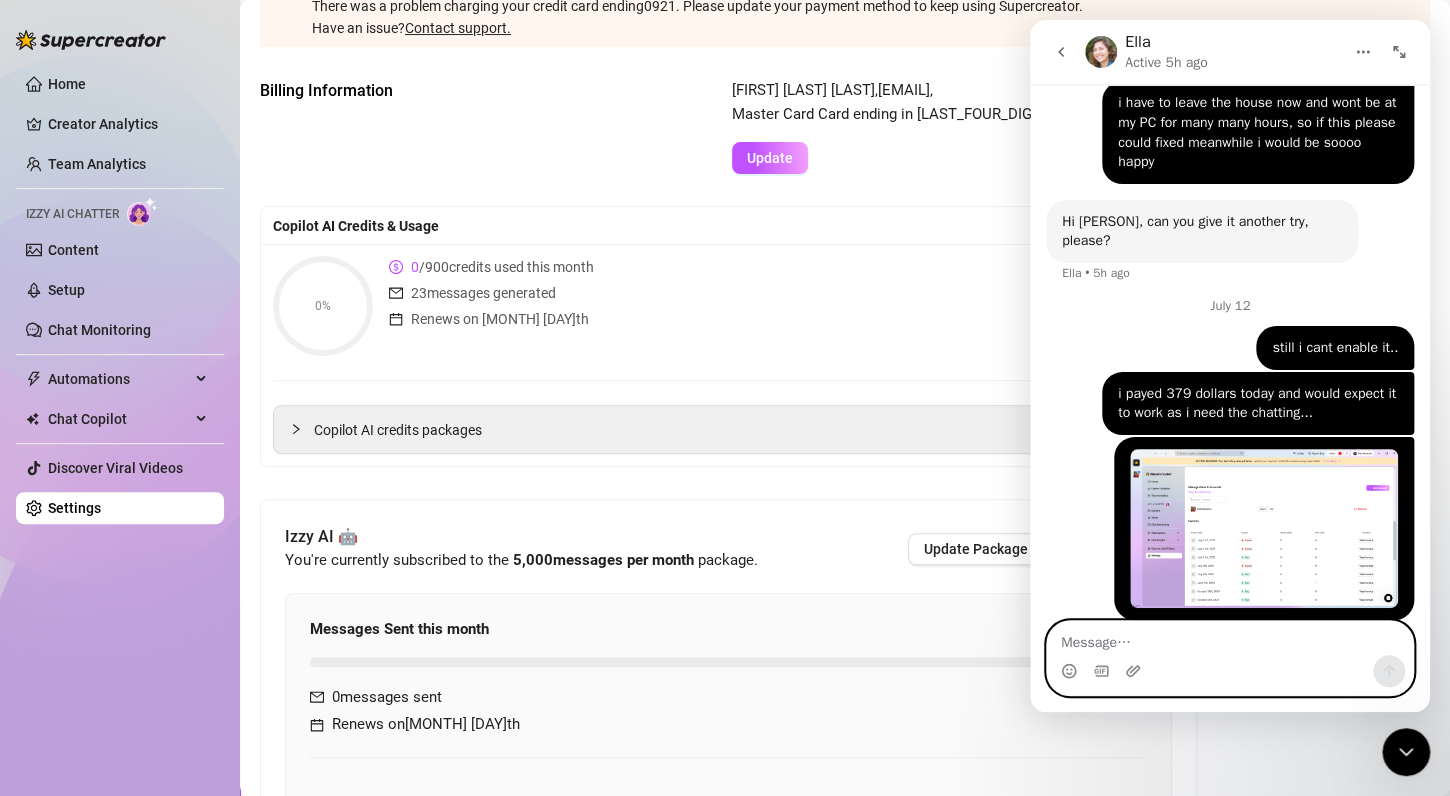 click at bounding box center [1230, 638] 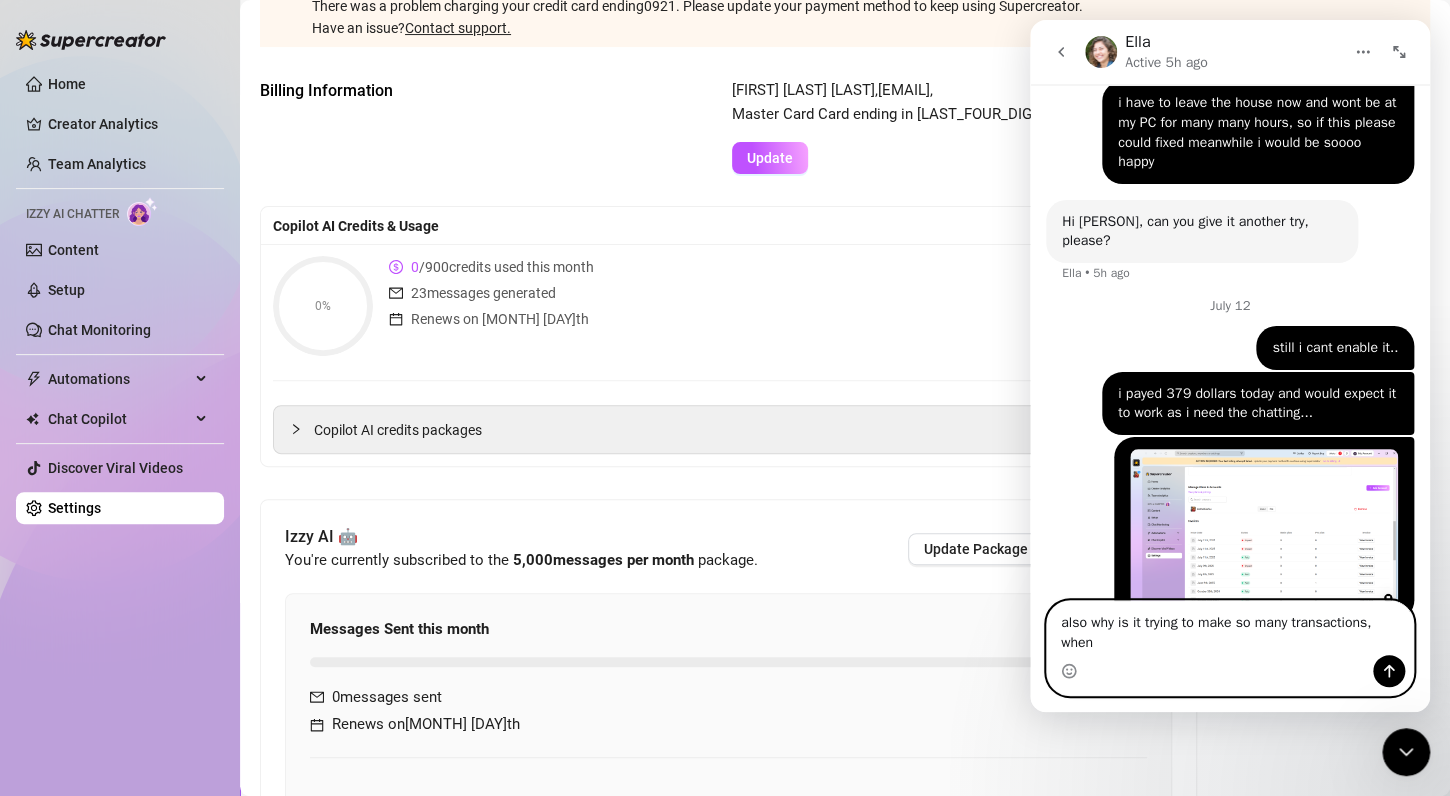 scroll, scrollTop: 1276, scrollLeft: 0, axis: vertical 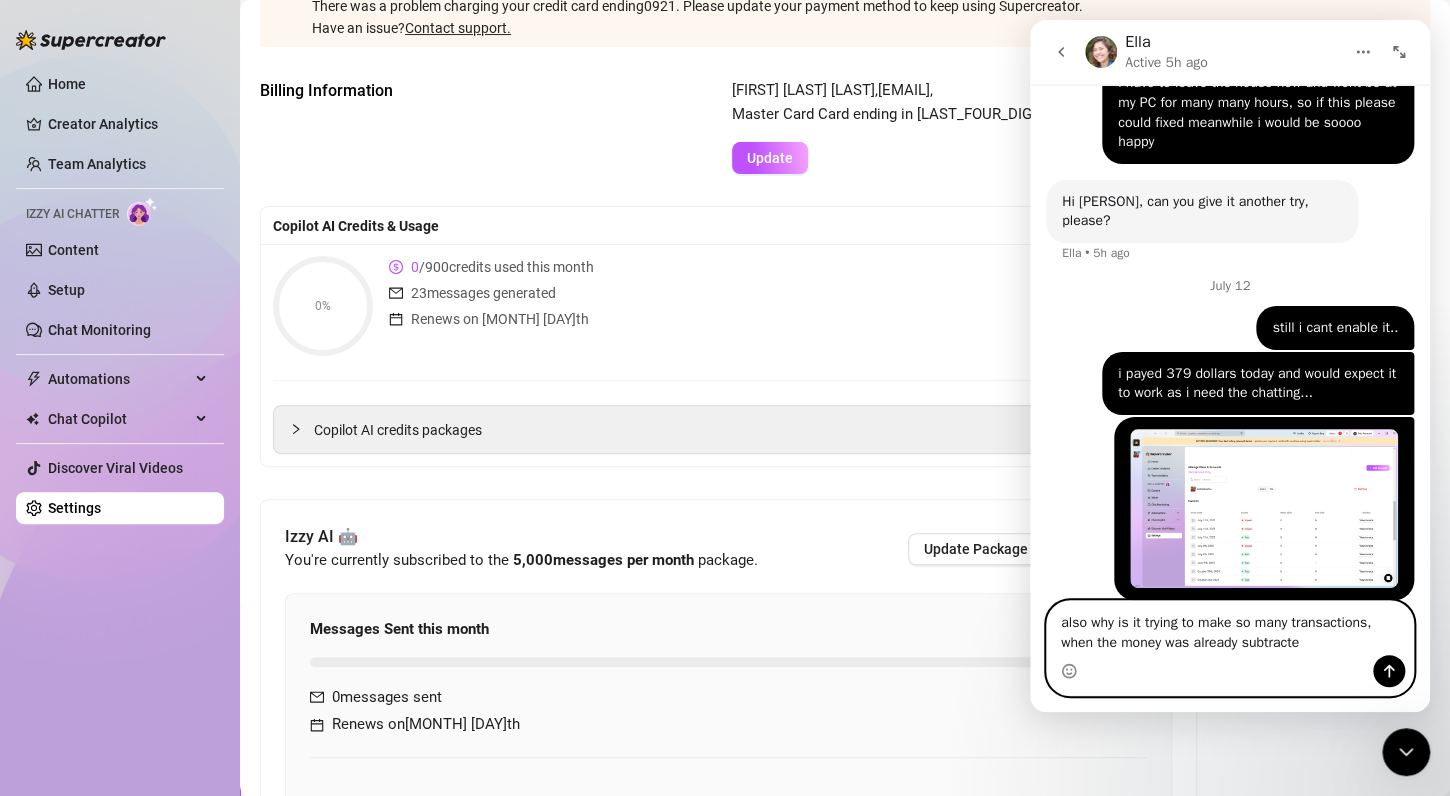 type on "also why is it trying to make so many transactions, when the money was already subtracted" 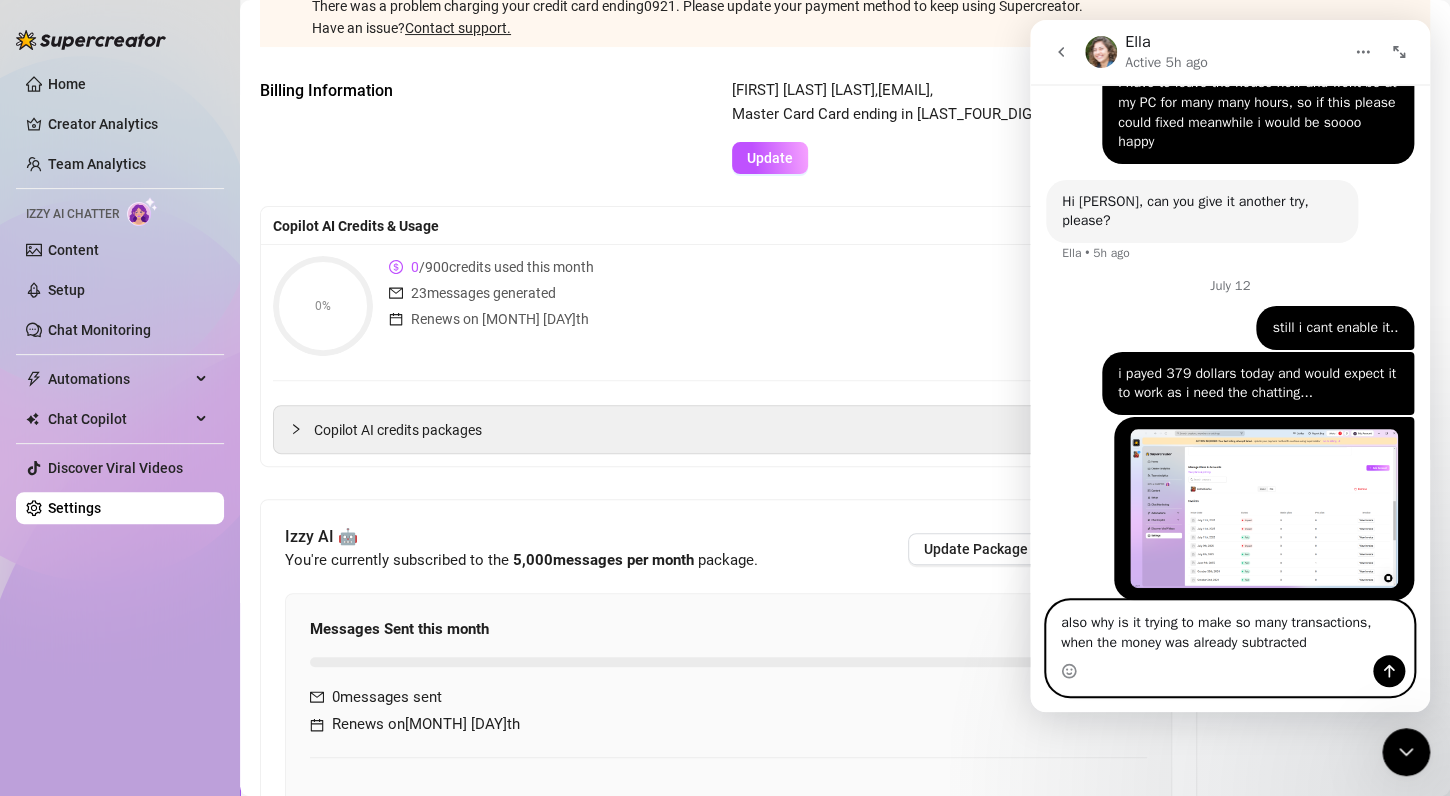 type 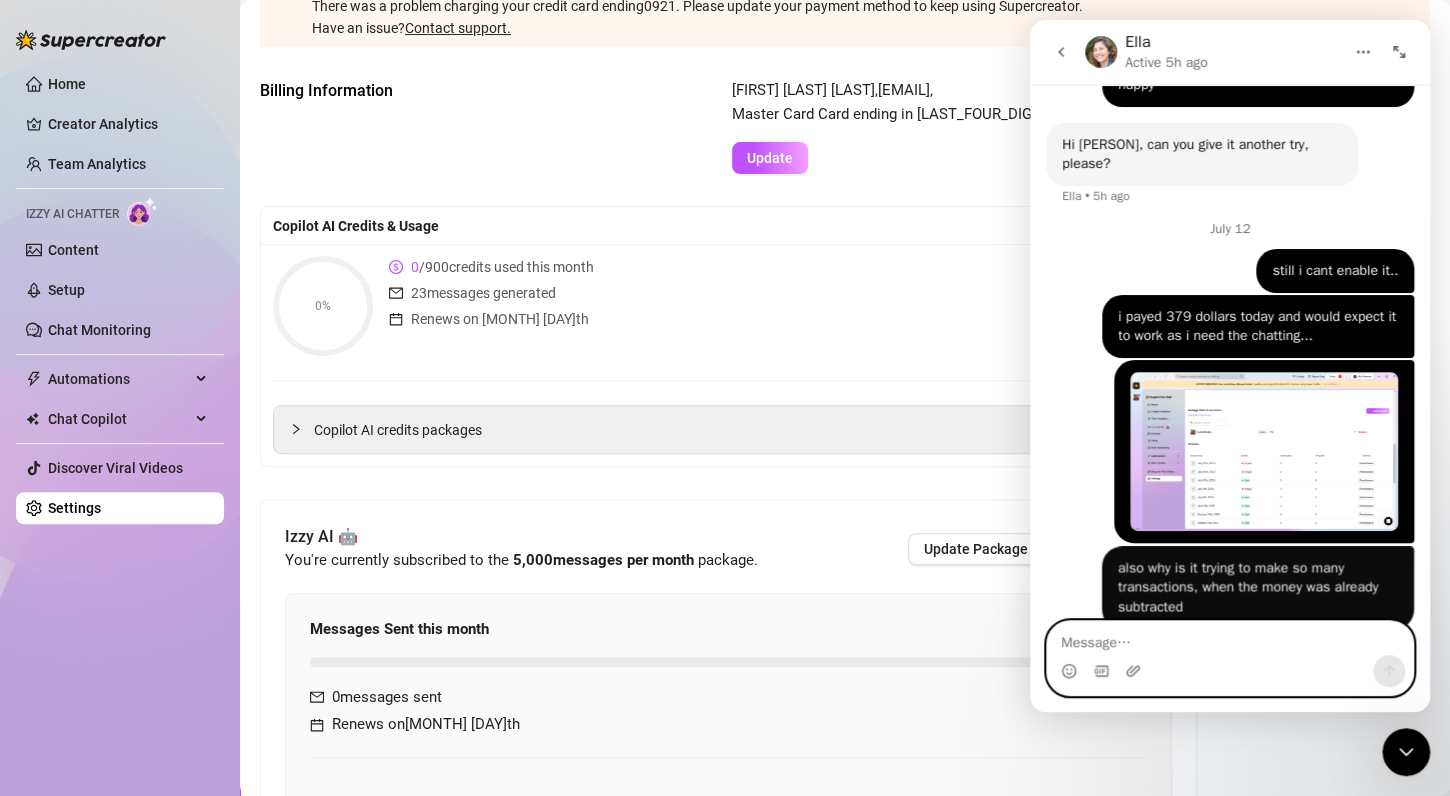 scroll, scrollTop: 1340, scrollLeft: 0, axis: vertical 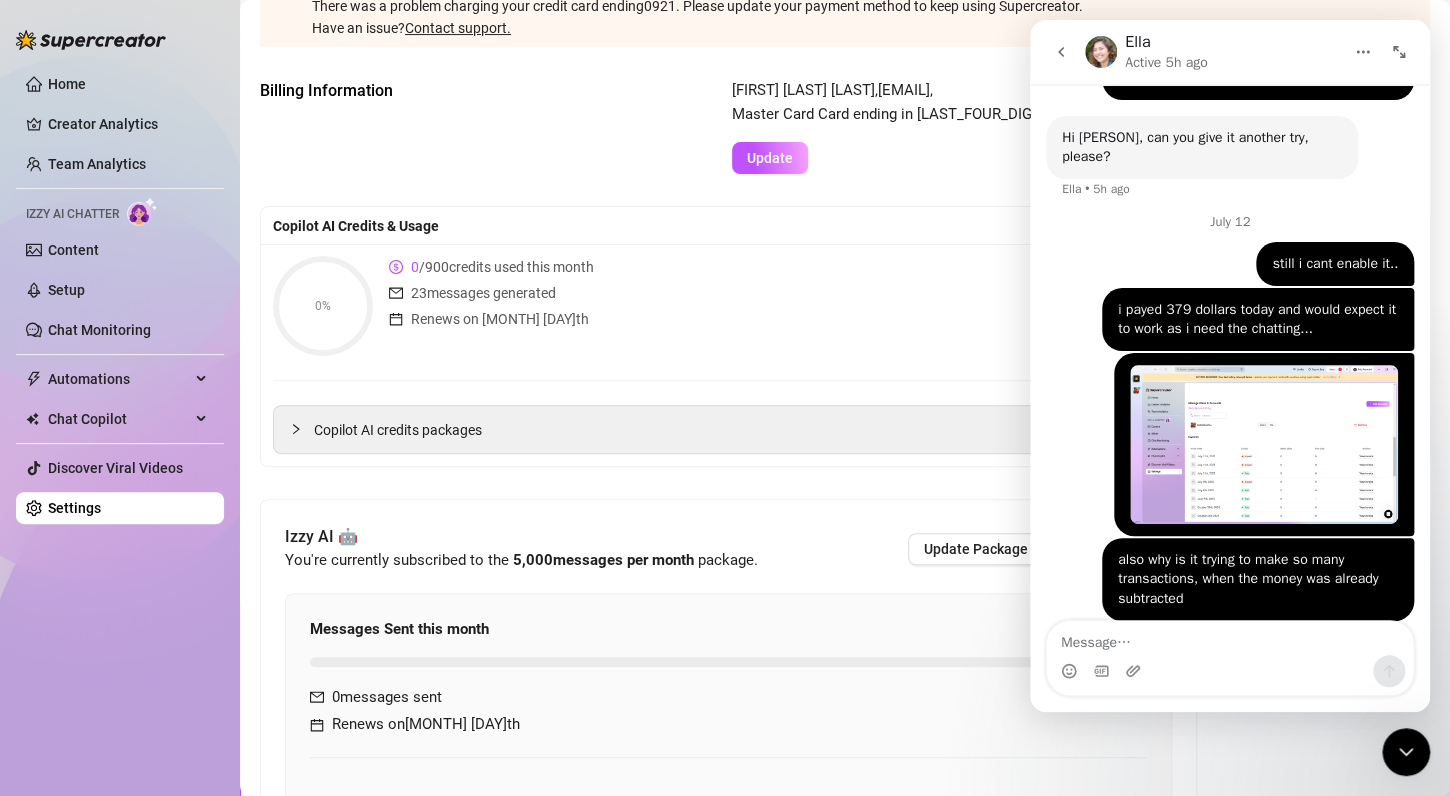 click on "Messages Sent this month 0 /  0 0 % 0  messages sent Renews on  [MONTH] [DAY]th Available Credits Current package:  5,000  messages per month" at bounding box center (728, 742) 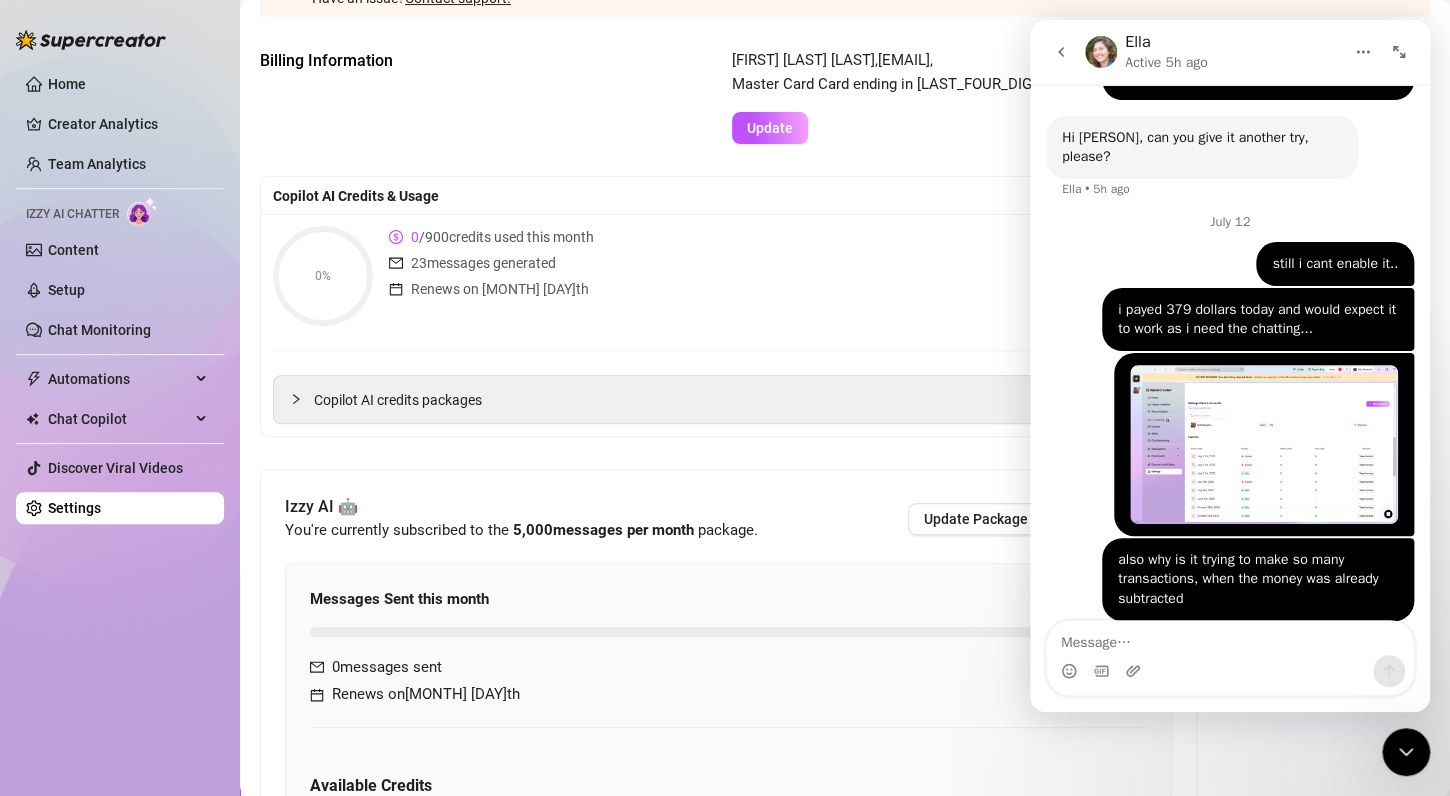 scroll, scrollTop: 260, scrollLeft: 0, axis: vertical 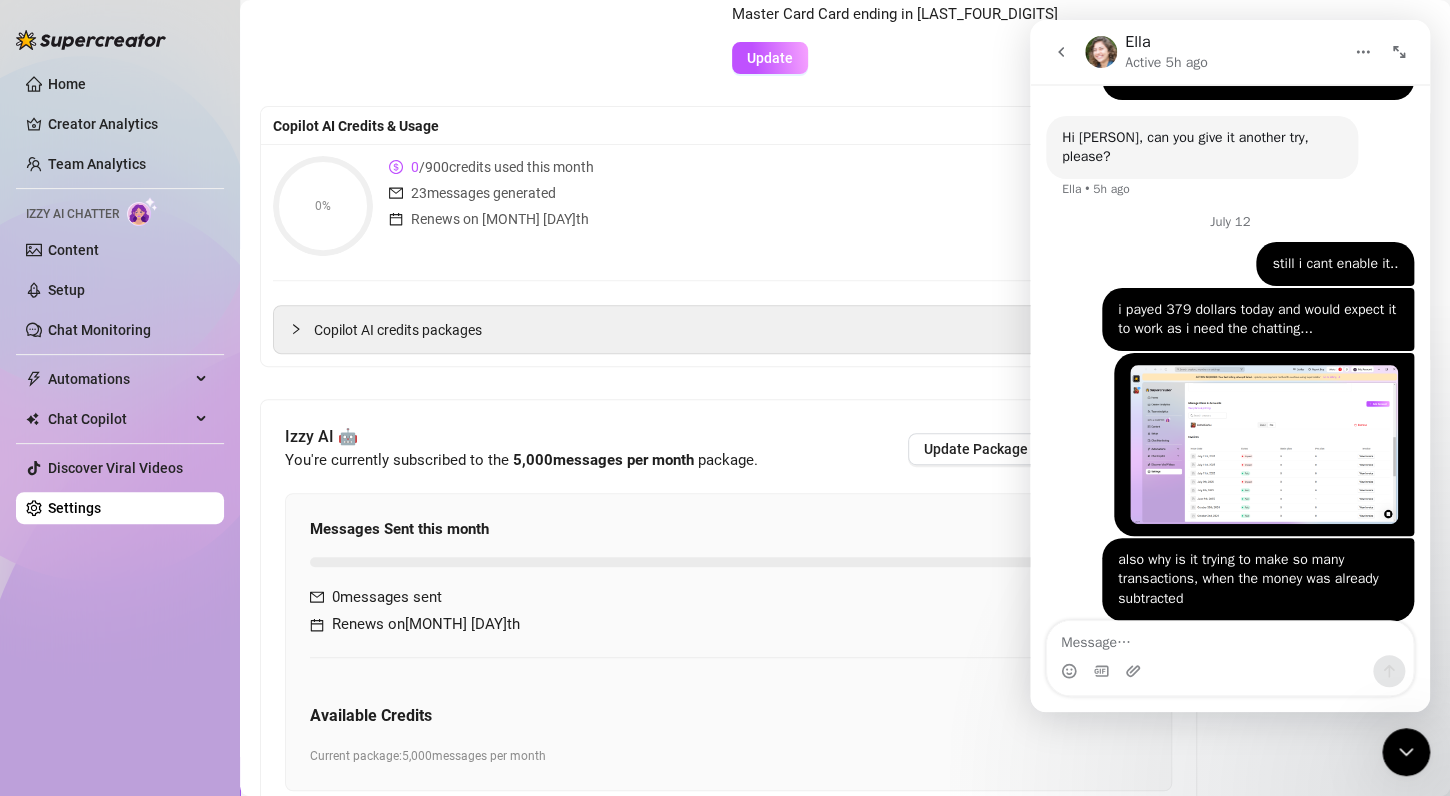 click 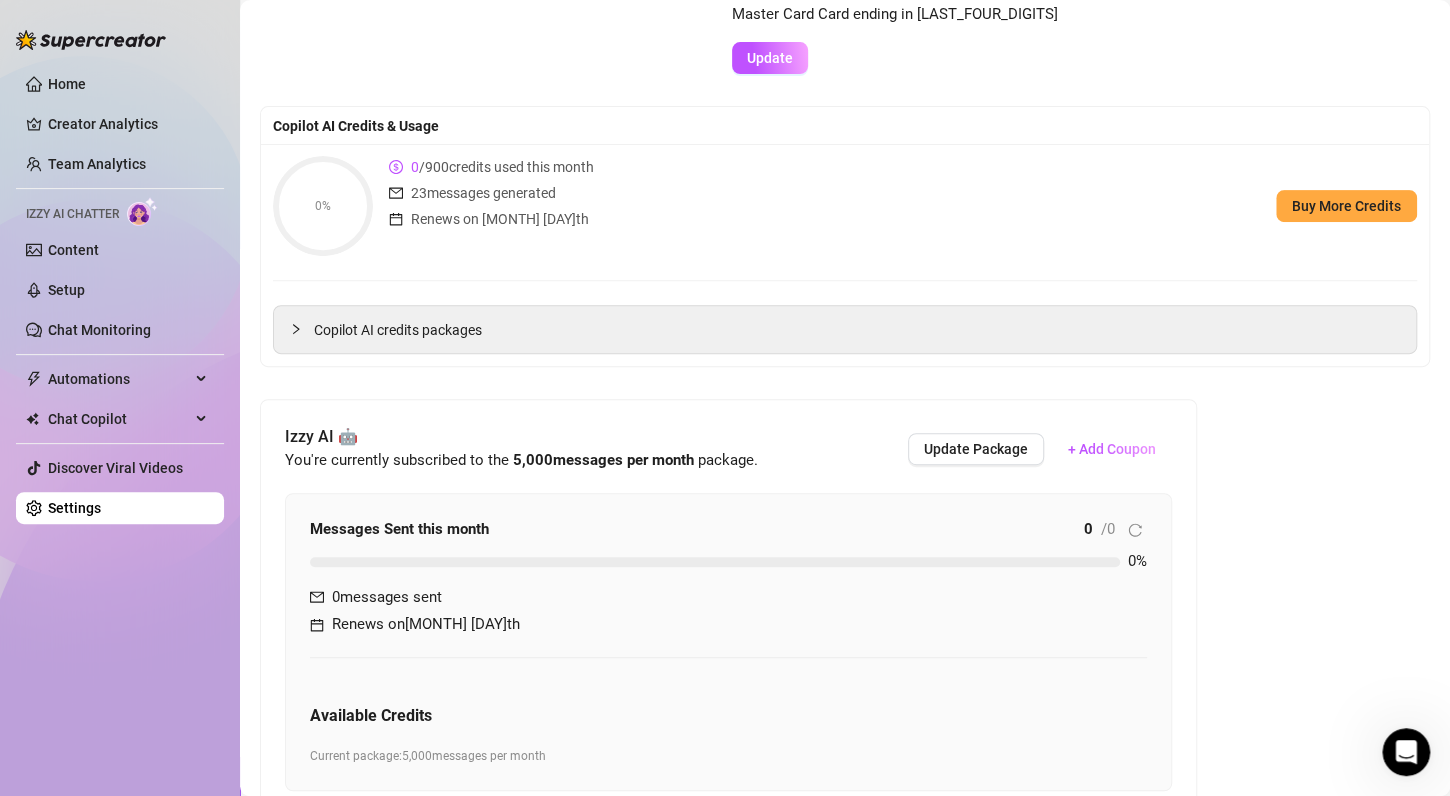 click 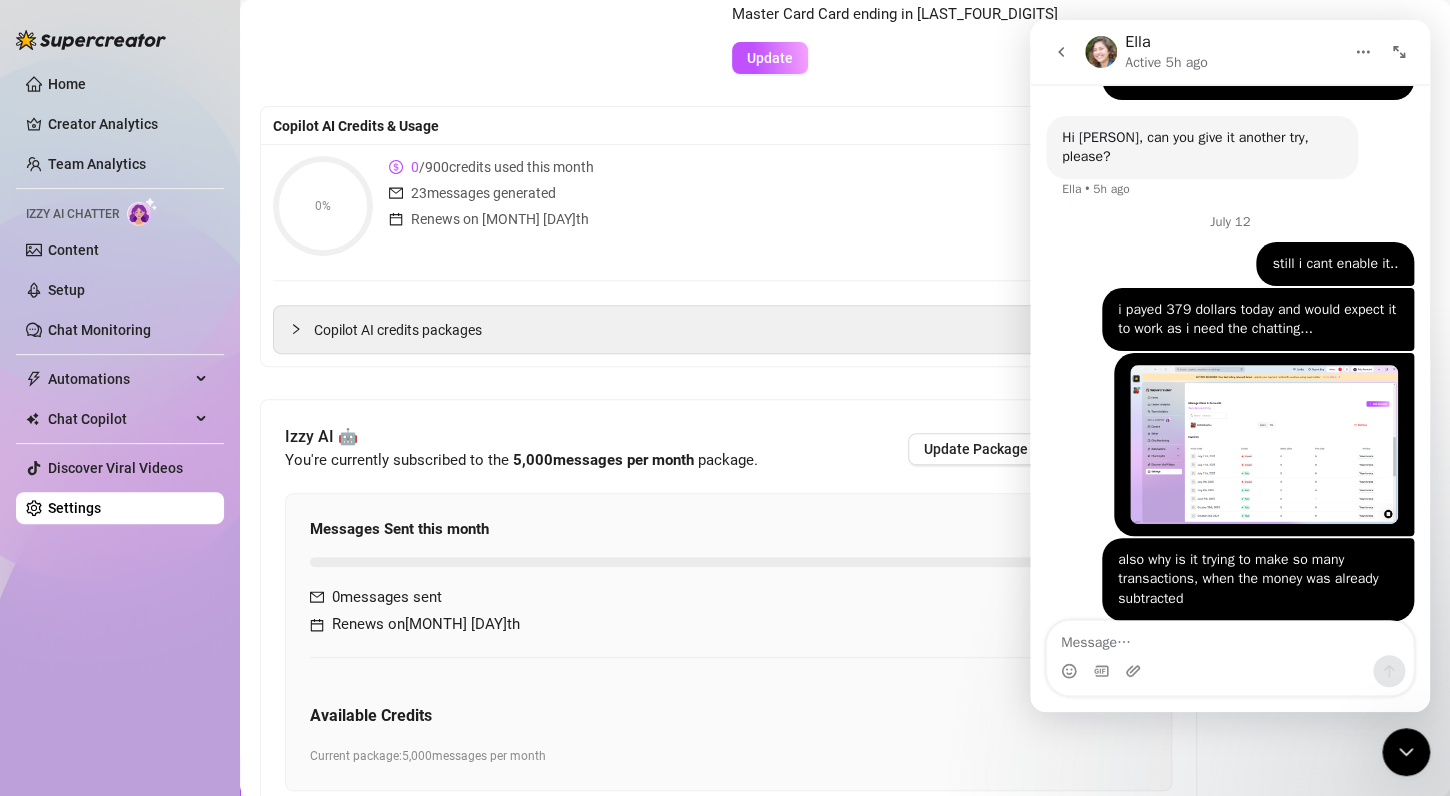 scroll, scrollTop: 1340, scrollLeft: 0, axis: vertical 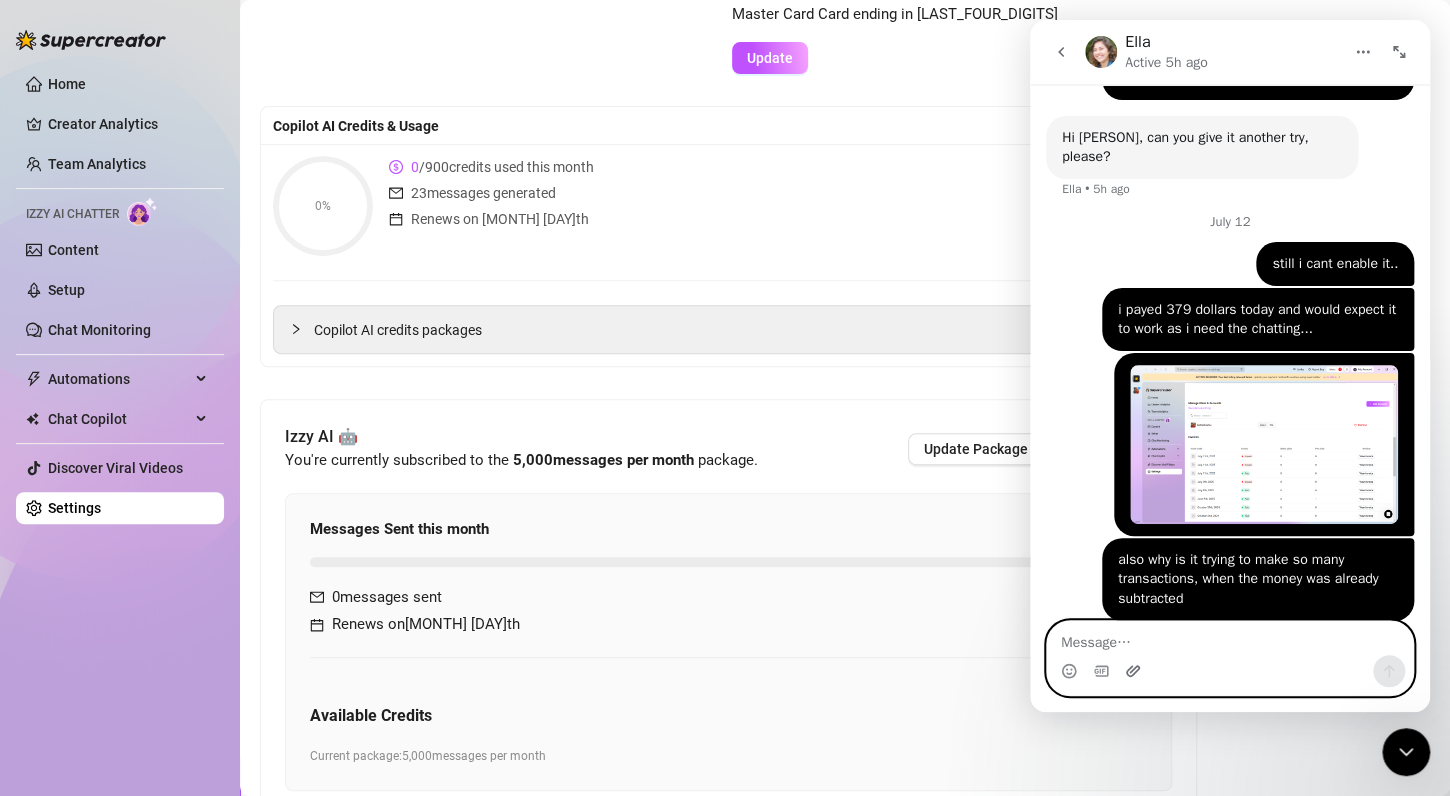 click 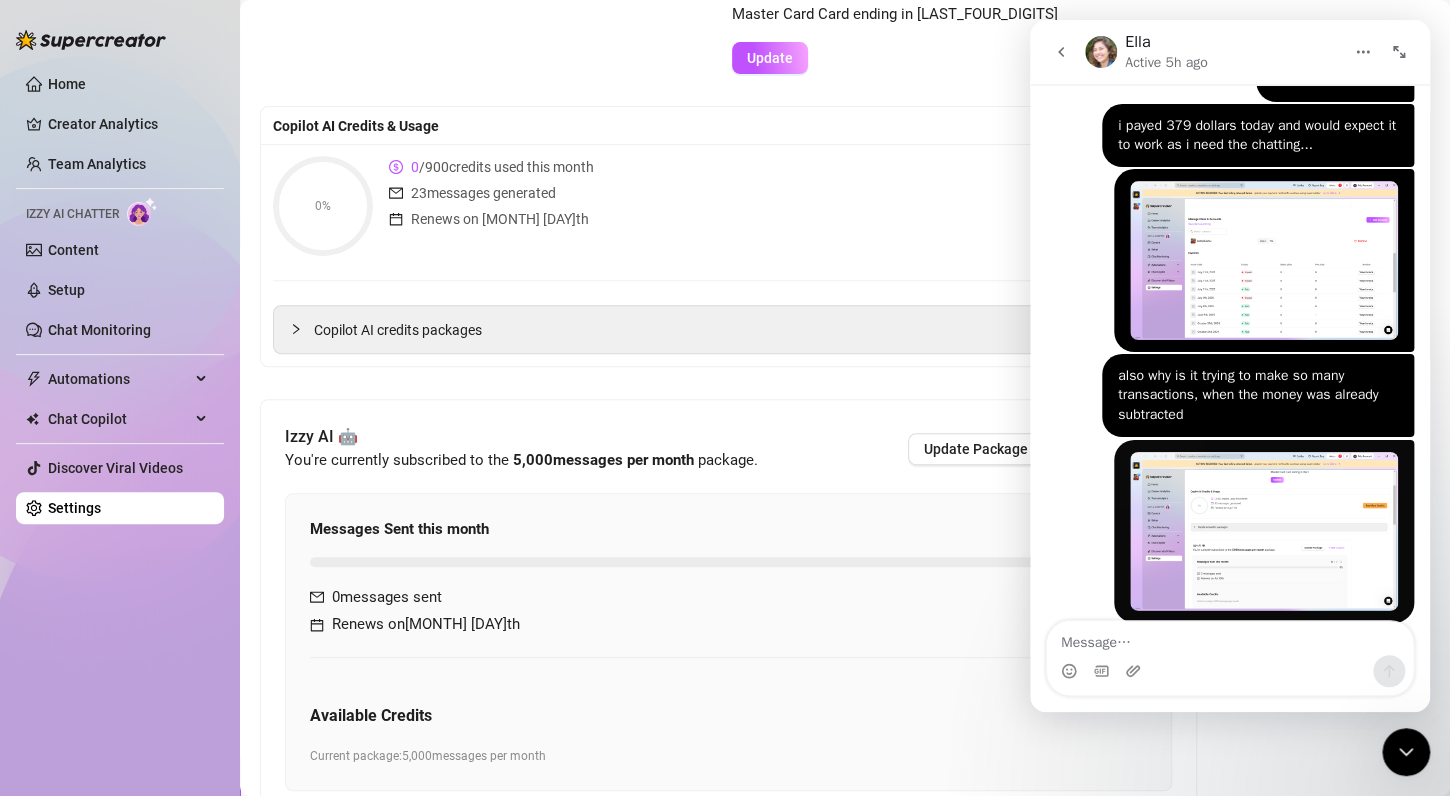 scroll, scrollTop: 1525, scrollLeft: 0, axis: vertical 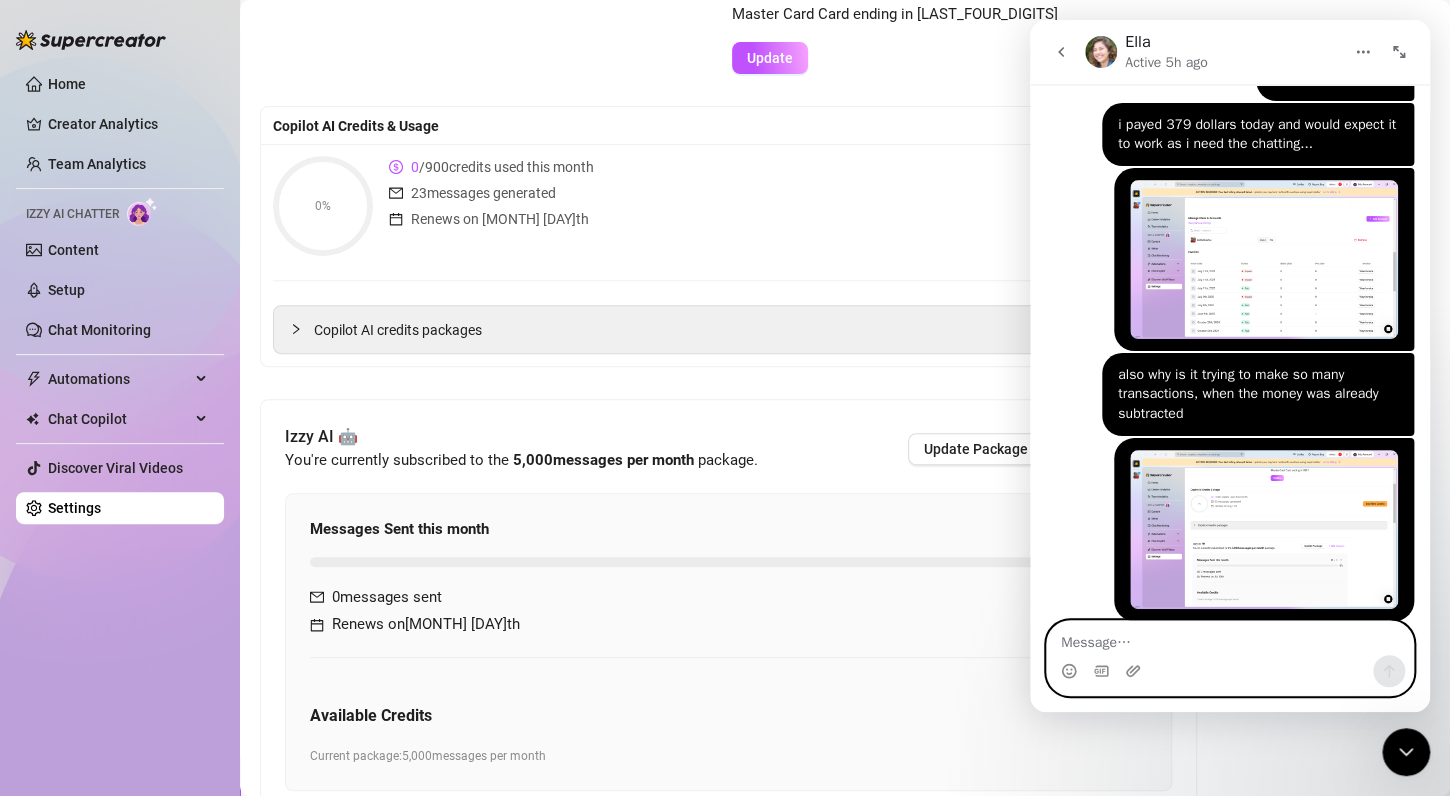 click at bounding box center (1230, 638) 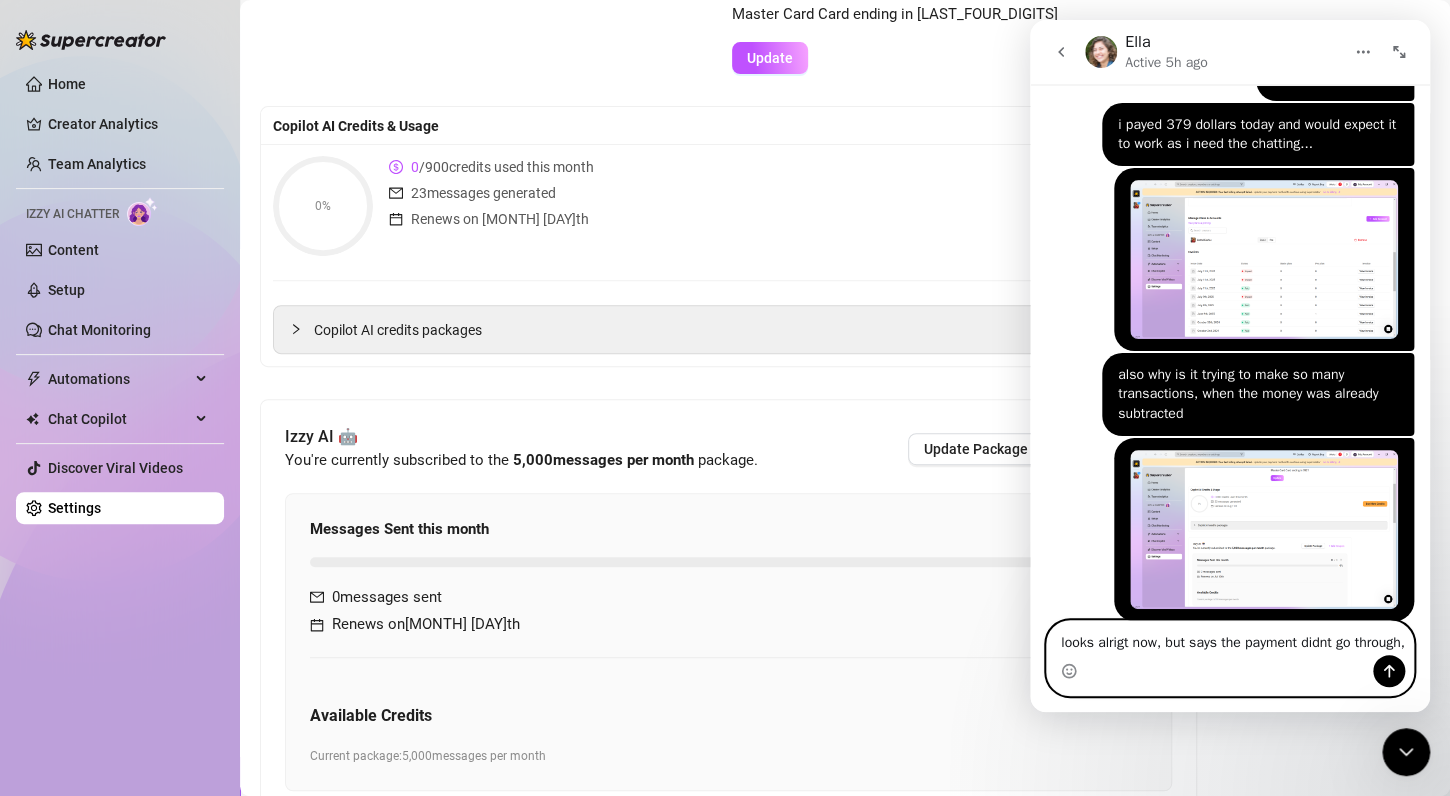 scroll, scrollTop: 1545, scrollLeft: 0, axis: vertical 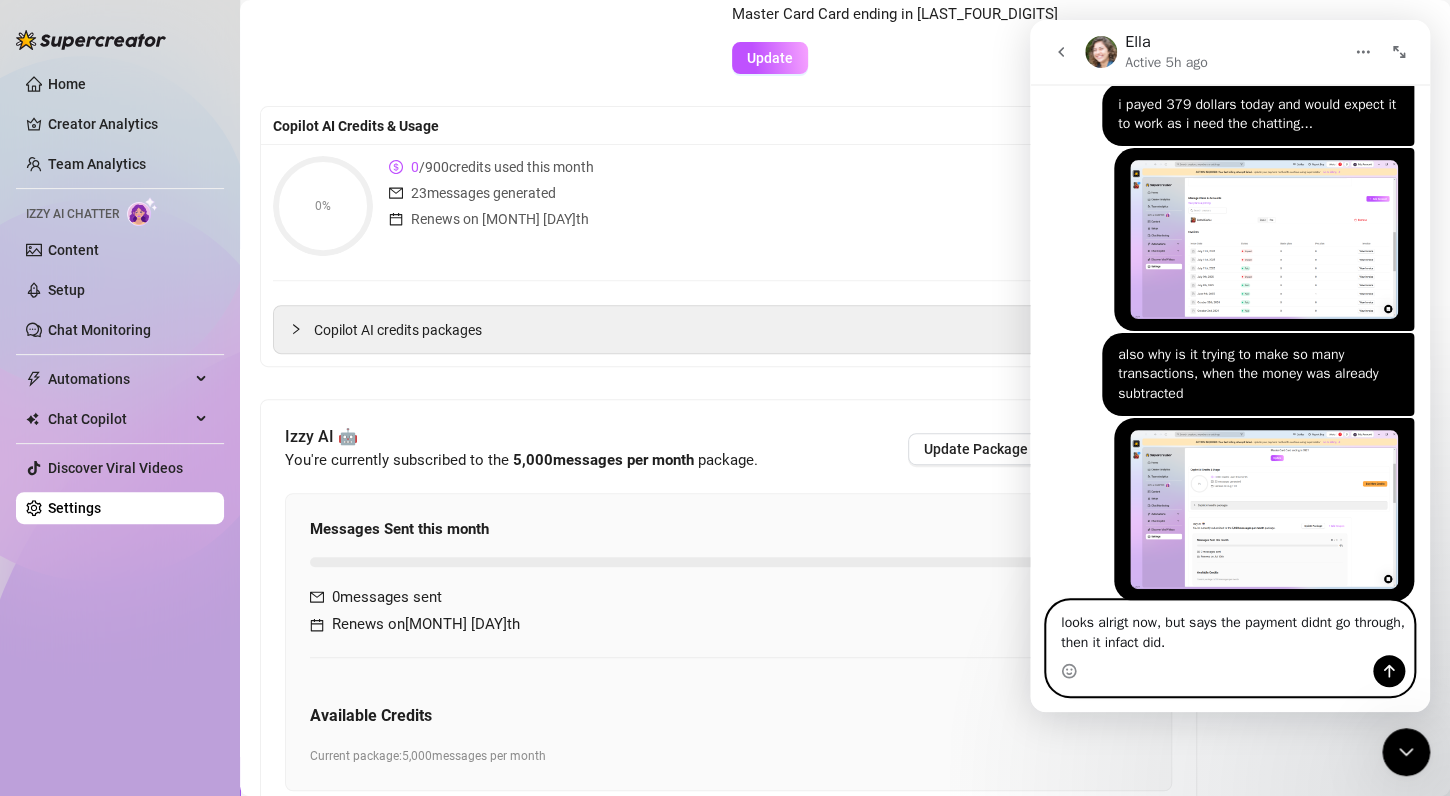 type on "looks alrigt now, but says the payment didnt go through, then it infact did." 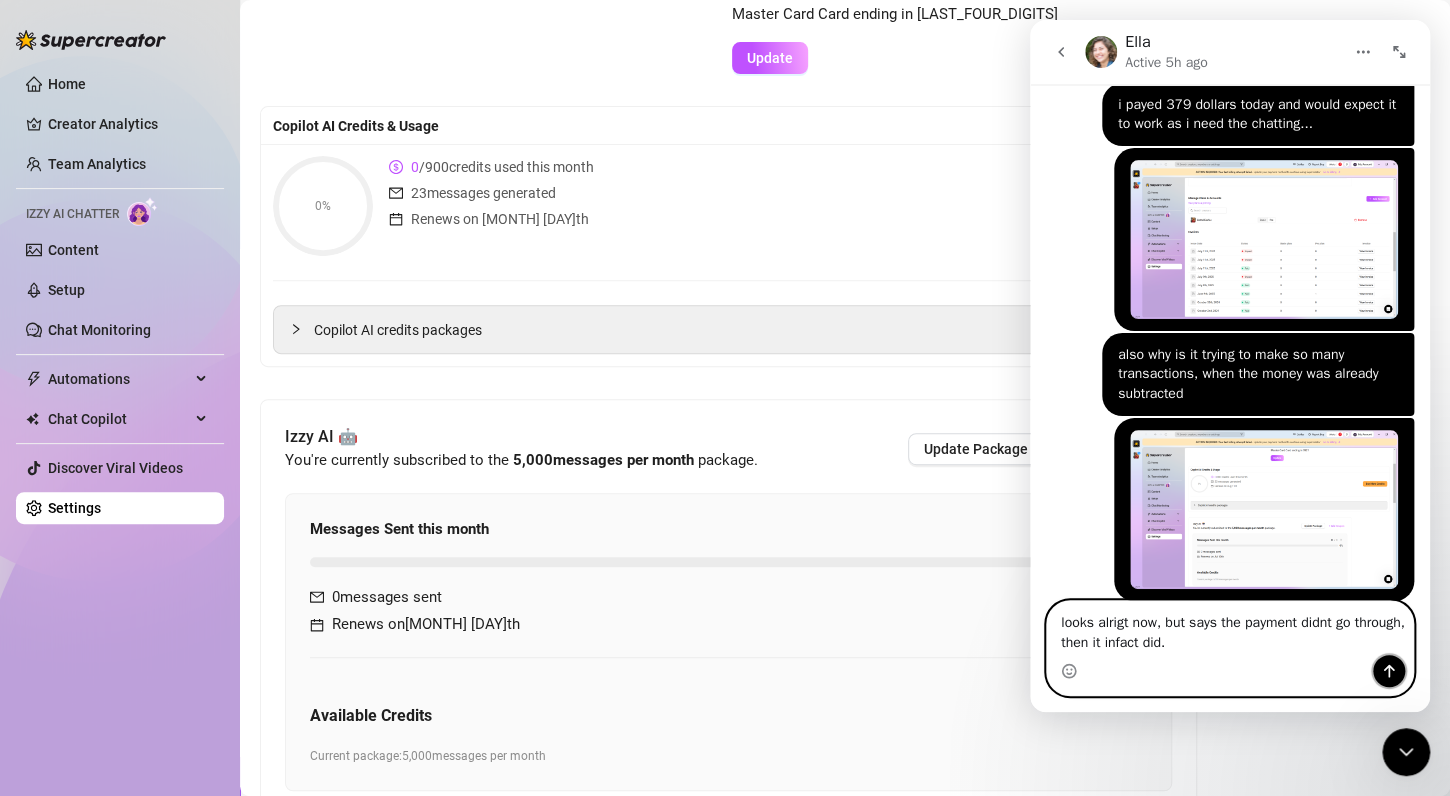 click 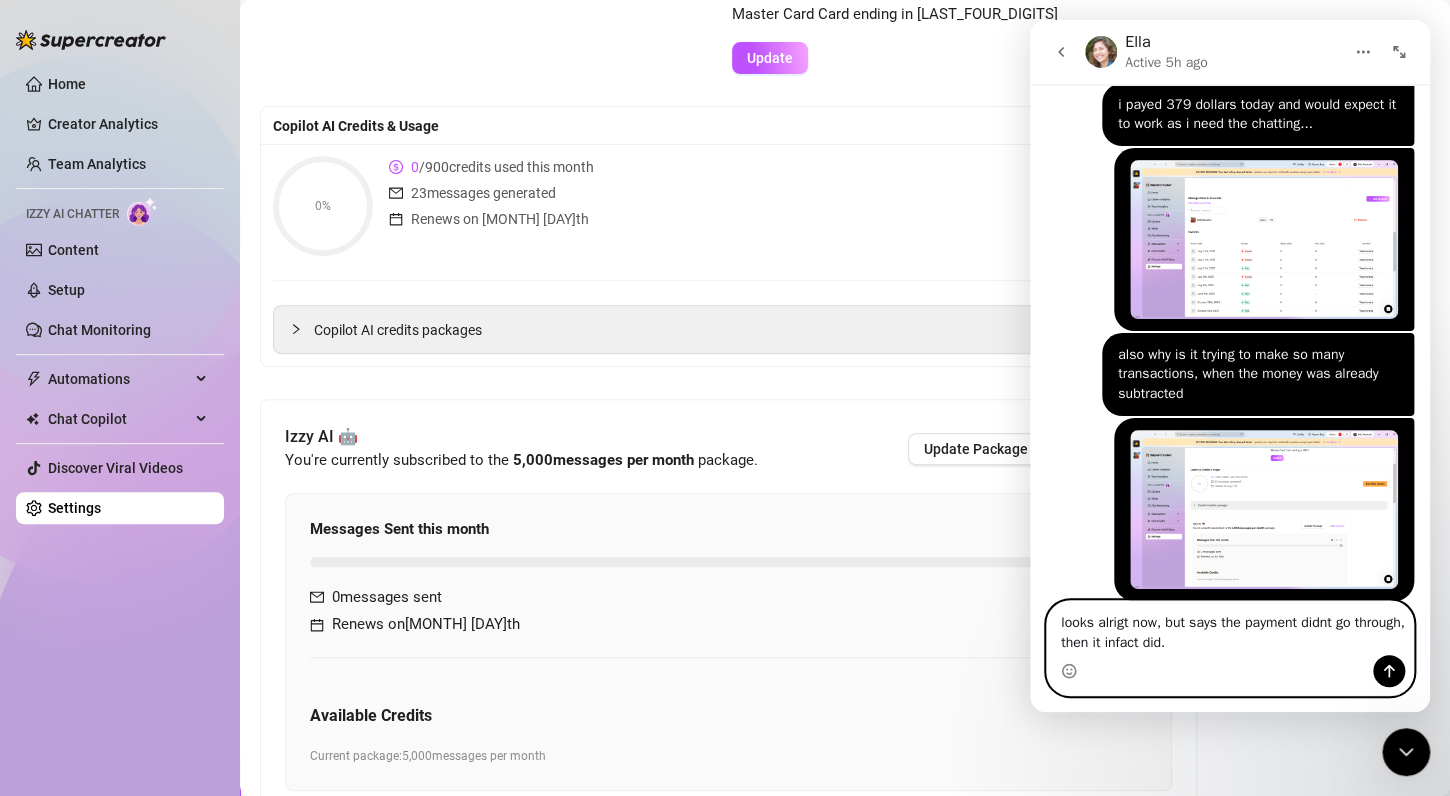 type 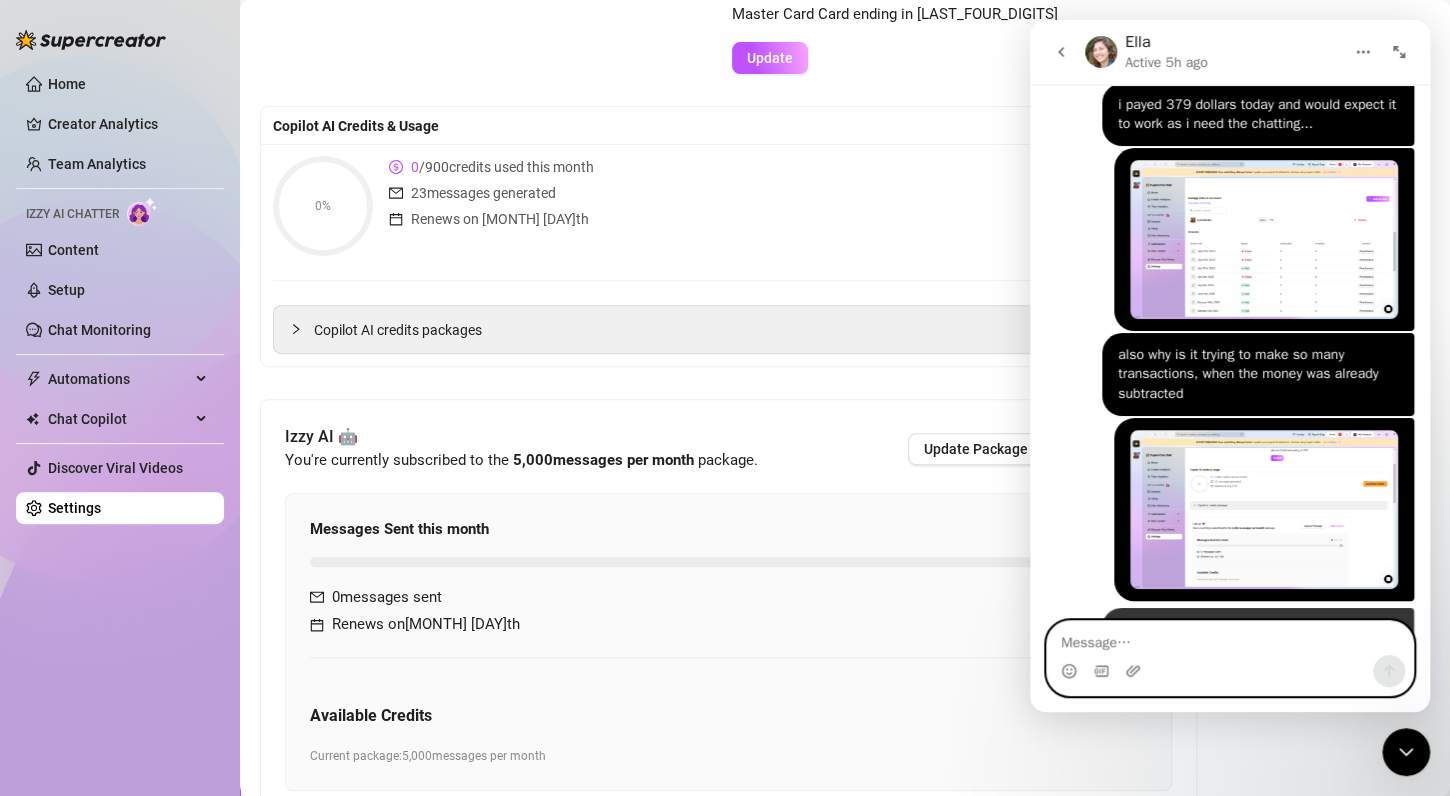 scroll, scrollTop: 1591, scrollLeft: 0, axis: vertical 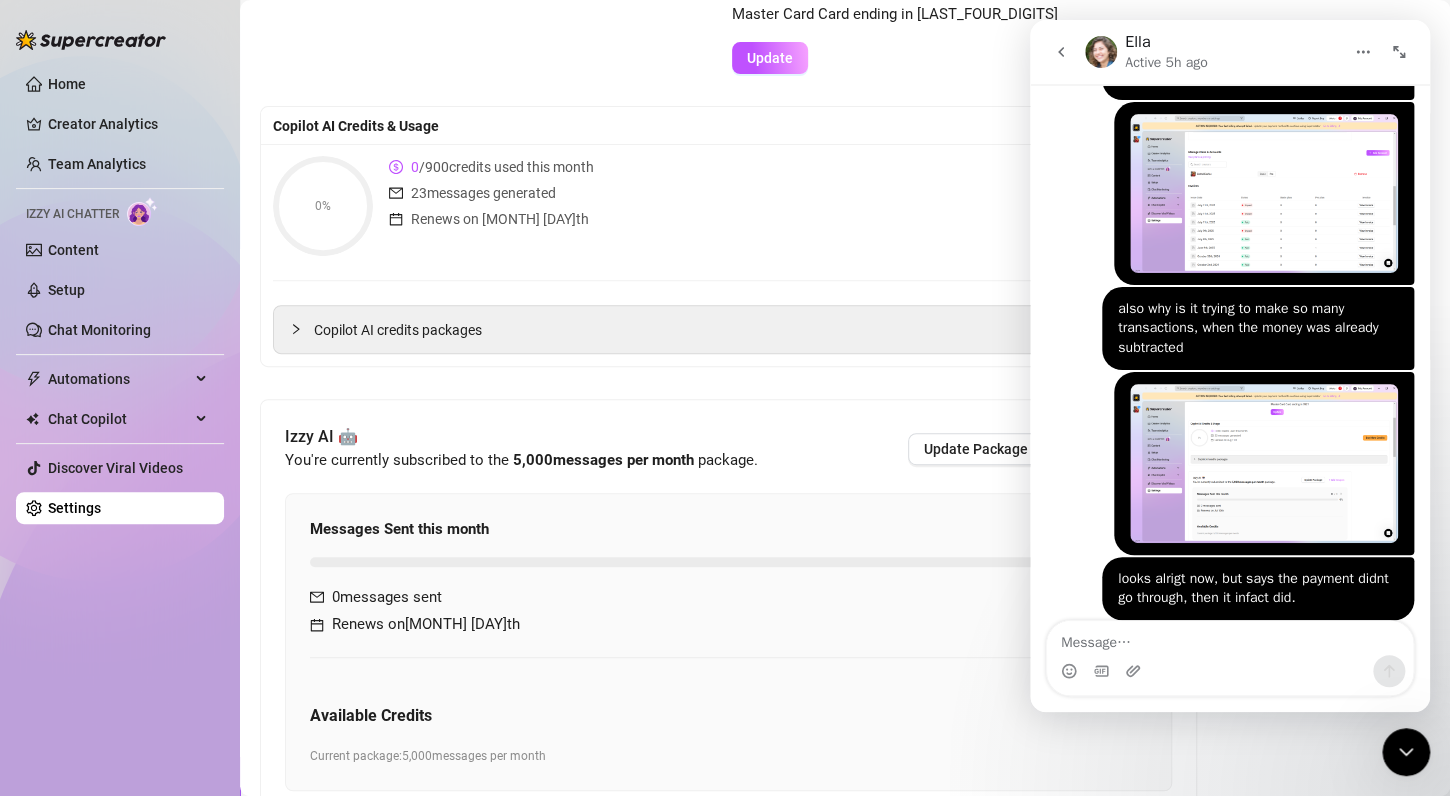 click on "Copilot AI Credits & Usage" at bounding box center (845, 126) 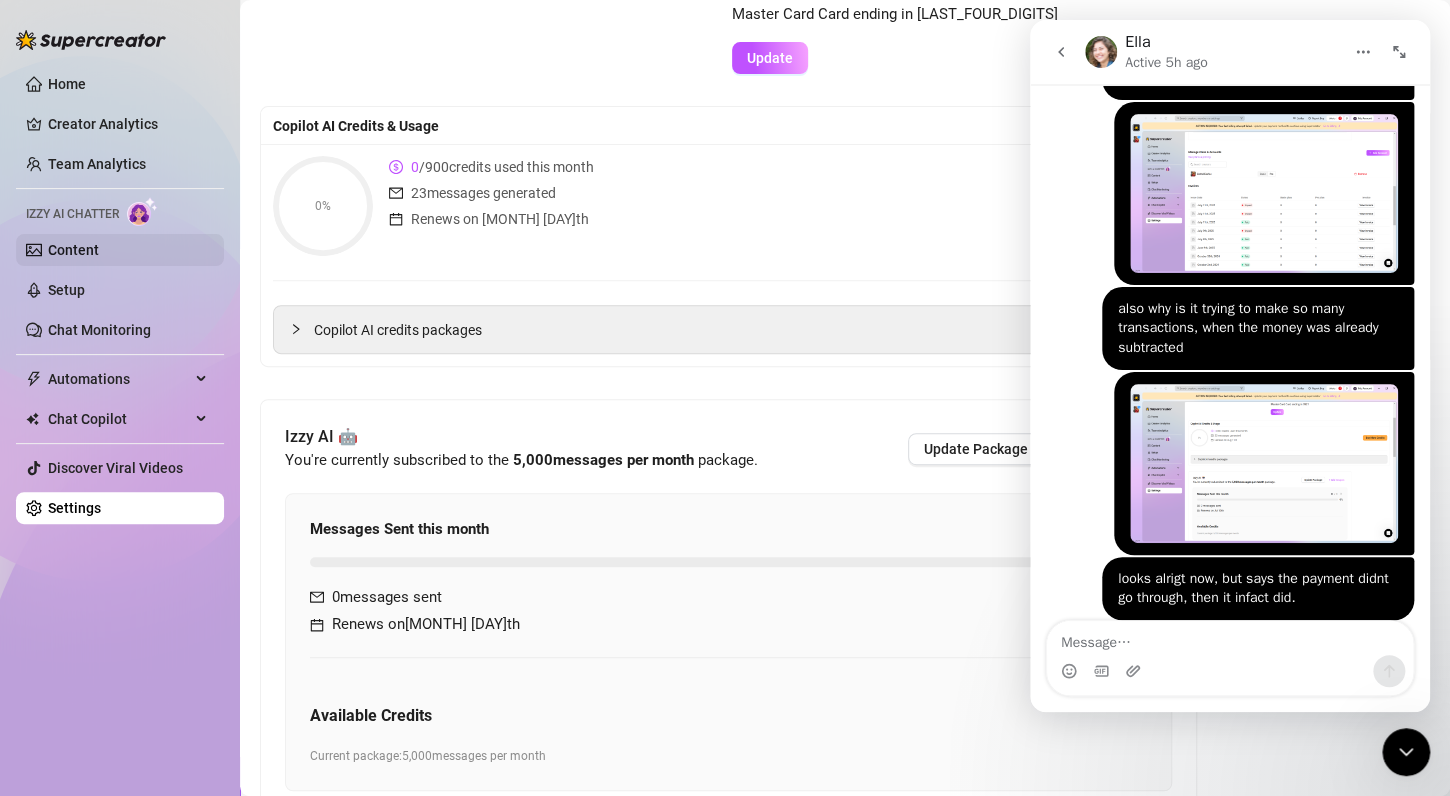 click on "Content" at bounding box center (73, 250) 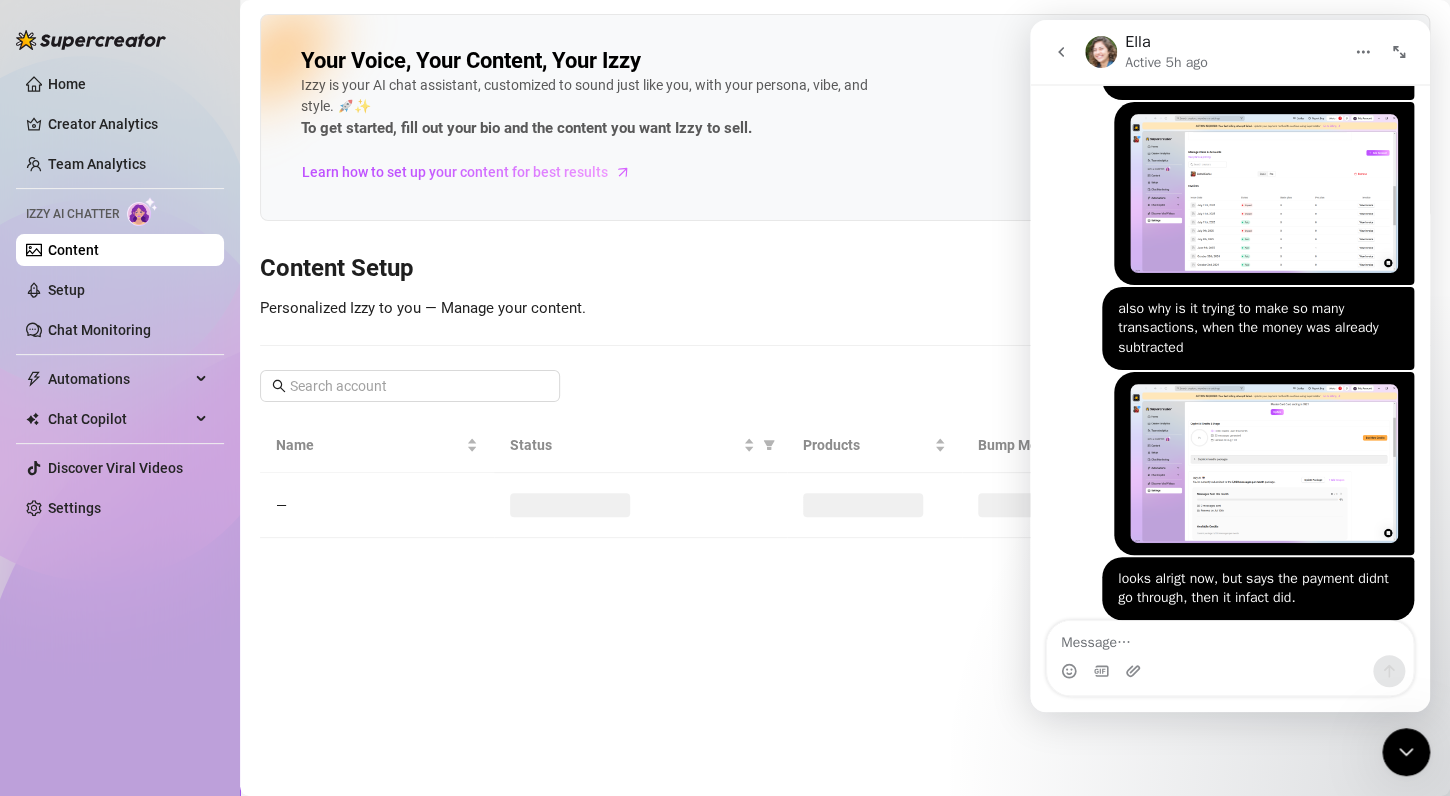 scroll, scrollTop: 0, scrollLeft: 0, axis: both 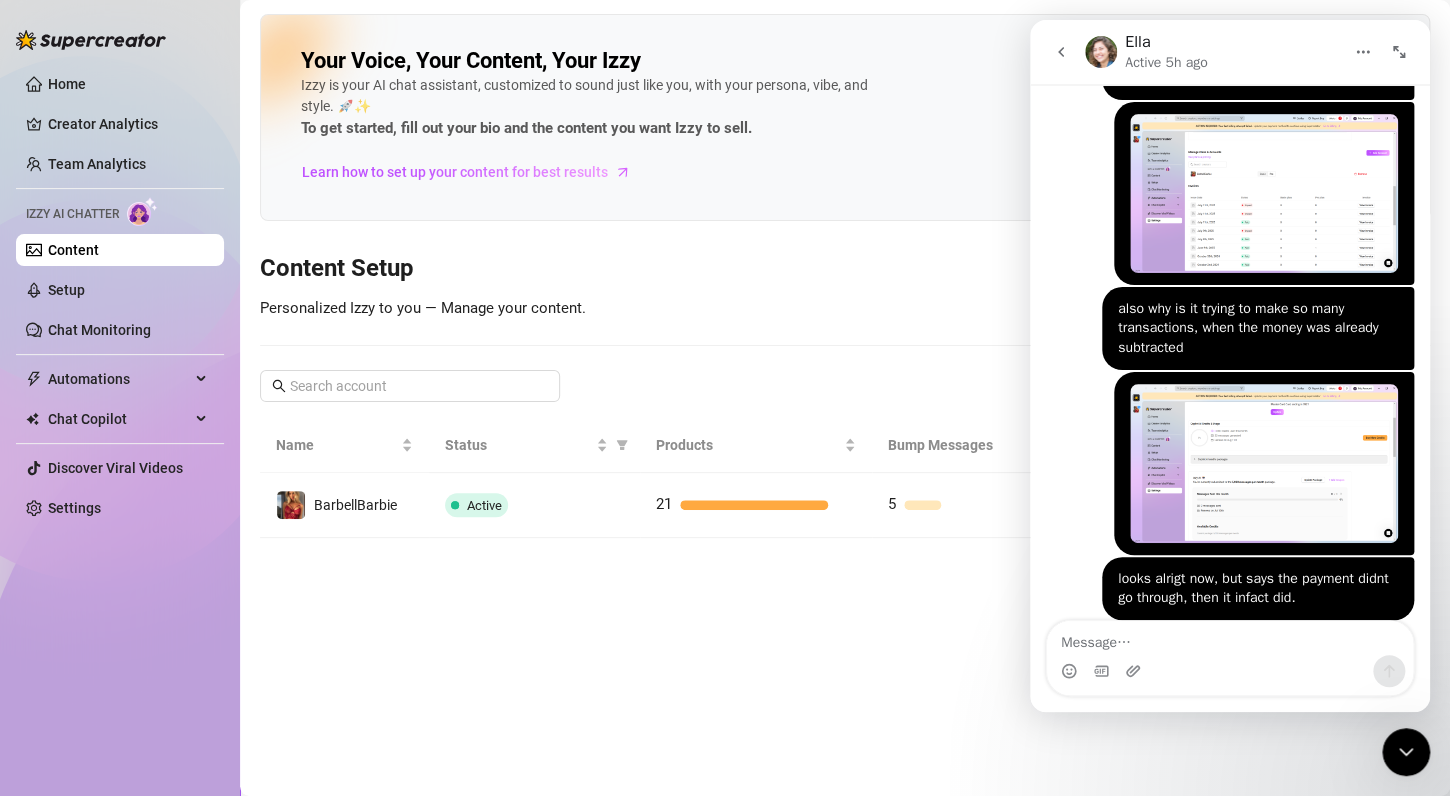 click 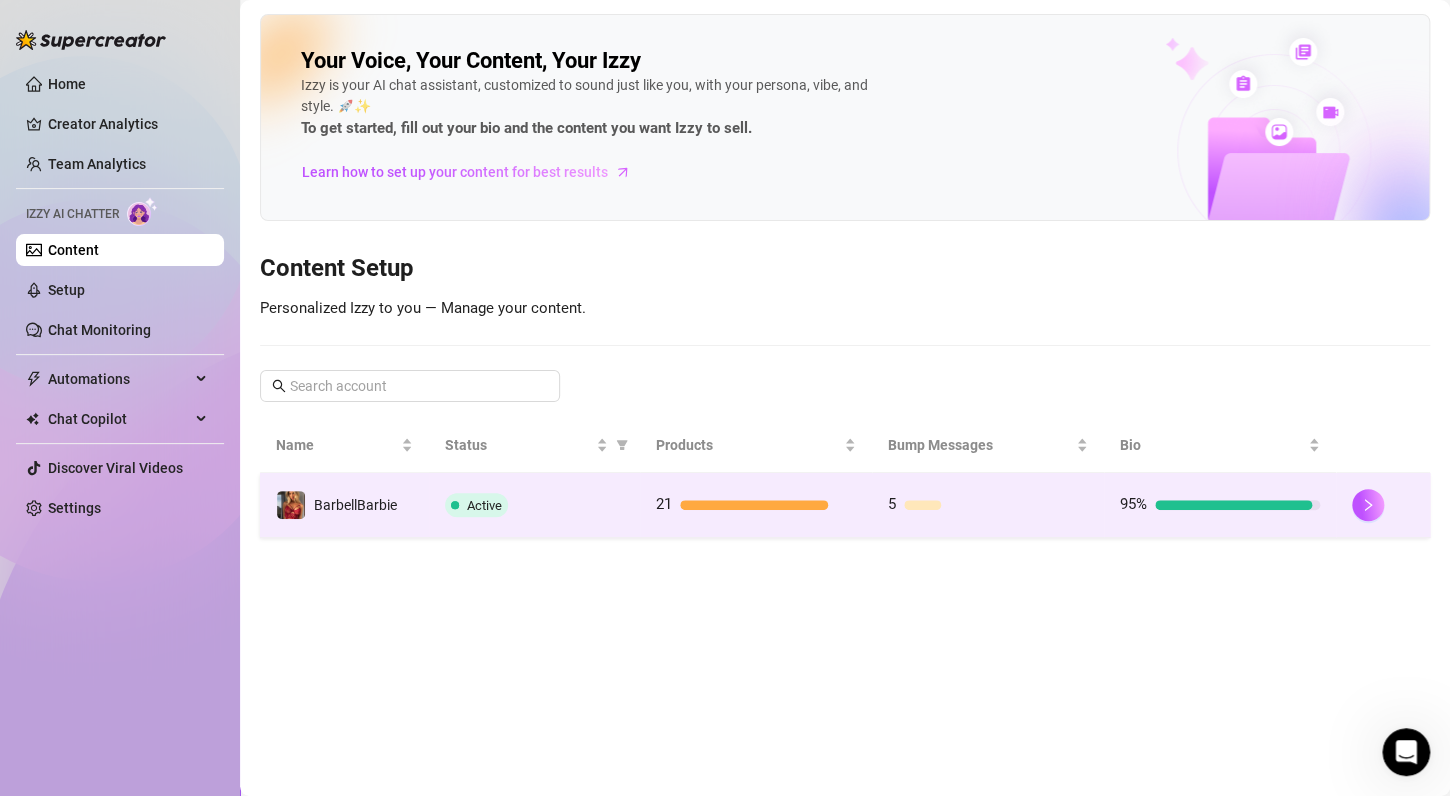 click on "95%" at bounding box center [1220, 505] 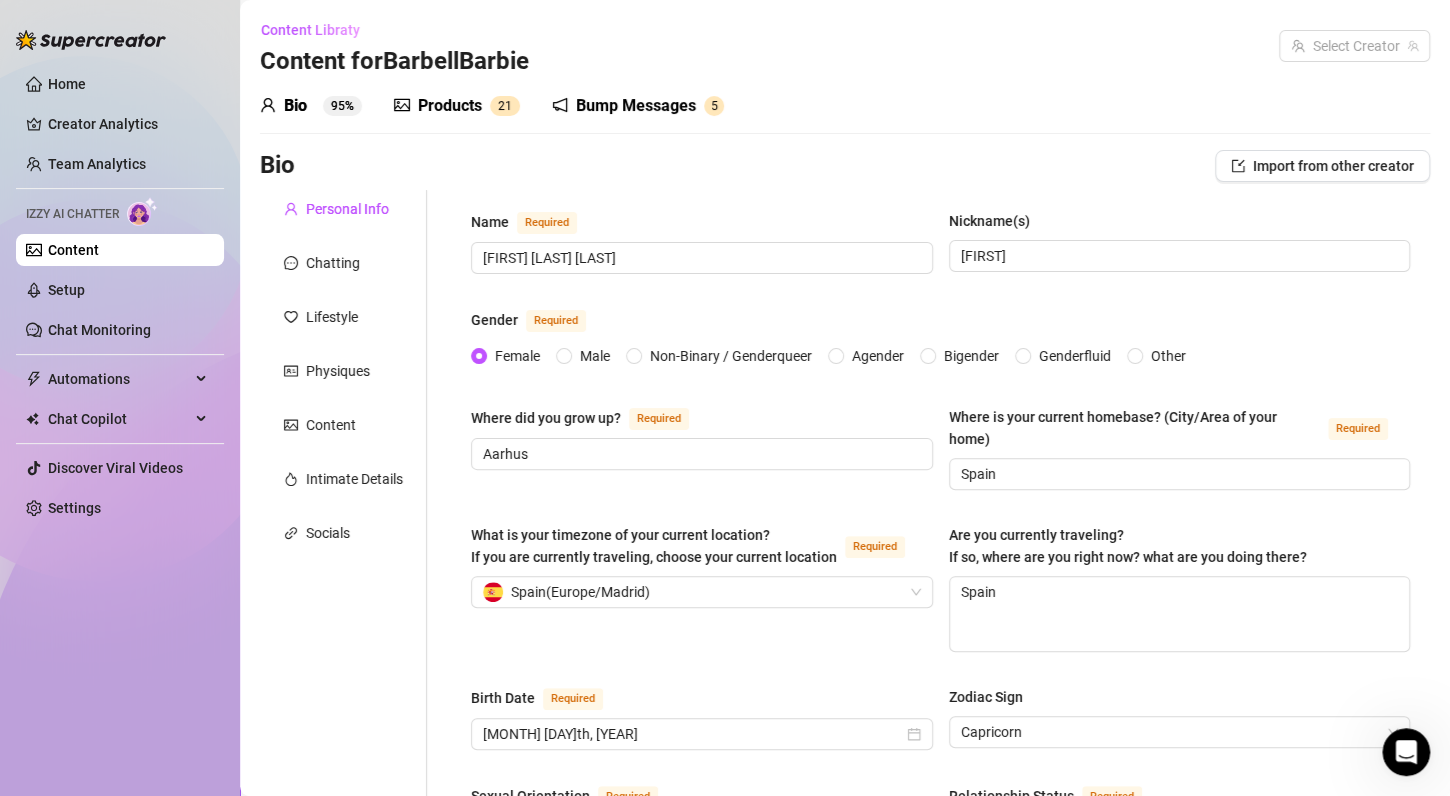 type 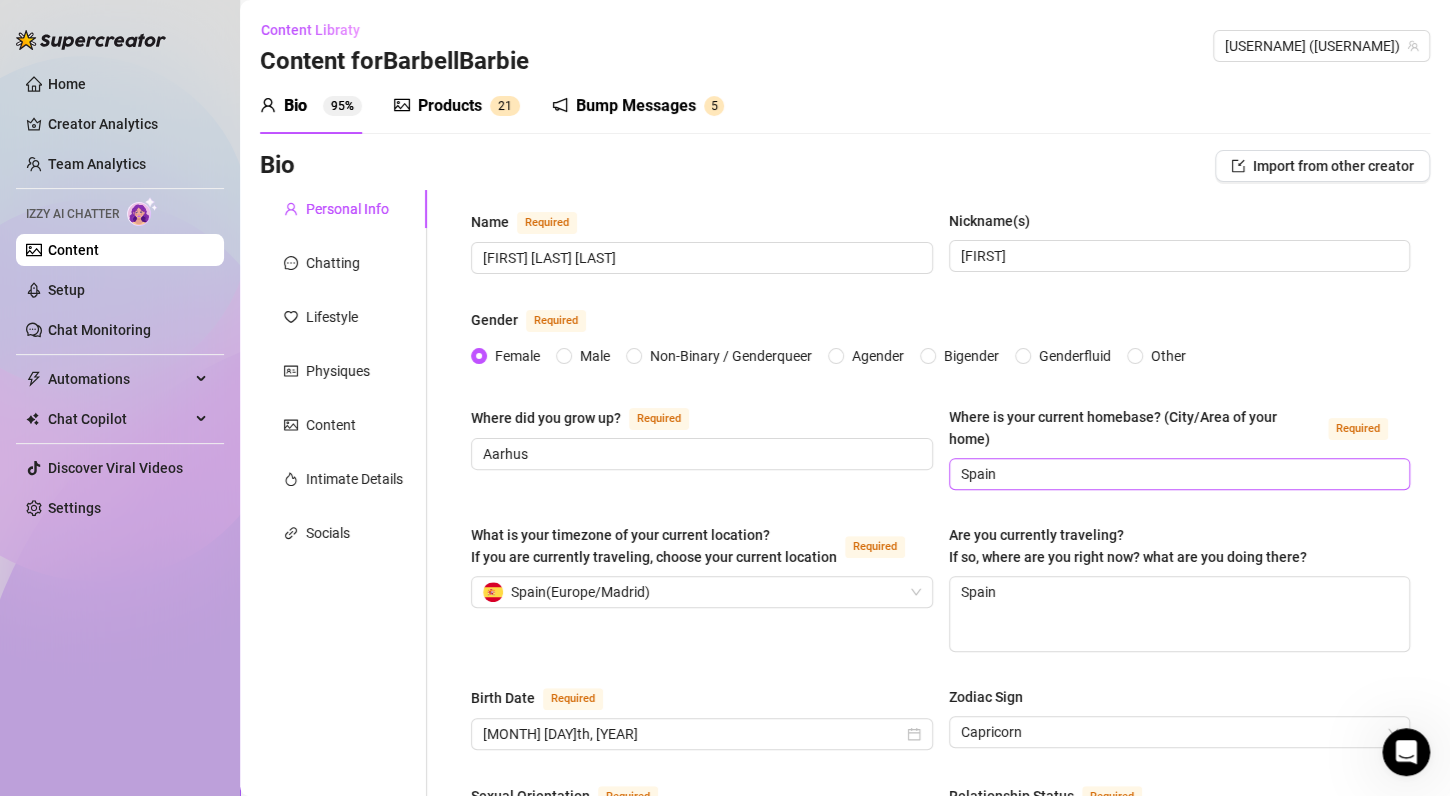 scroll, scrollTop: 56, scrollLeft: 0, axis: vertical 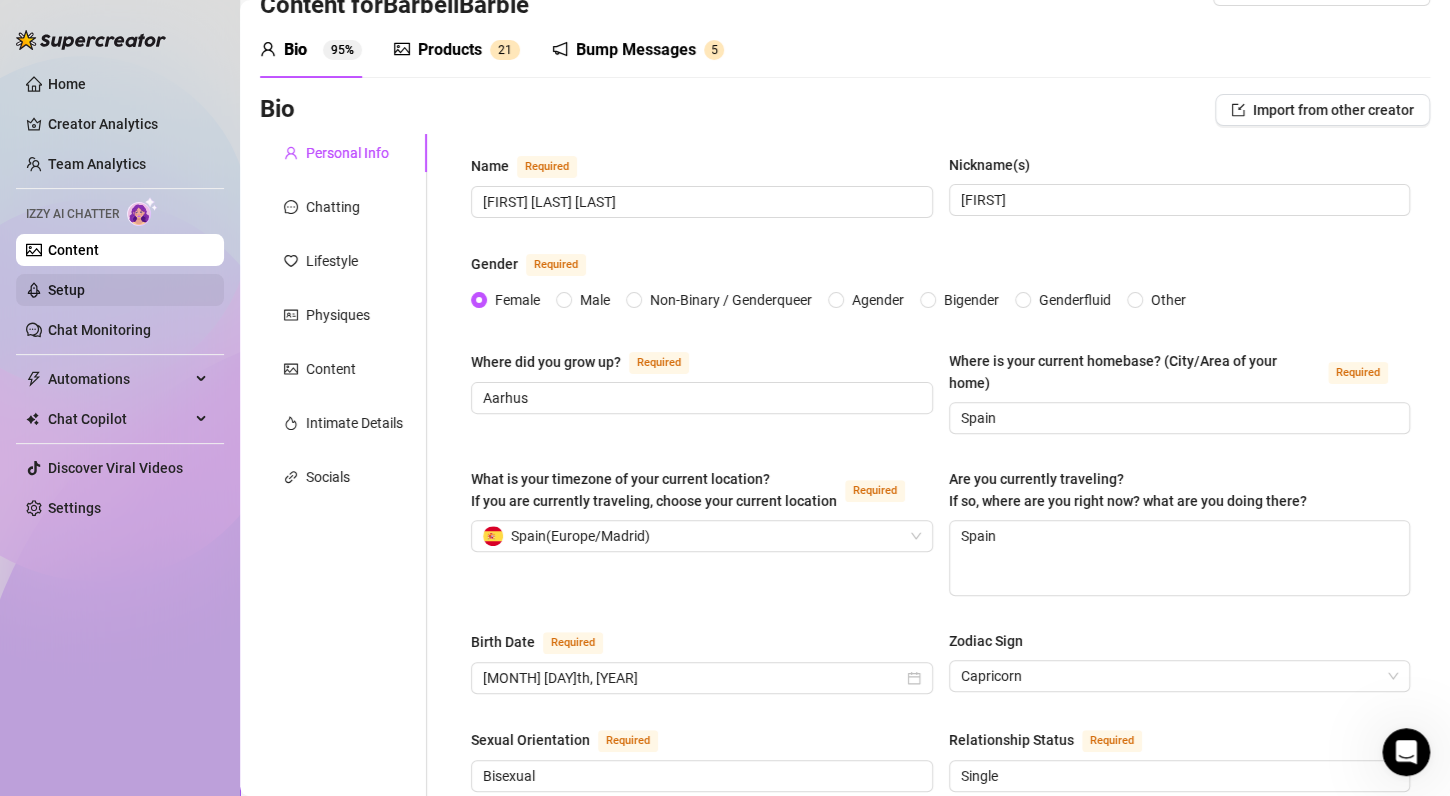 click on "Setup" at bounding box center (66, 290) 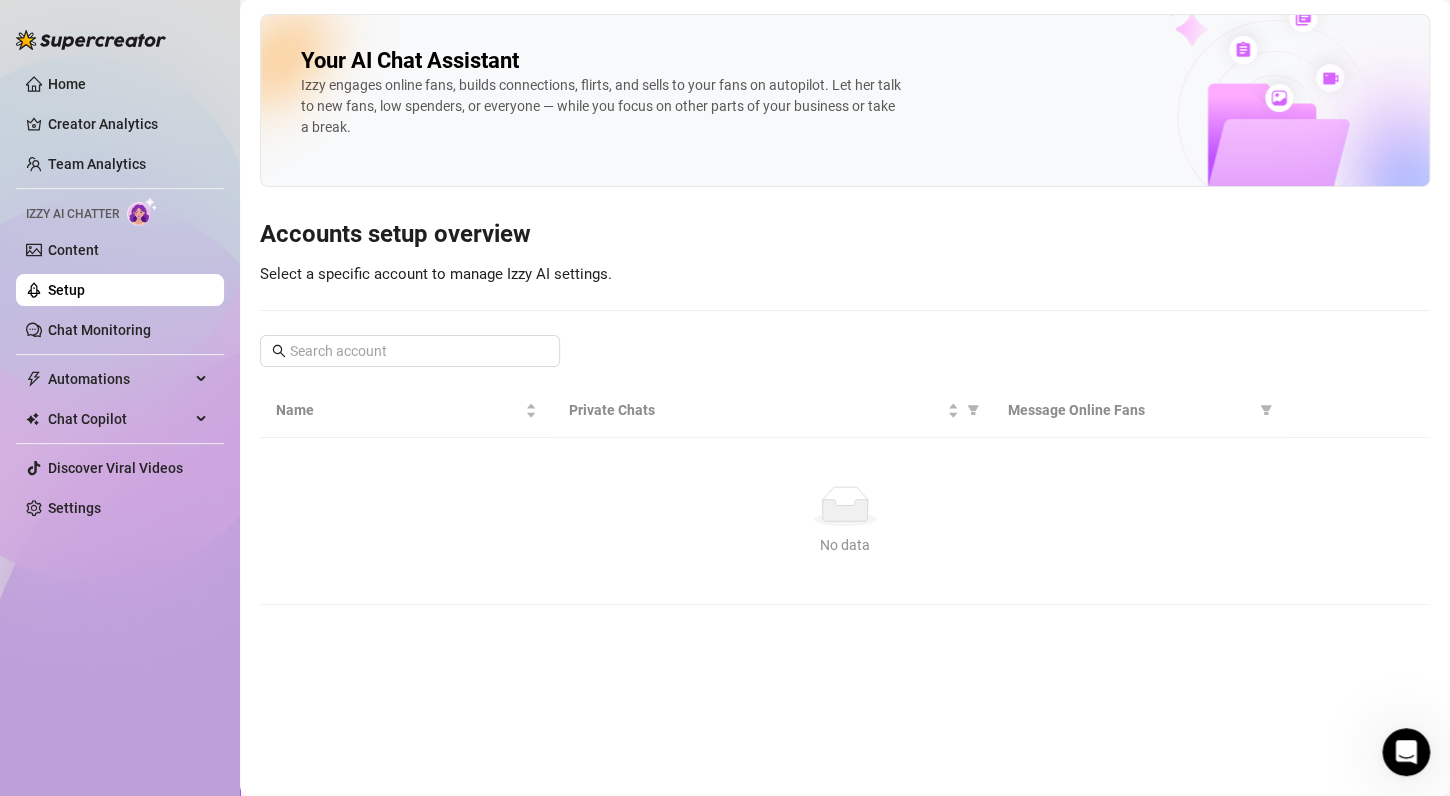 scroll, scrollTop: 0, scrollLeft: 0, axis: both 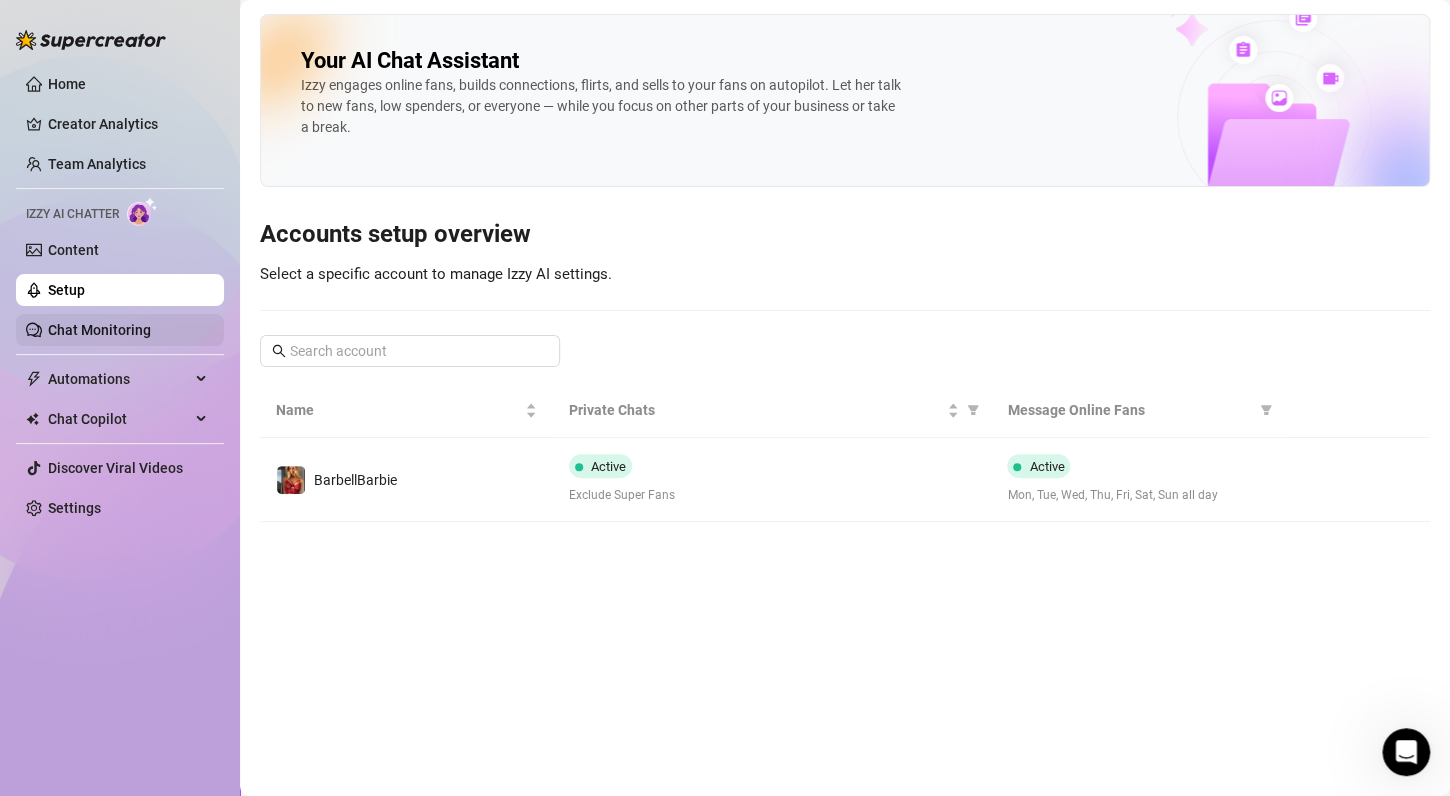 click on "Chat Monitoring" at bounding box center (99, 330) 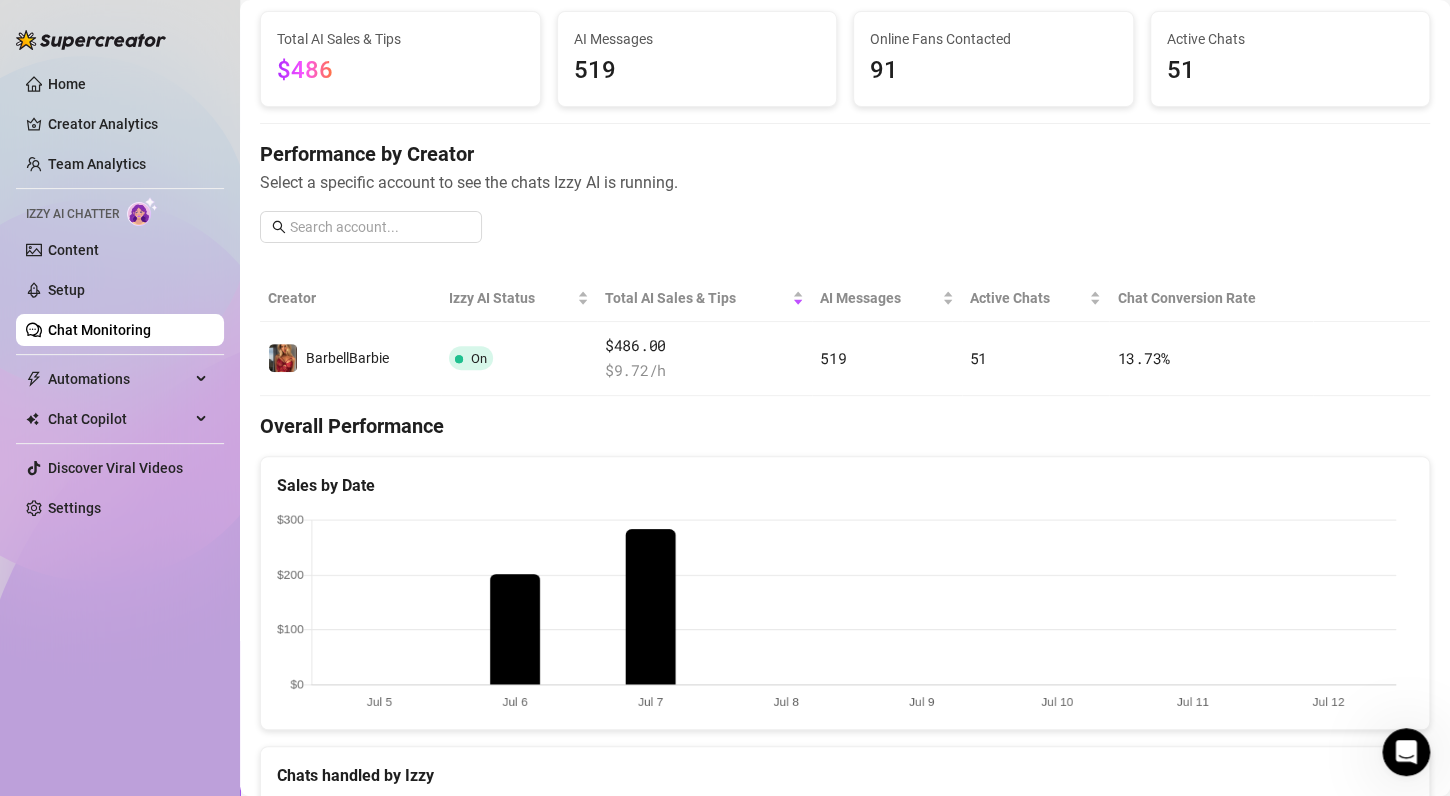 scroll, scrollTop: 86, scrollLeft: 0, axis: vertical 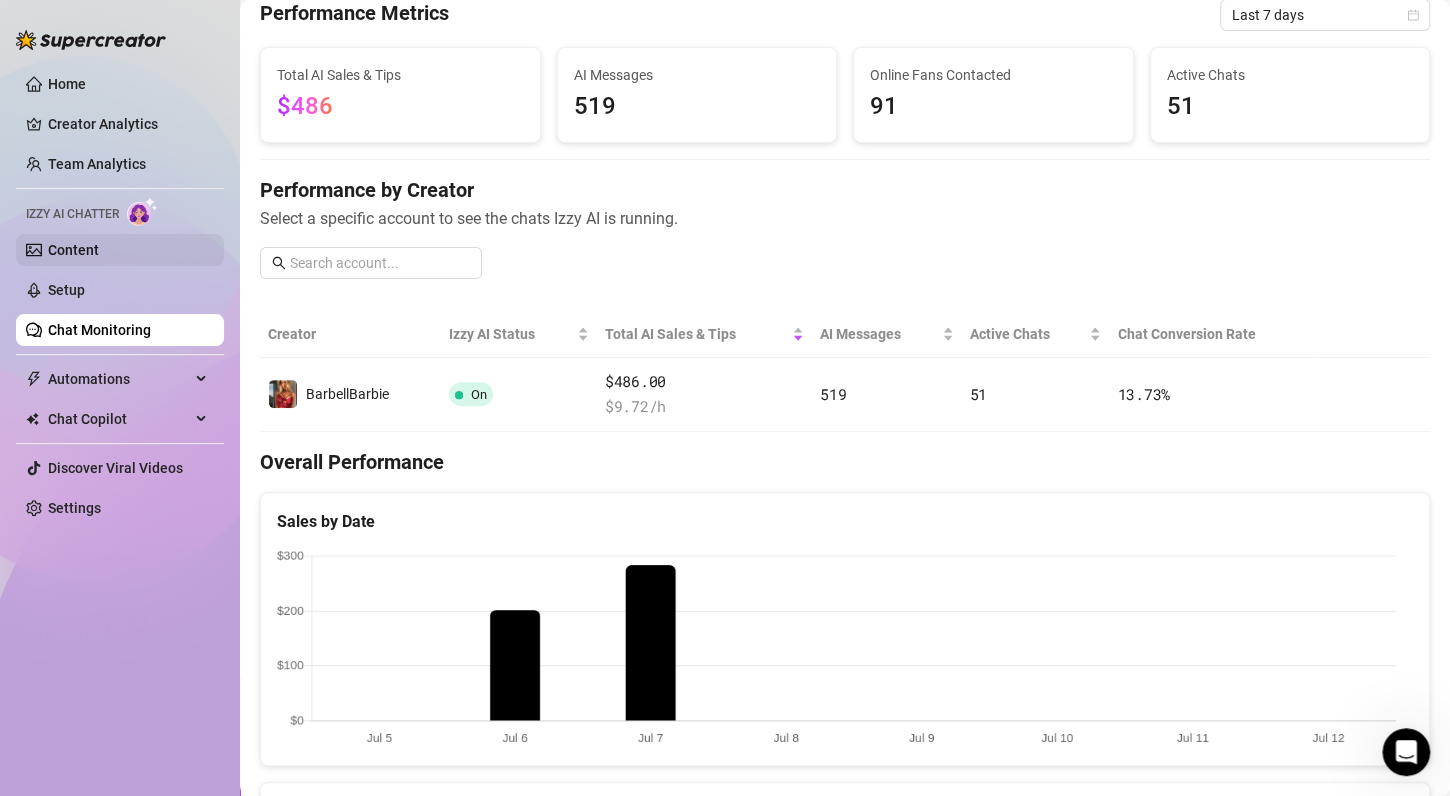 click on "Content" at bounding box center [73, 250] 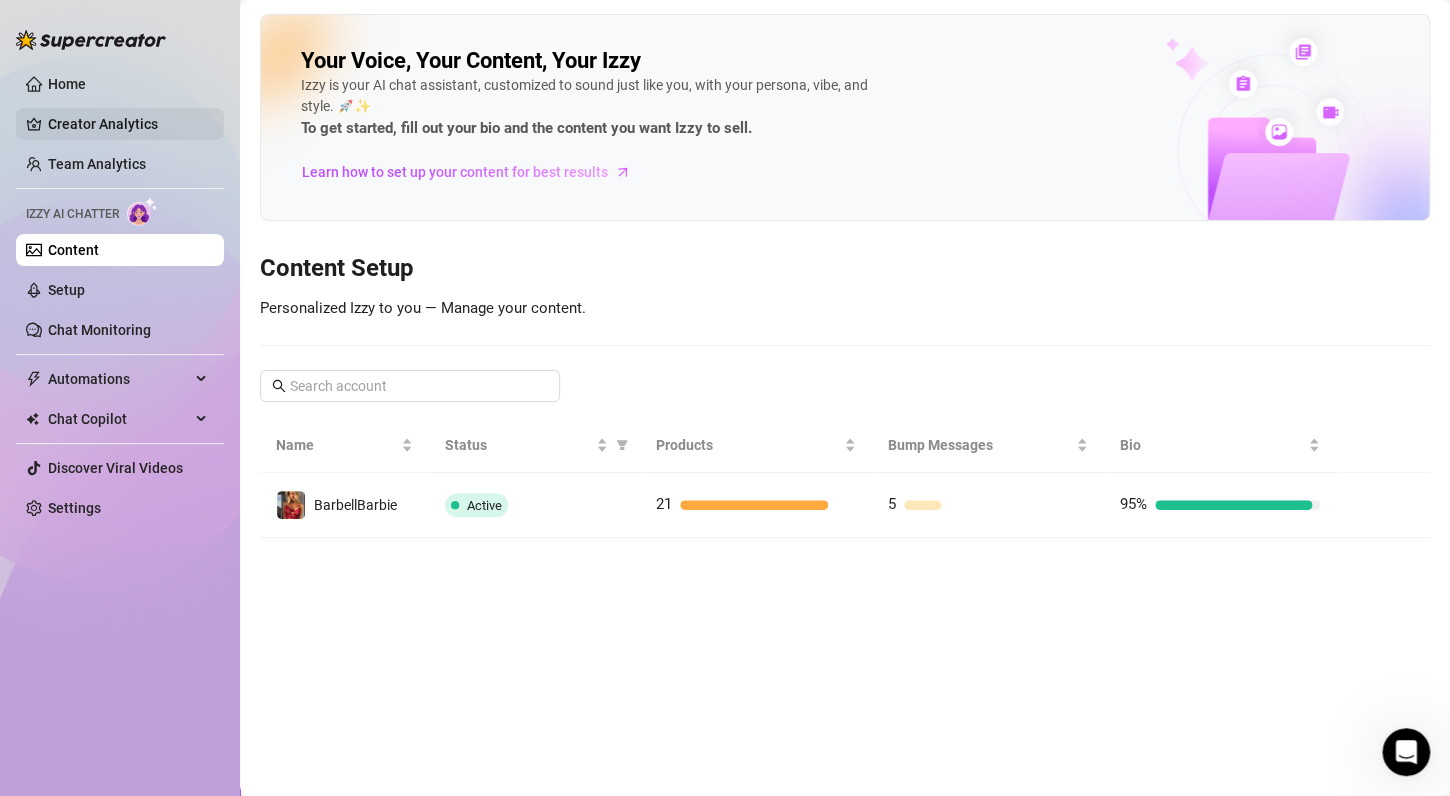 click on "Creator Analytics" at bounding box center (128, 124) 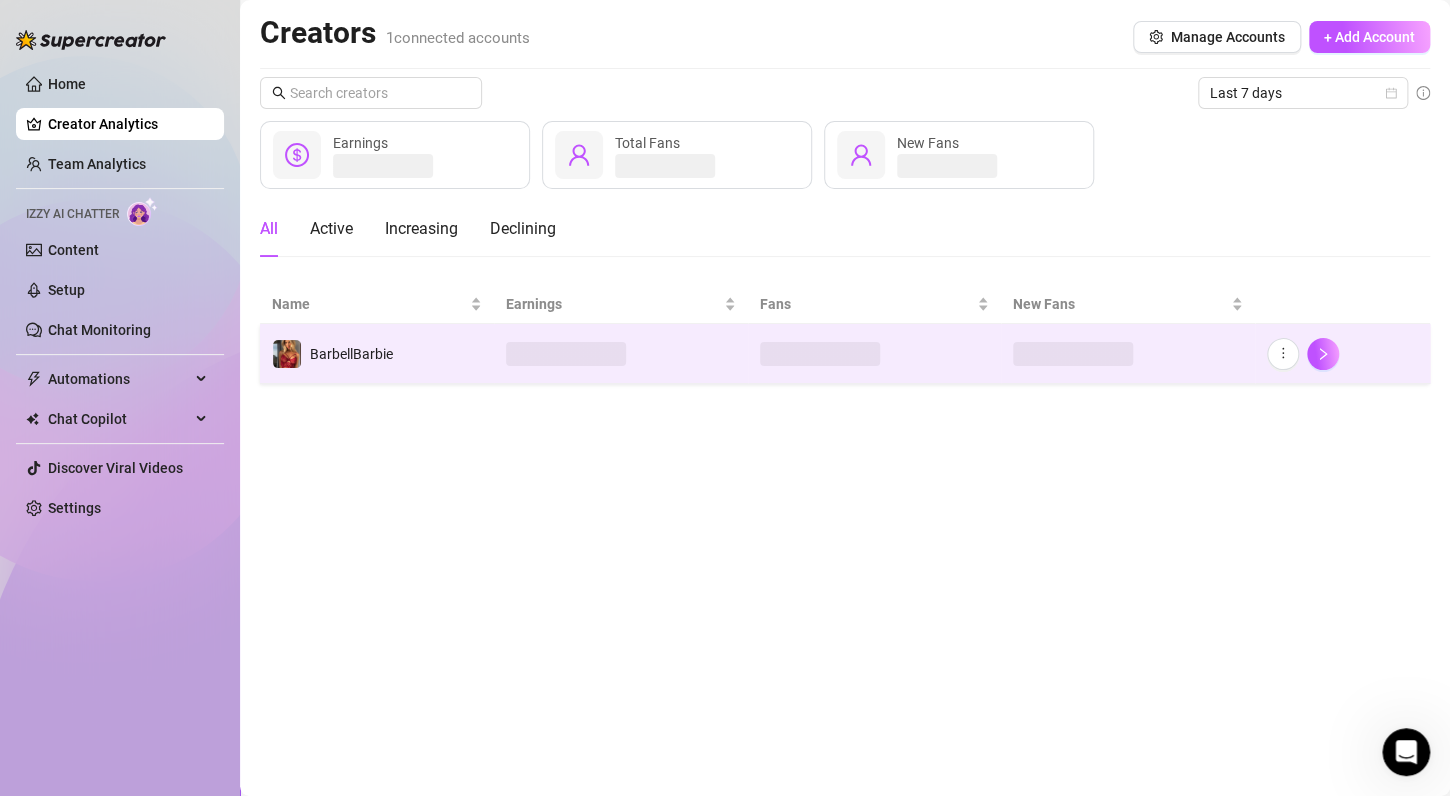 click at bounding box center (820, 354) 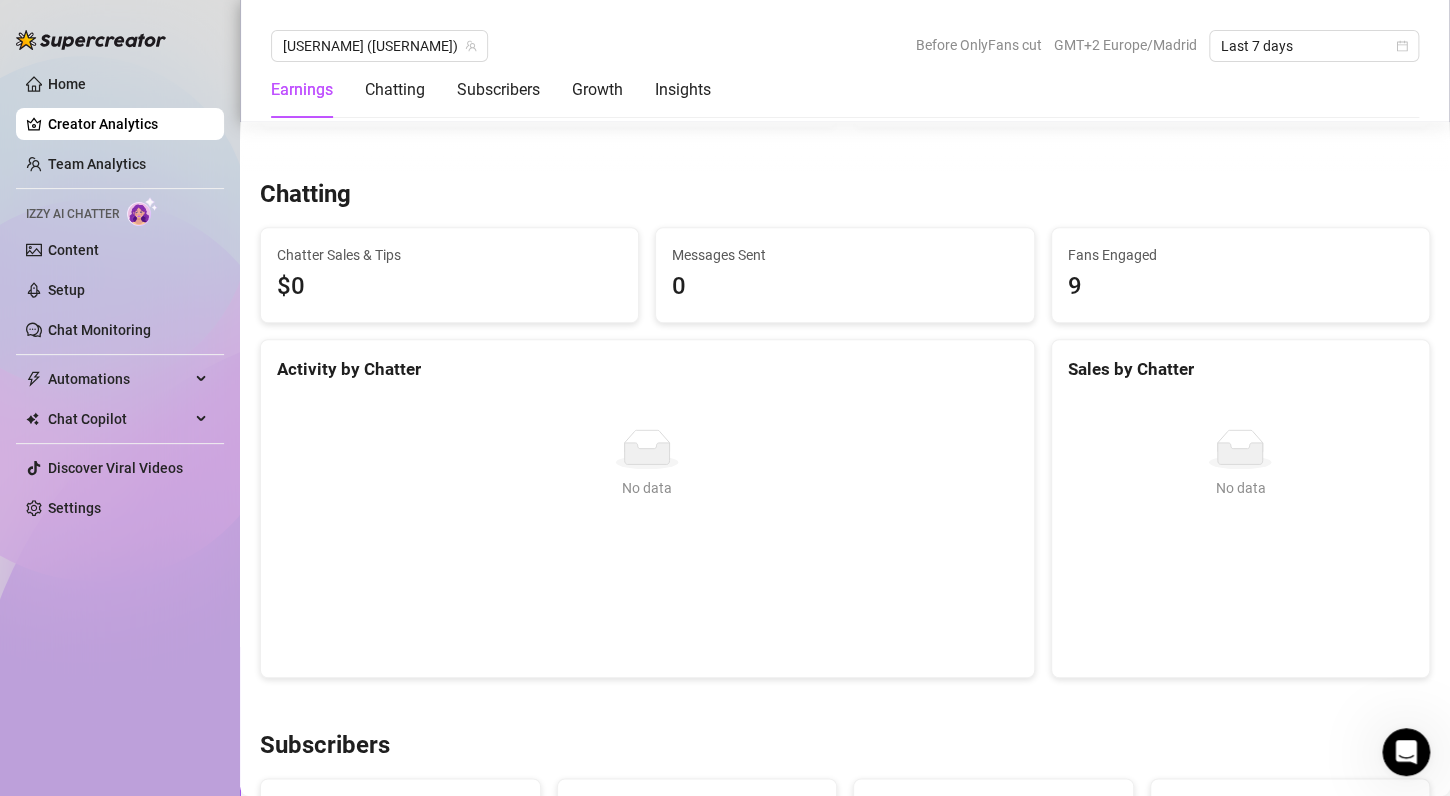 scroll, scrollTop: 626, scrollLeft: 0, axis: vertical 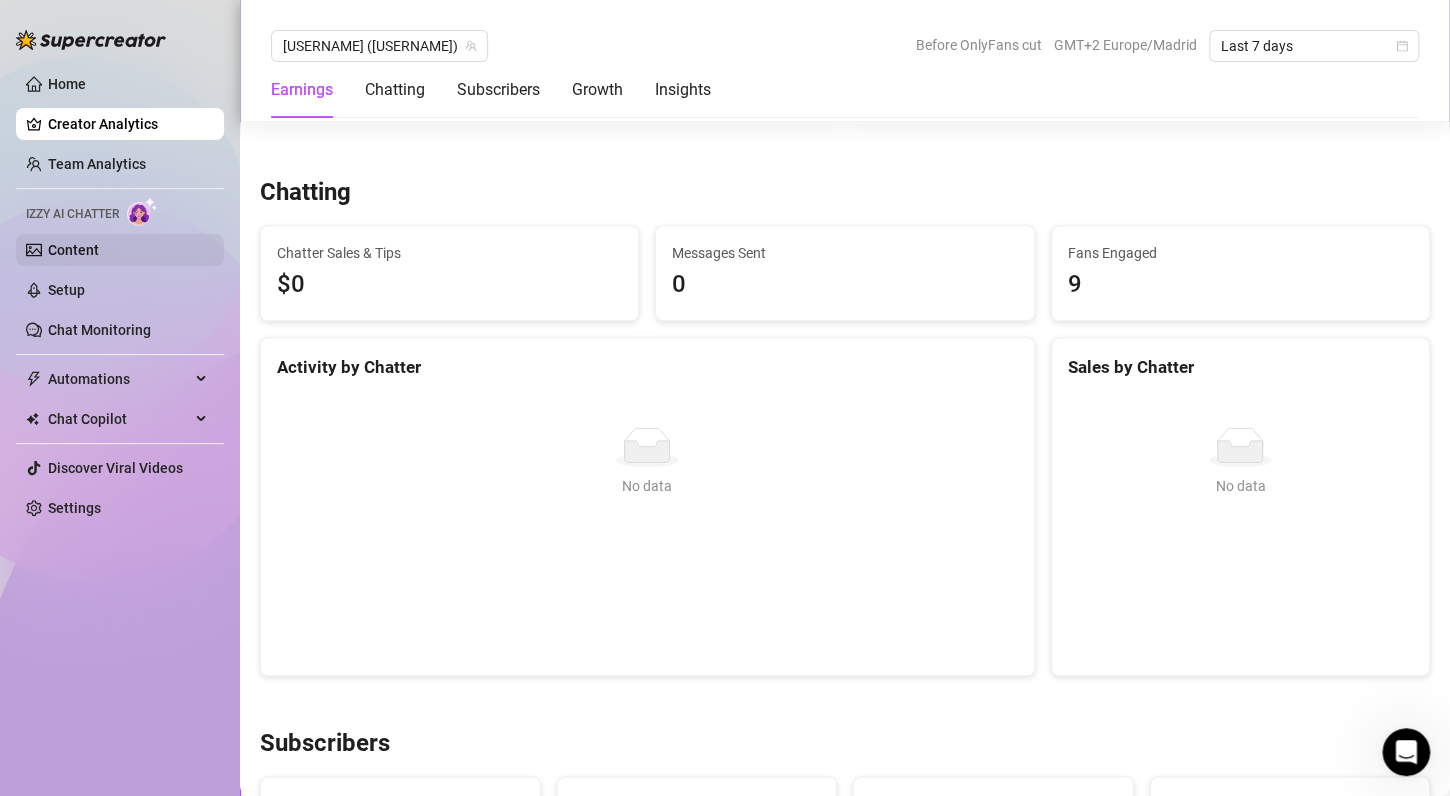 click on "Content" at bounding box center [73, 250] 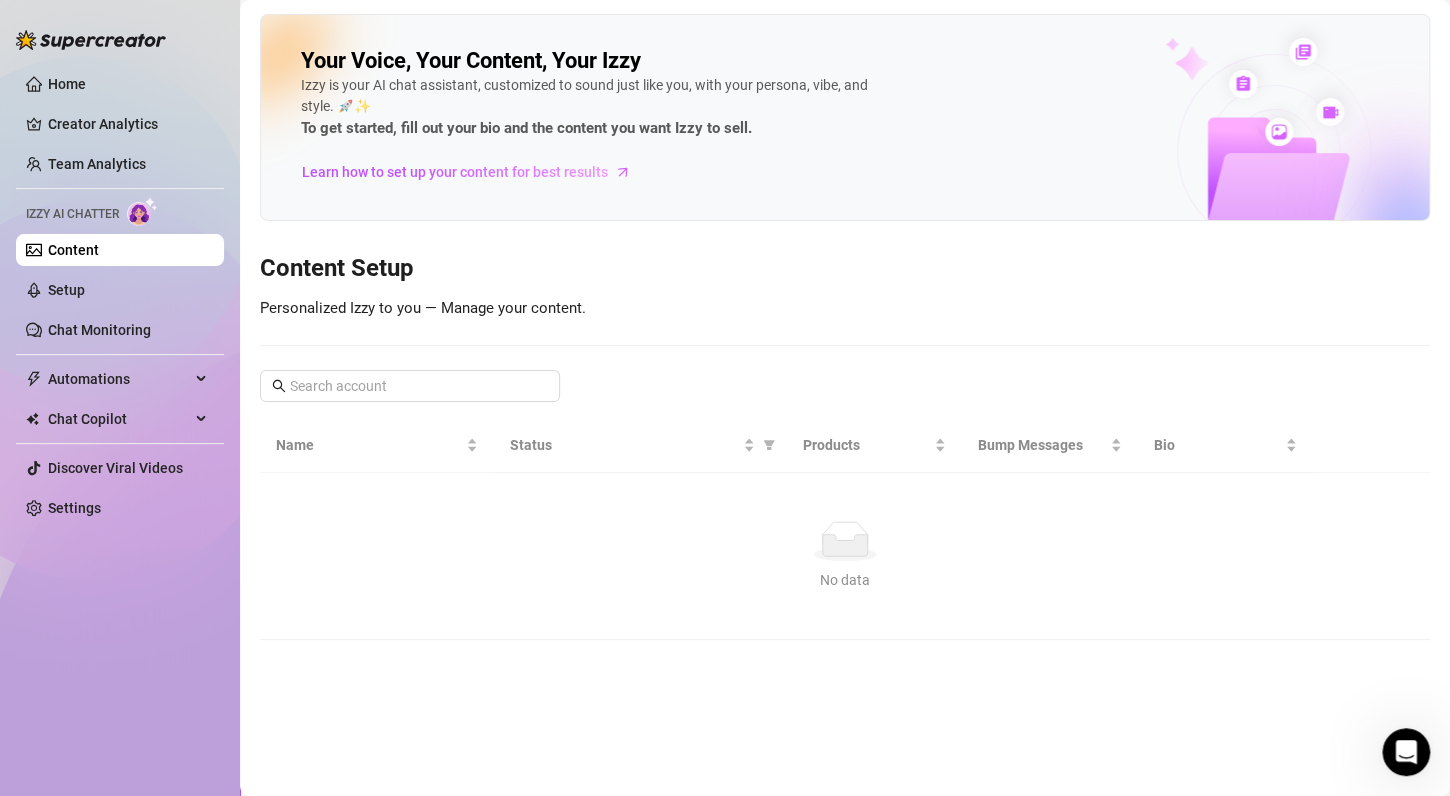 scroll, scrollTop: 0, scrollLeft: 0, axis: both 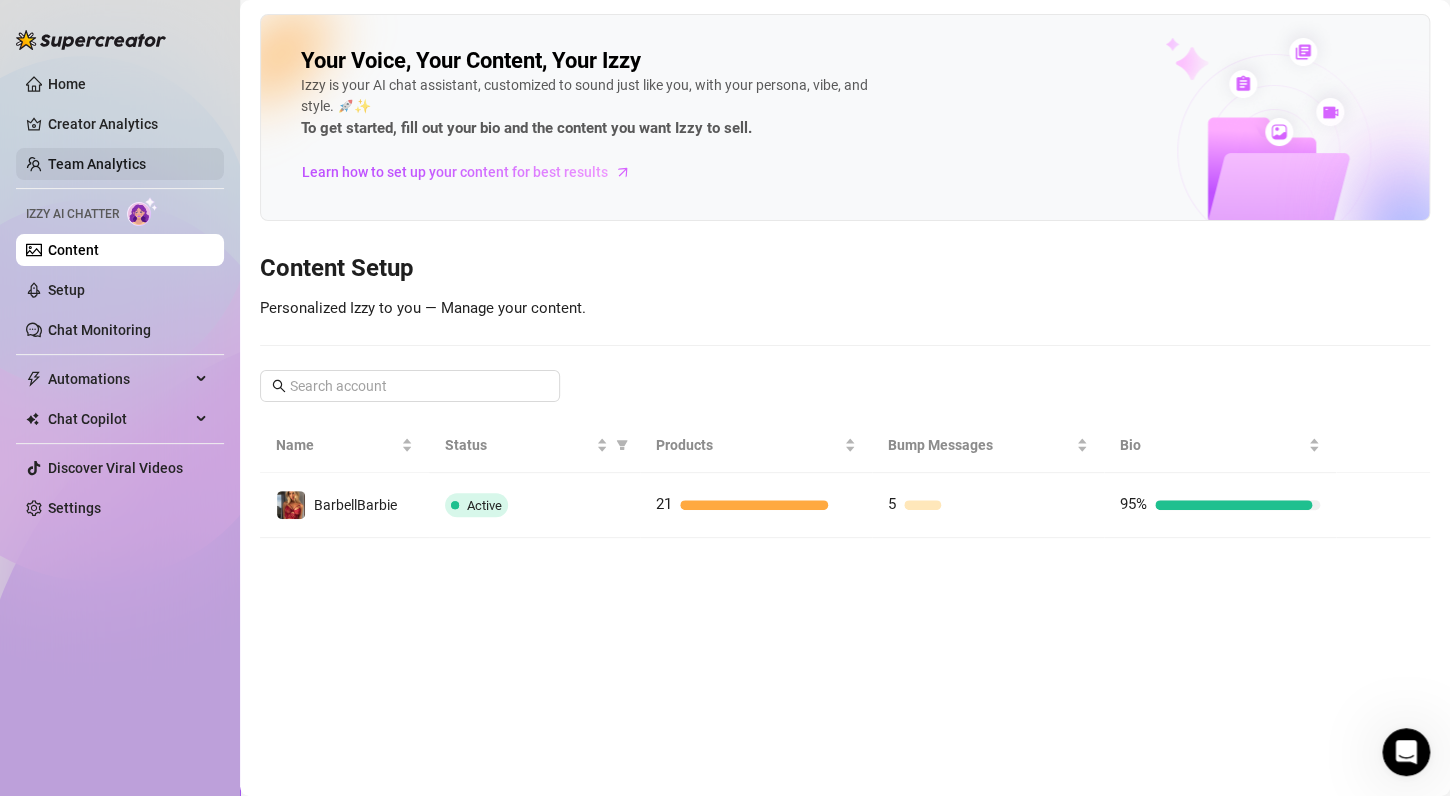 click on "Team Analytics" at bounding box center [97, 164] 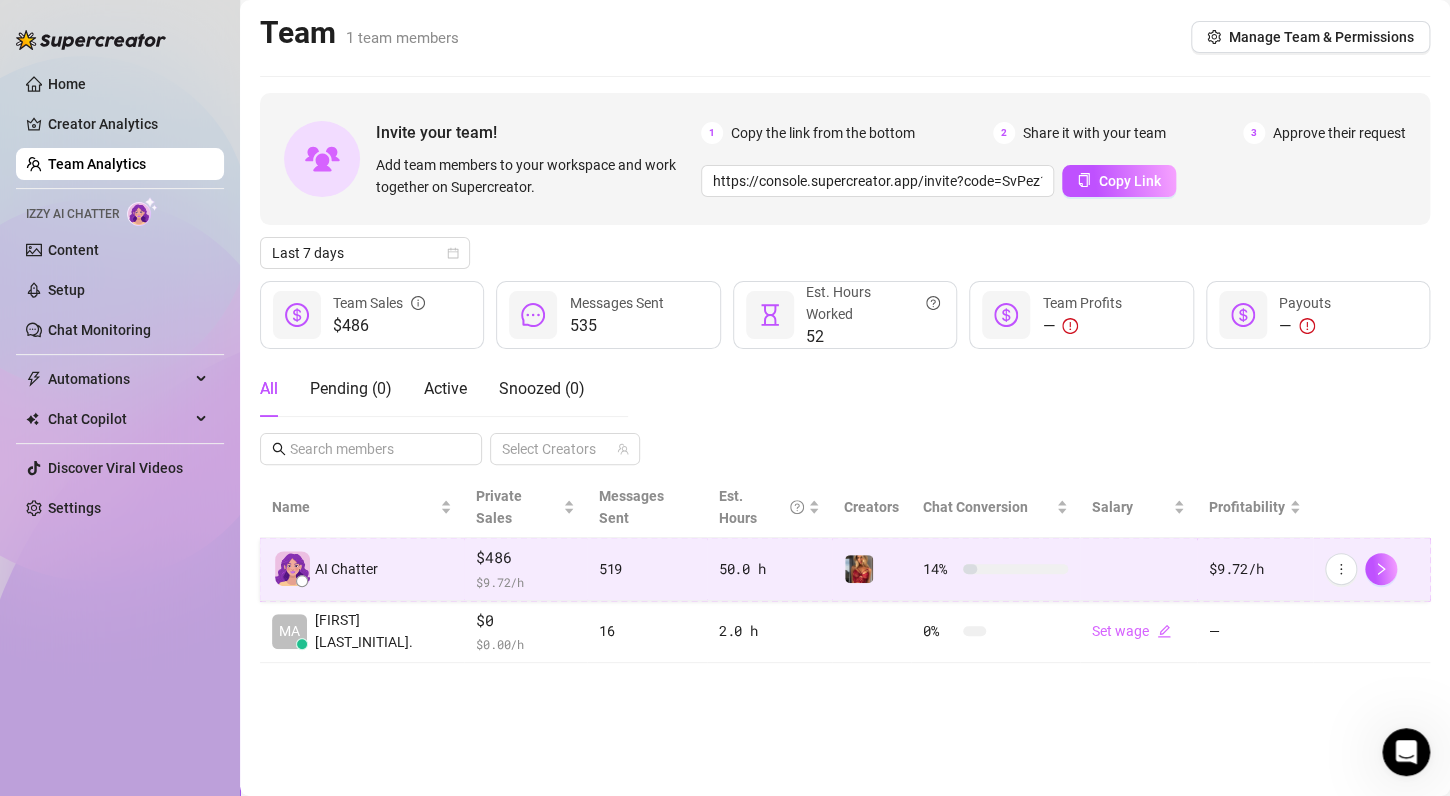 click at bounding box center [1138, 569] 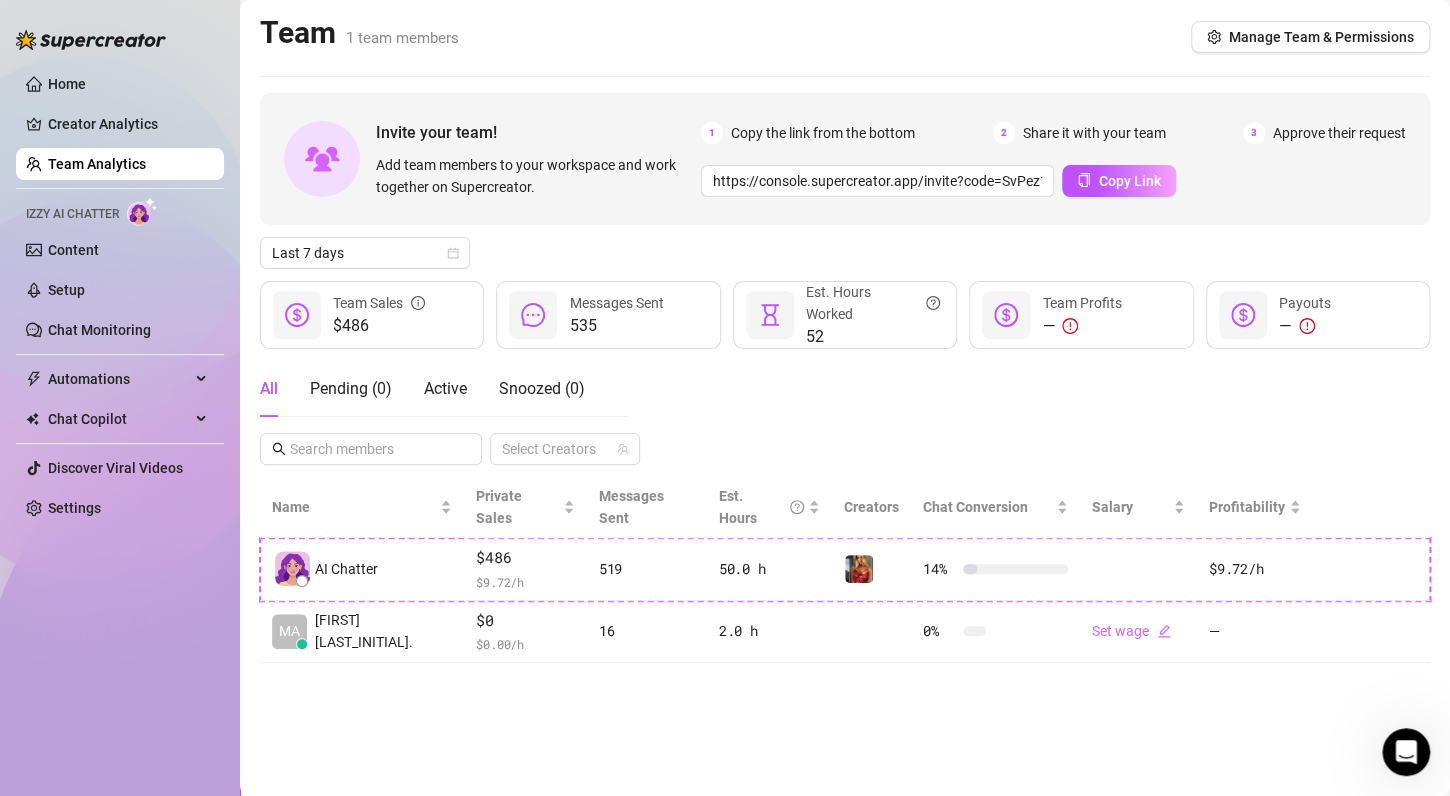click on "3" at bounding box center [1254, 133] 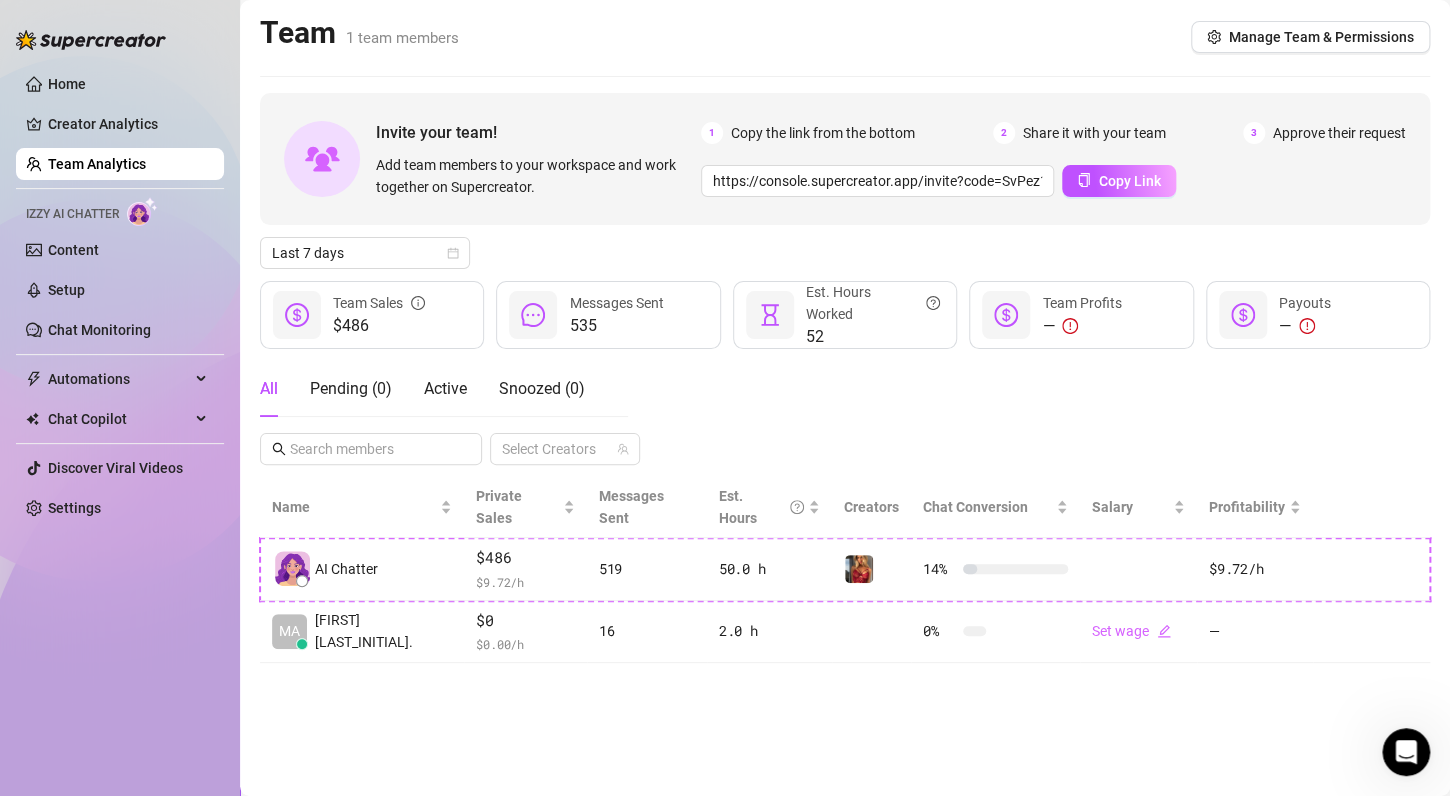 click on "All Pending ( 0 ) Active Snoozed ( 0 )   Select Creators" at bounding box center (845, 413) 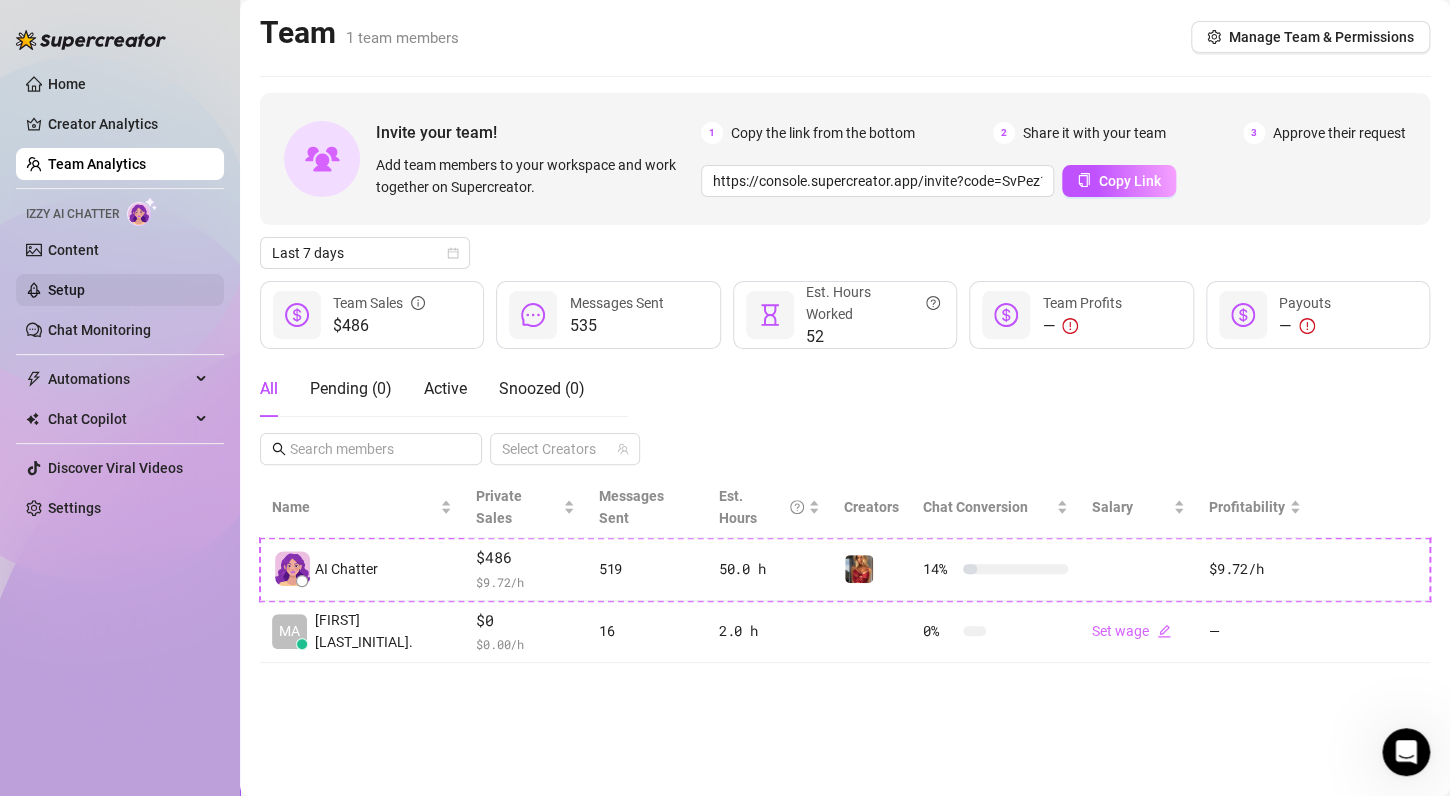 click on "Setup" at bounding box center [66, 290] 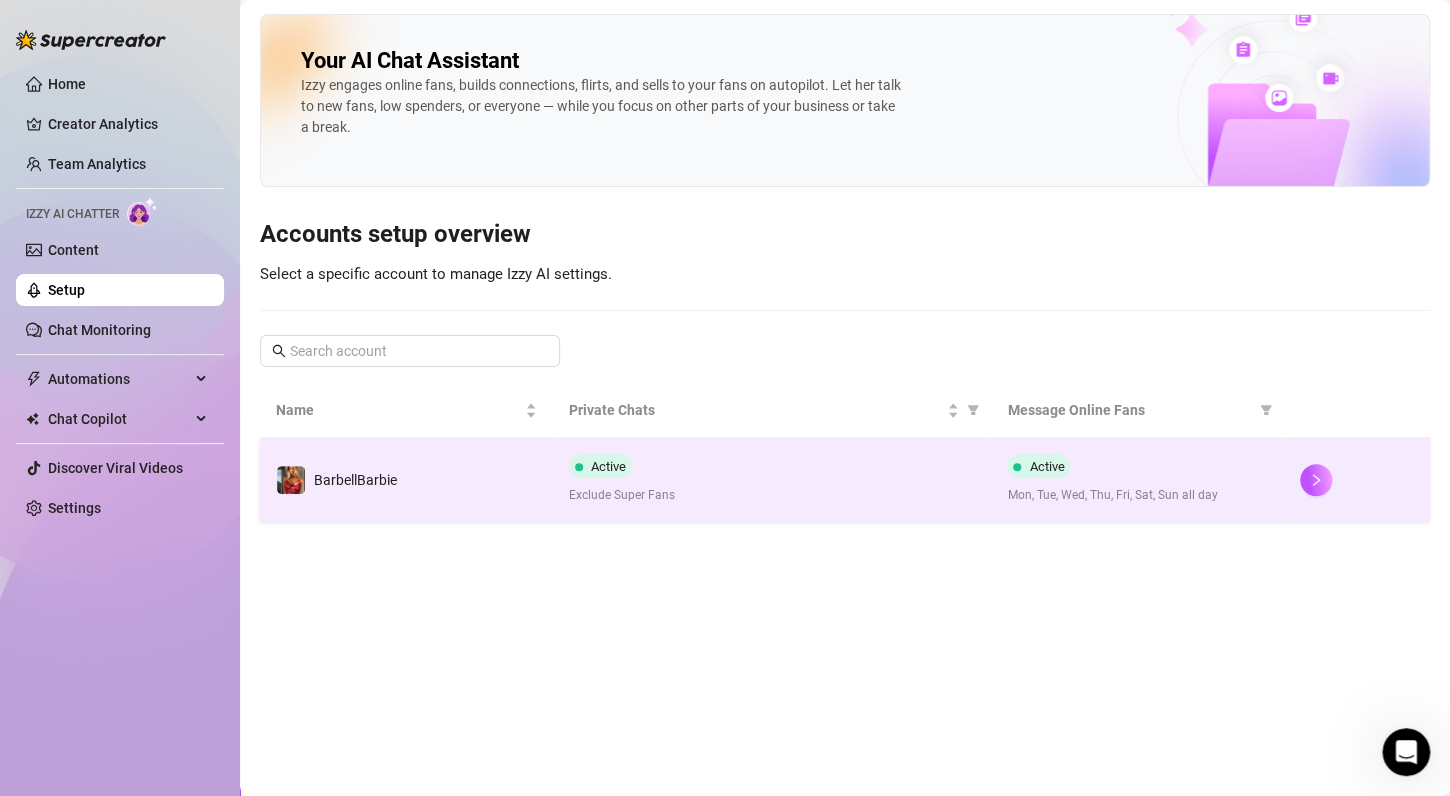 click on "BarbellBarbie" at bounding box center [406, 480] 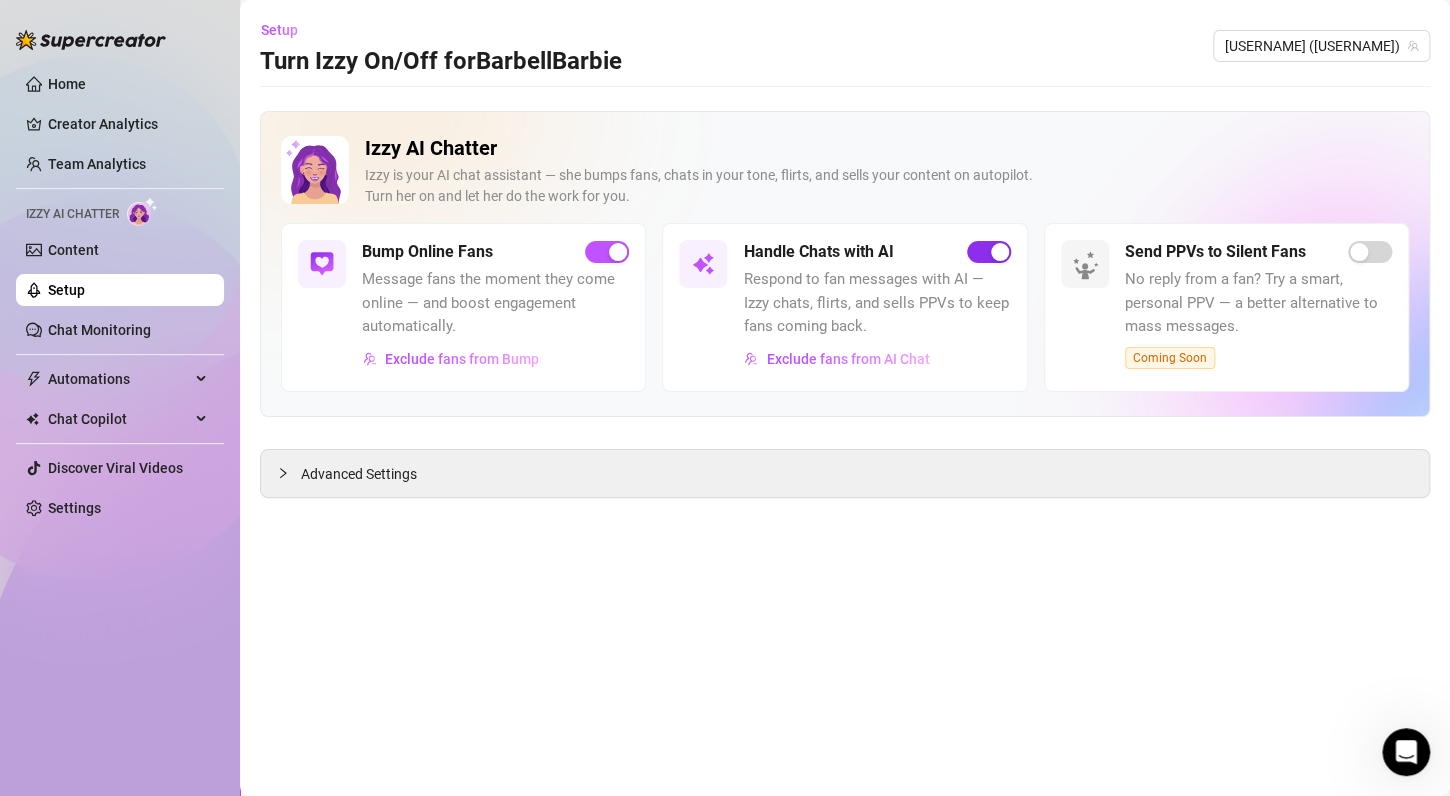 click at bounding box center [1000, 252] 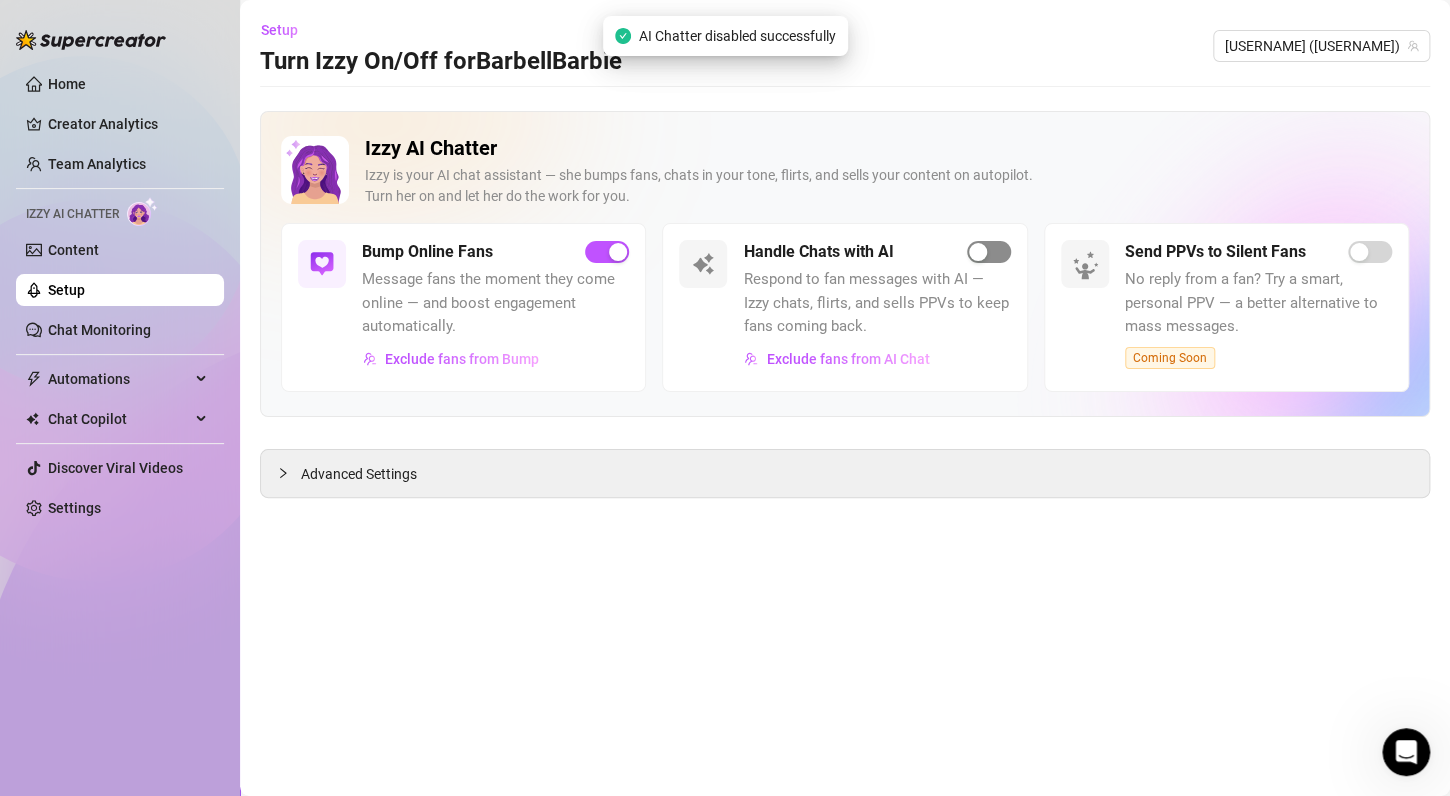 click at bounding box center [989, 252] 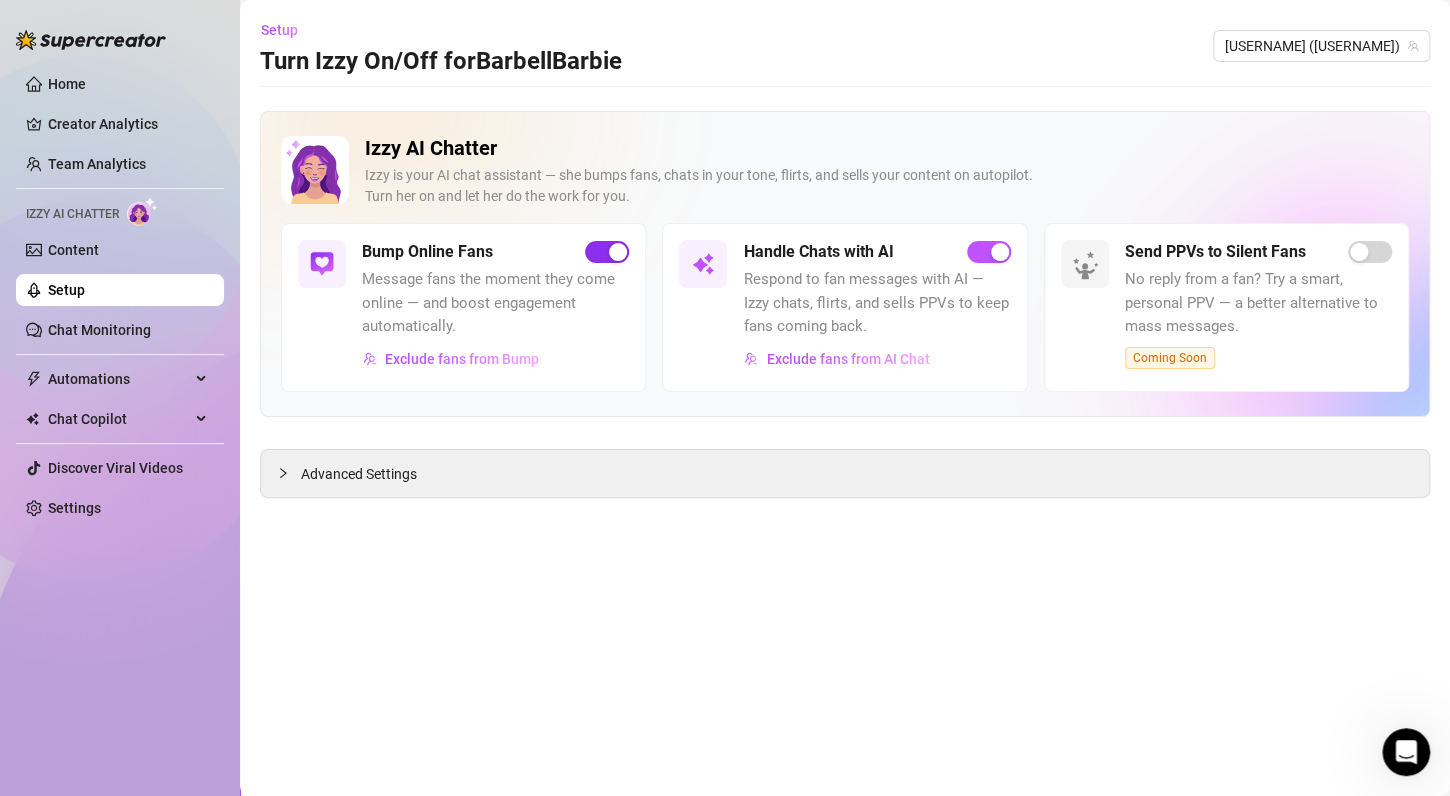click at bounding box center [618, 252] 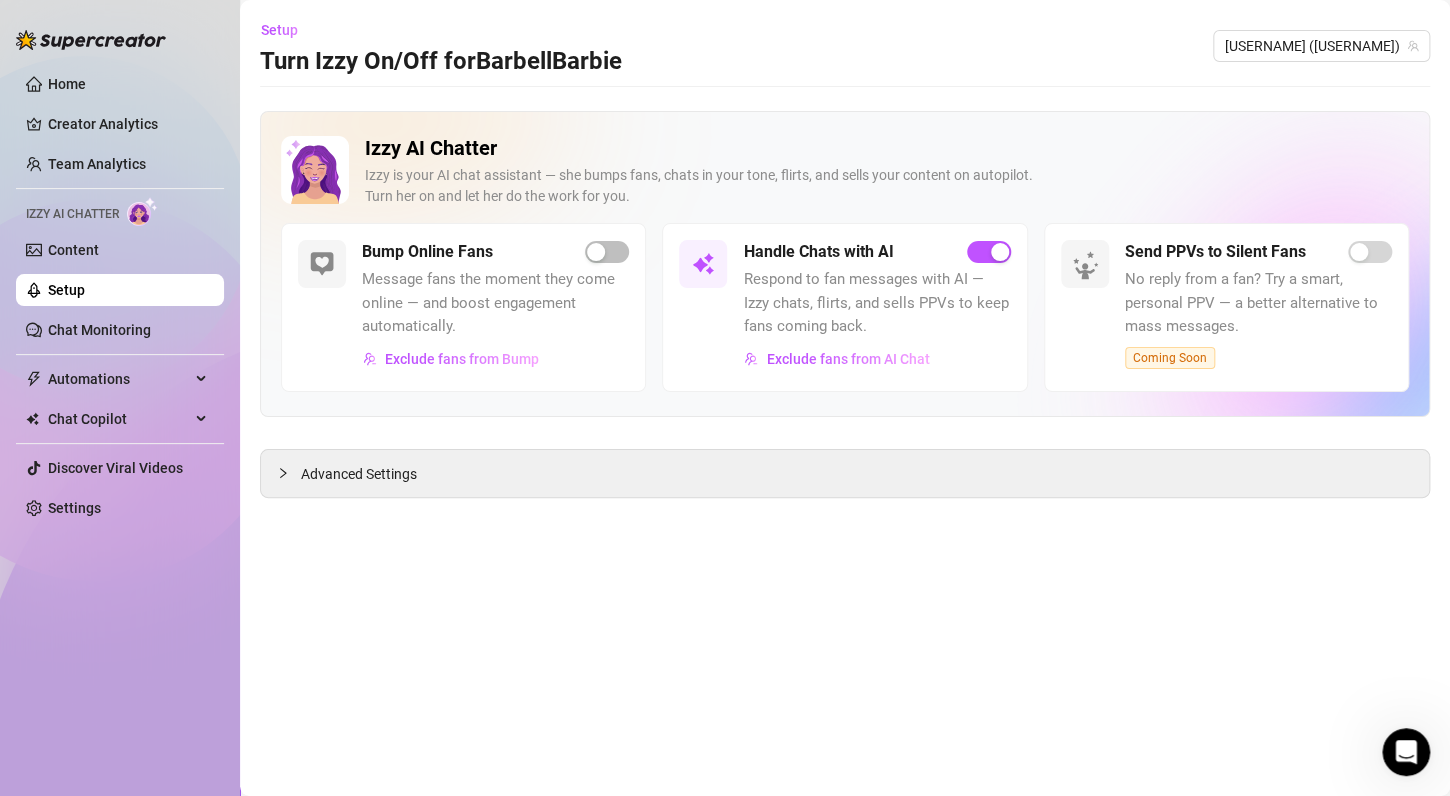 click at bounding box center [1406, 752] 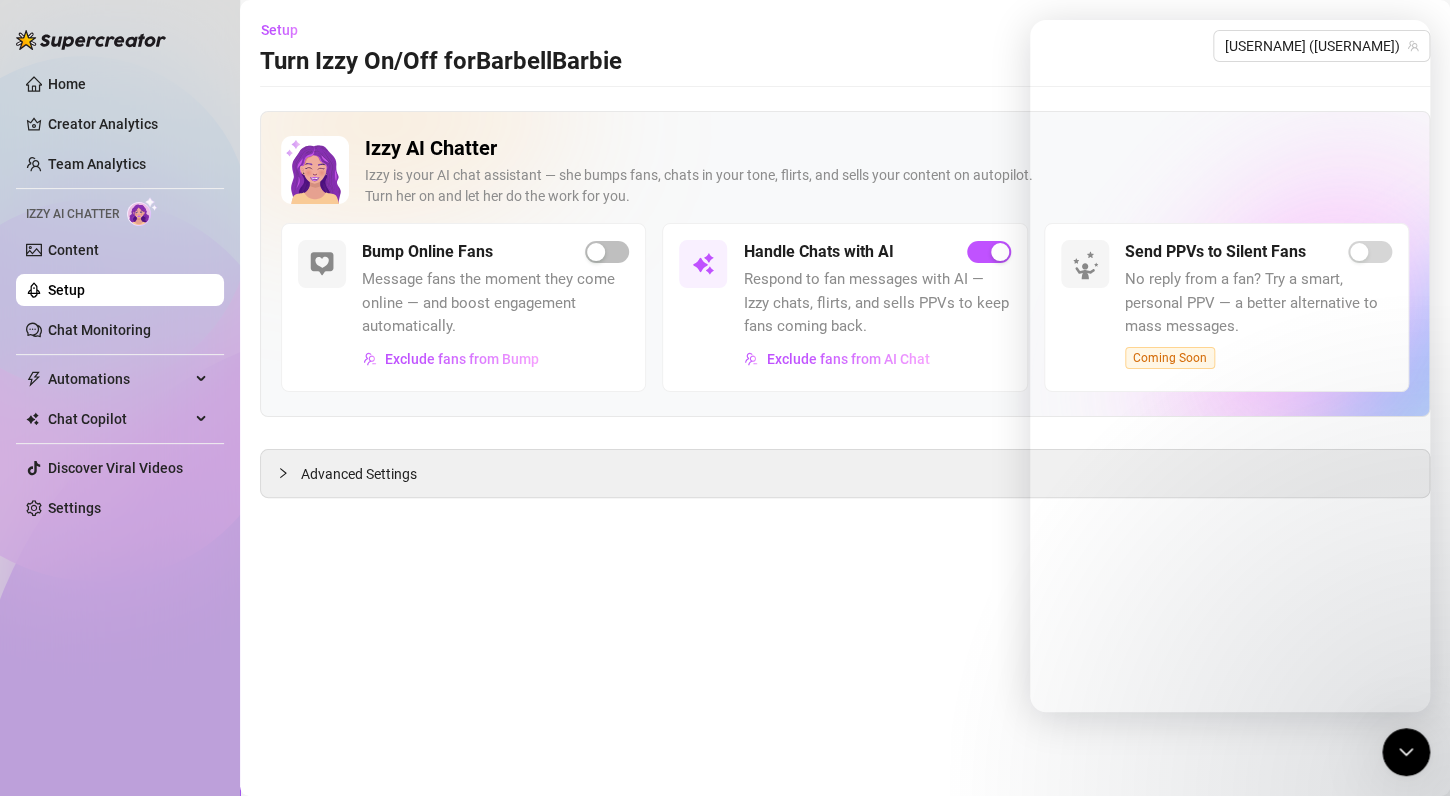 scroll, scrollTop: 1591, scrollLeft: 0, axis: vertical 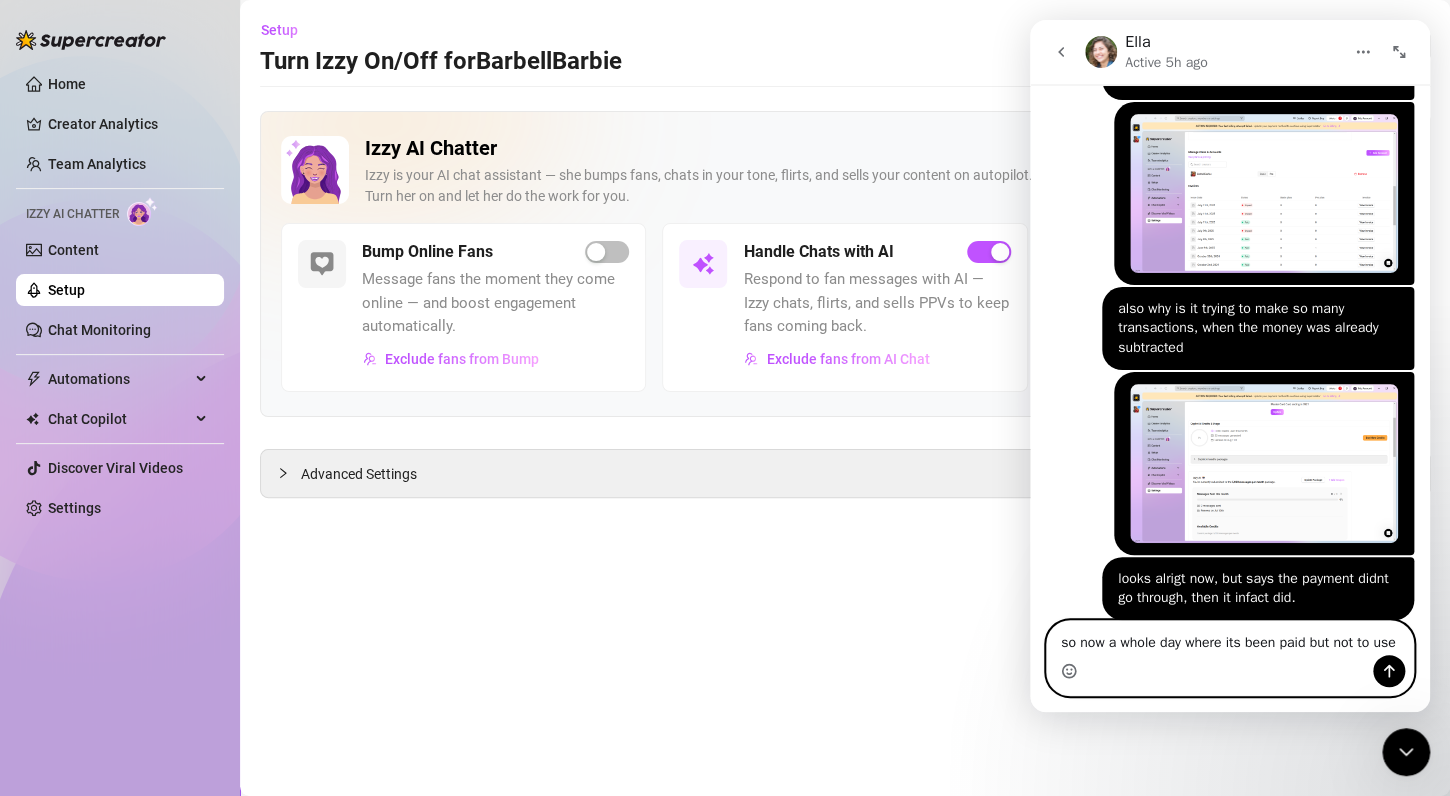 click 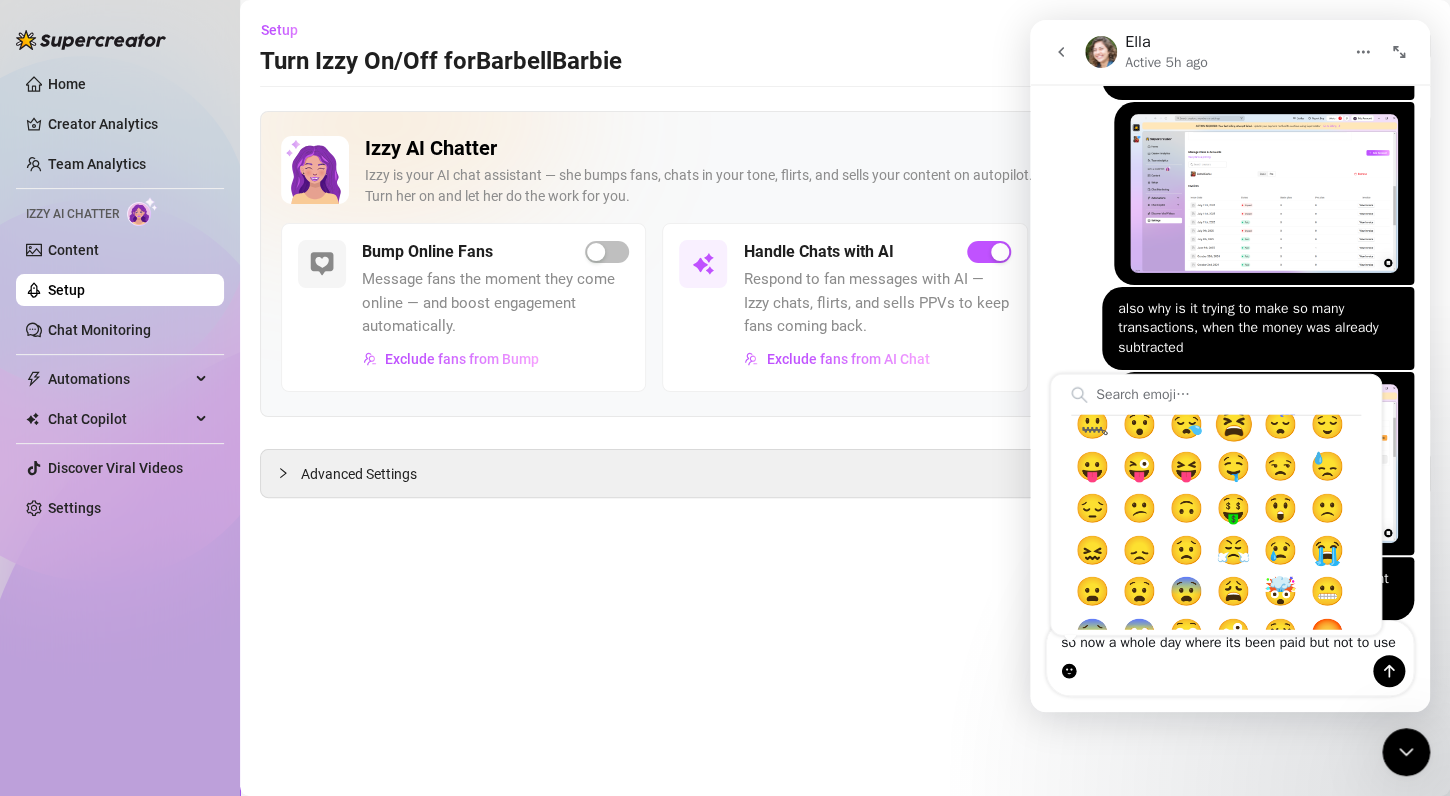 scroll, scrollTop: 343, scrollLeft: 0, axis: vertical 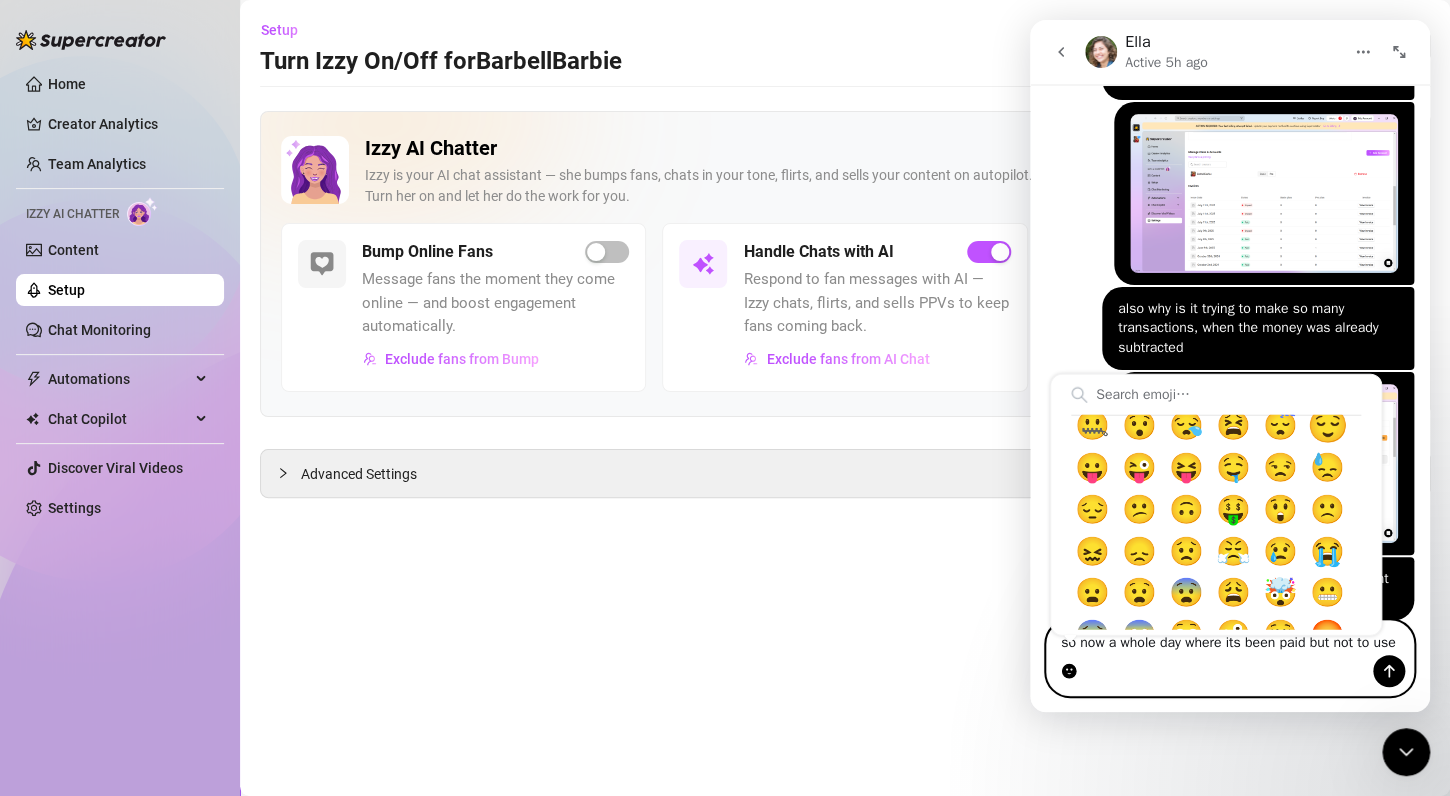 type on "so now a whole day where its been paid but not to use😌" 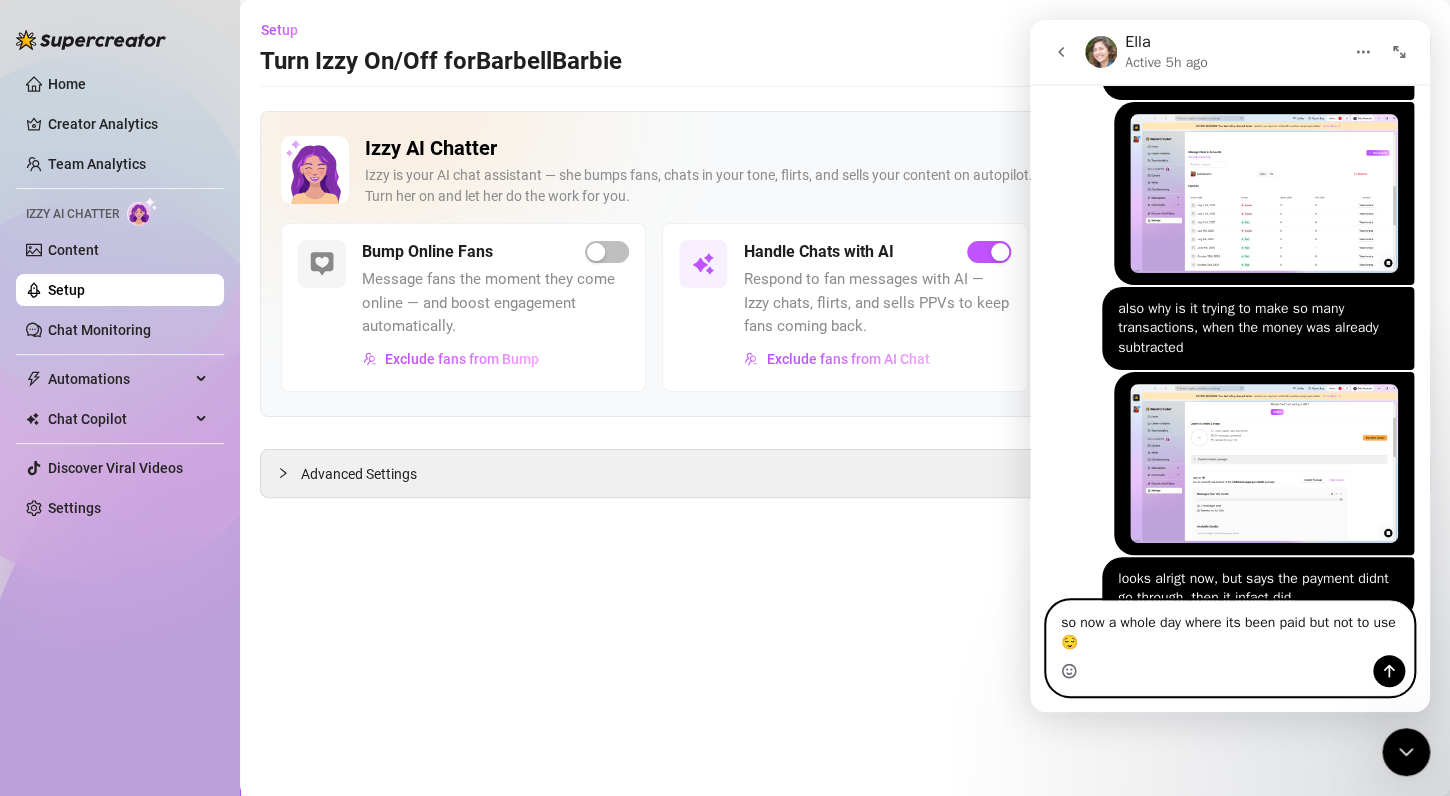 scroll, scrollTop: 1611, scrollLeft: 0, axis: vertical 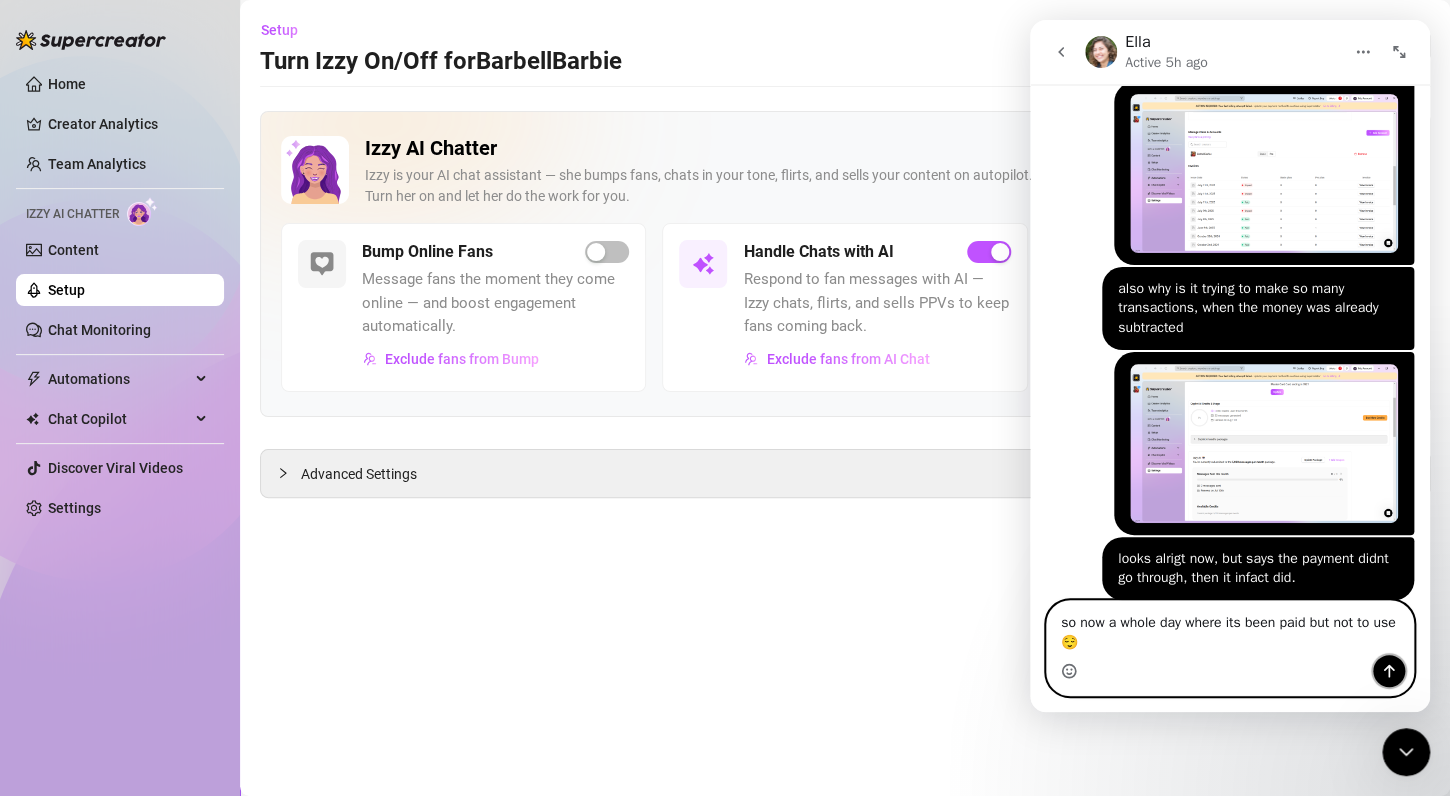 click 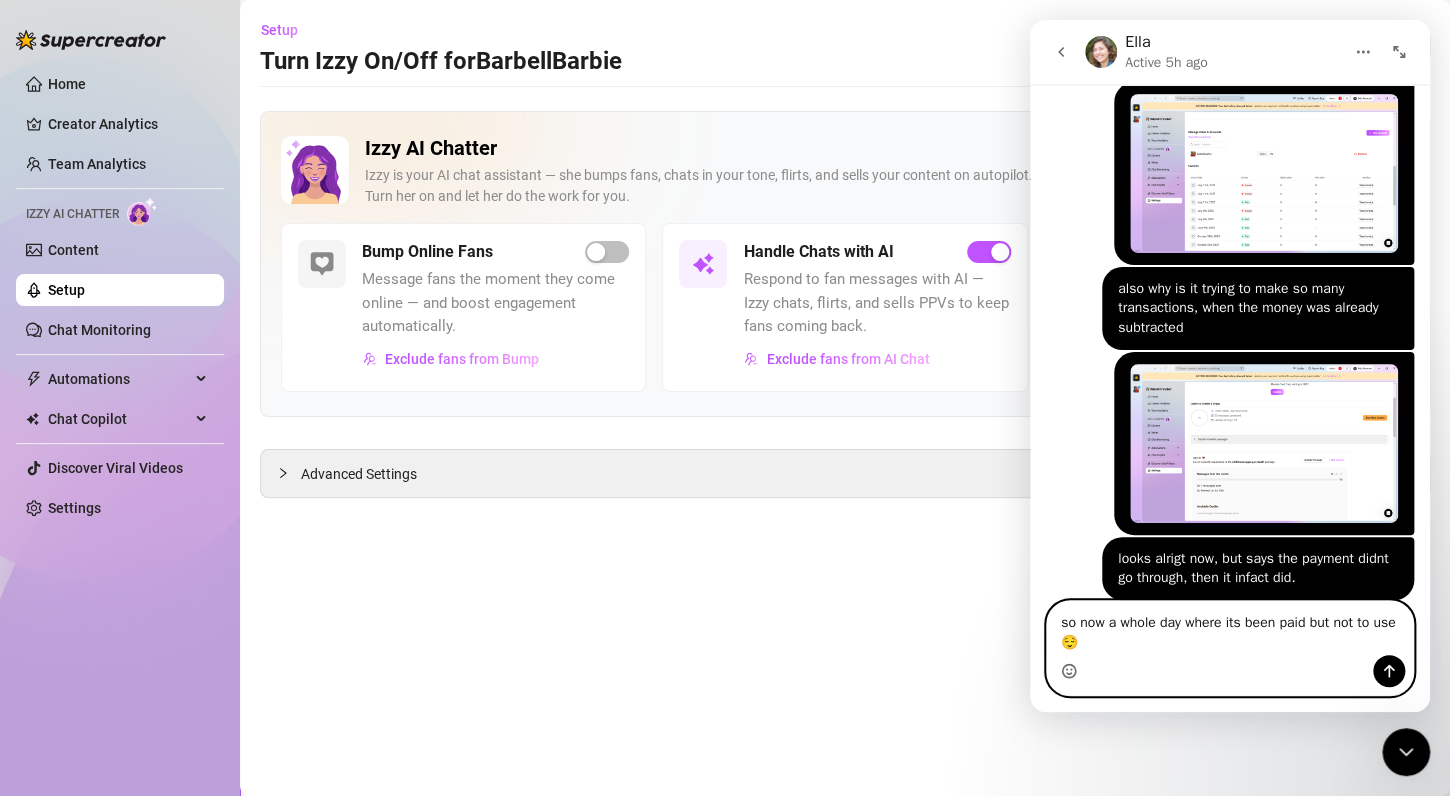 type 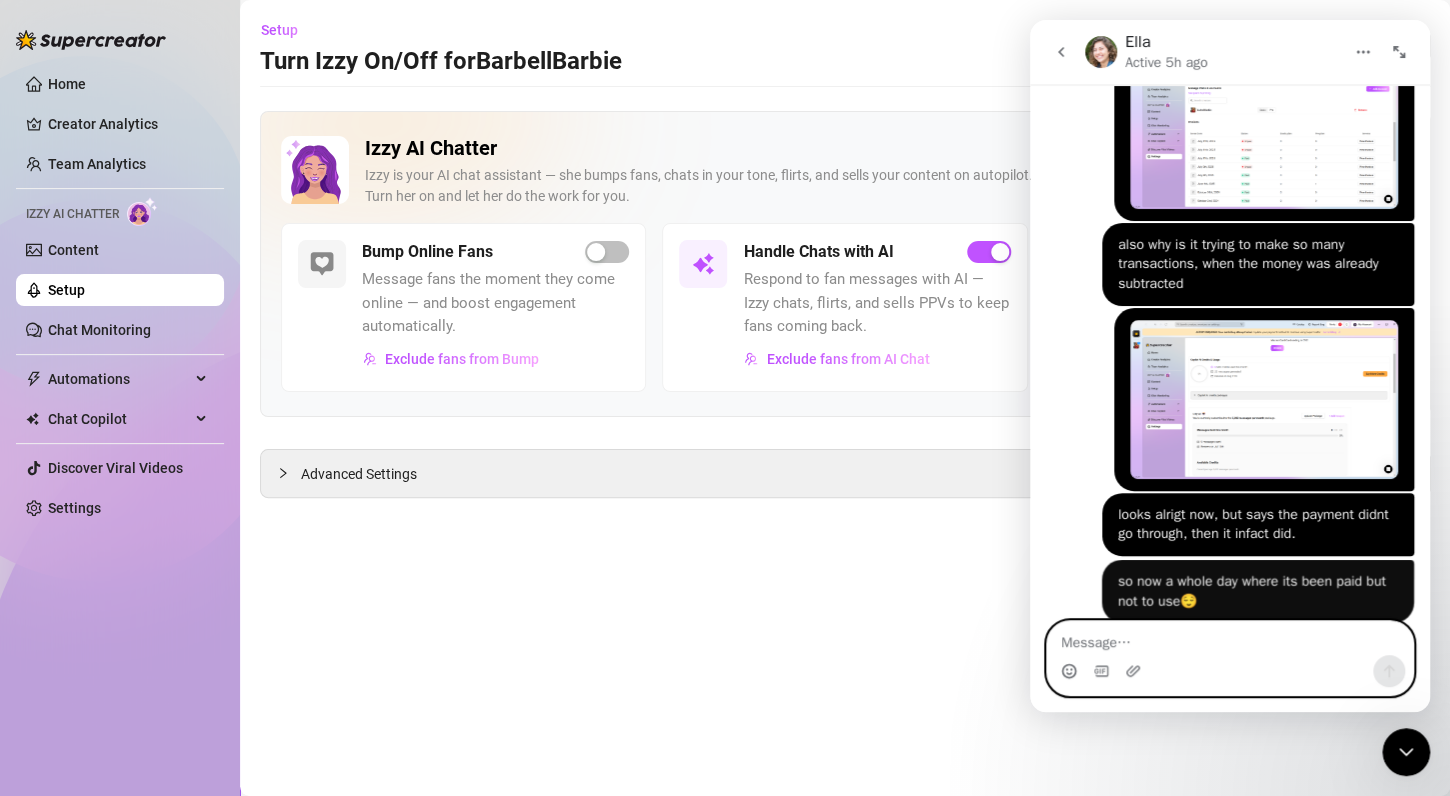 scroll, scrollTop: 1656, scrollLeft: 0, axis: vertical 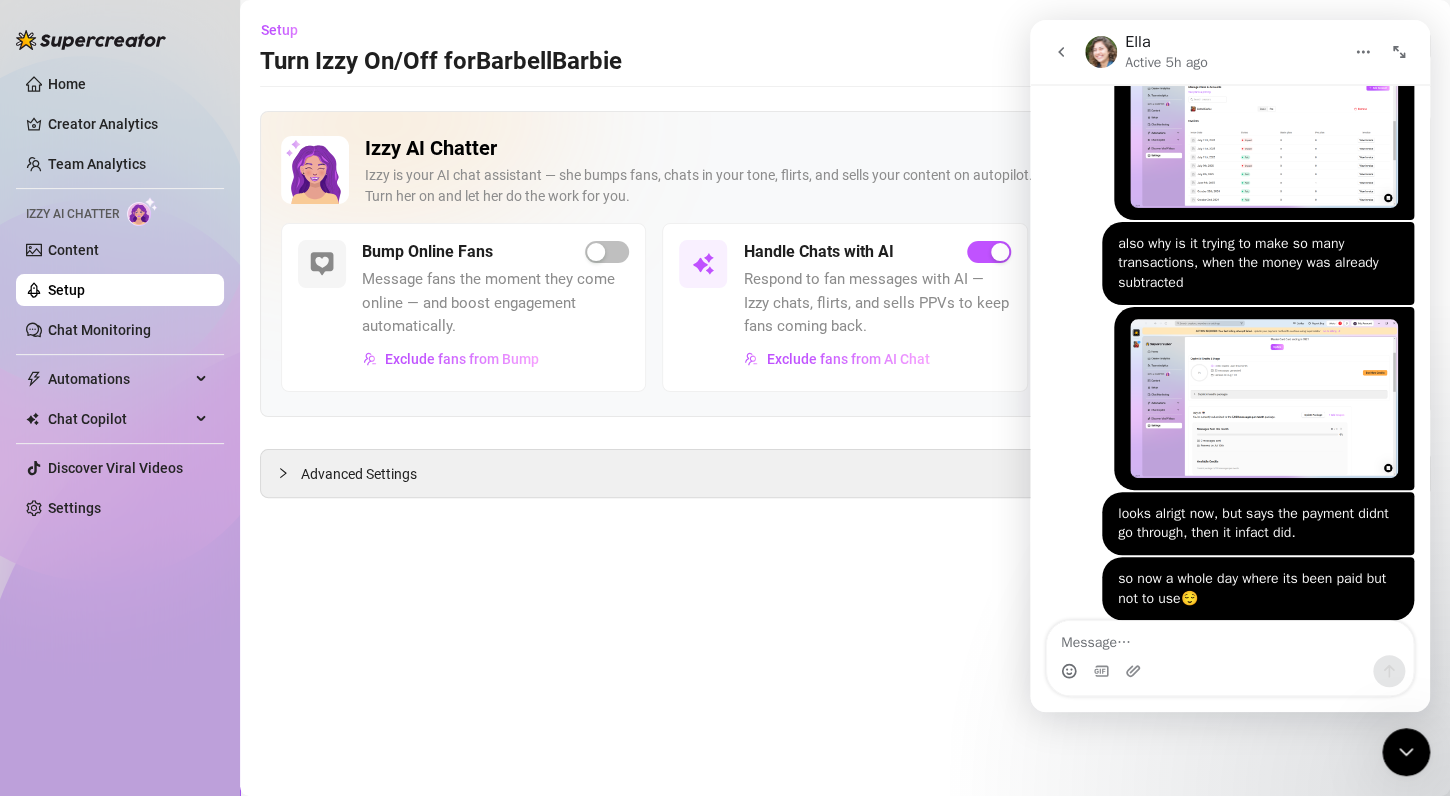 click on "Setup Turn Izzy On/Off for  BarbellBarbie BarbellBarbie (barbellbarbie1) Izzy AI Chatter Izzy is your AI chat assistant — she bumps fans, chats in your tone, flirts, and sells your content on autopilot. Turn her on and let her do the work for you. Bump Online Fans Message fans the moment they come online — and boost engagement automatically. Exclude fans from Bump Handle Chats with AI Respond to fan messages with AI — Izzy chats, flirts, and sells PPVs to keep fans coming back. Exclude fans from AI Chat Send PPVs to Silent Fans No reply from a fan? Try a smart, personal PPV — a better alternative to mass messages. Coming Soon Advanced Settings" at bounding box center [845, 398] 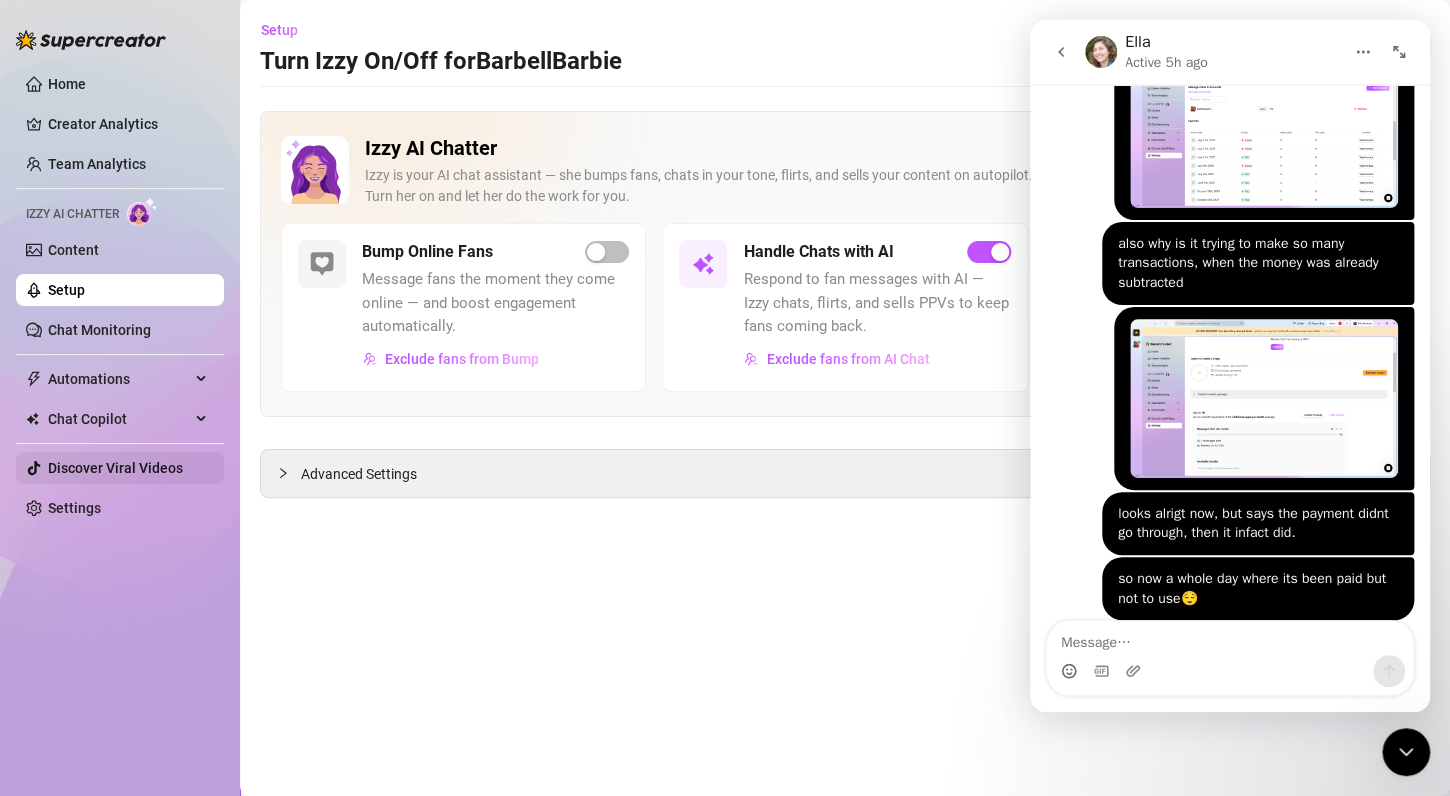 click on "Discover Viral Videos" at bounding box center [115, 468] 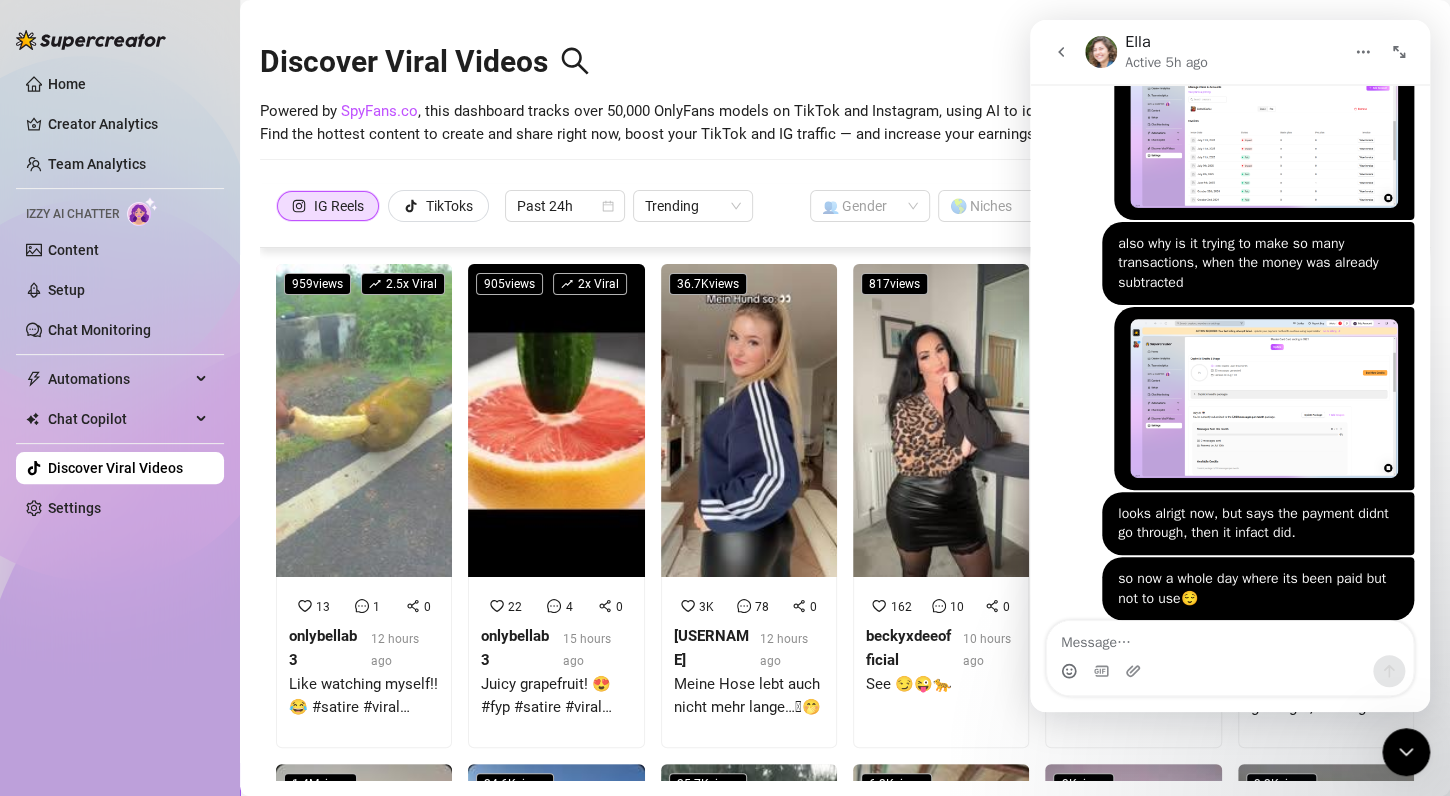 click 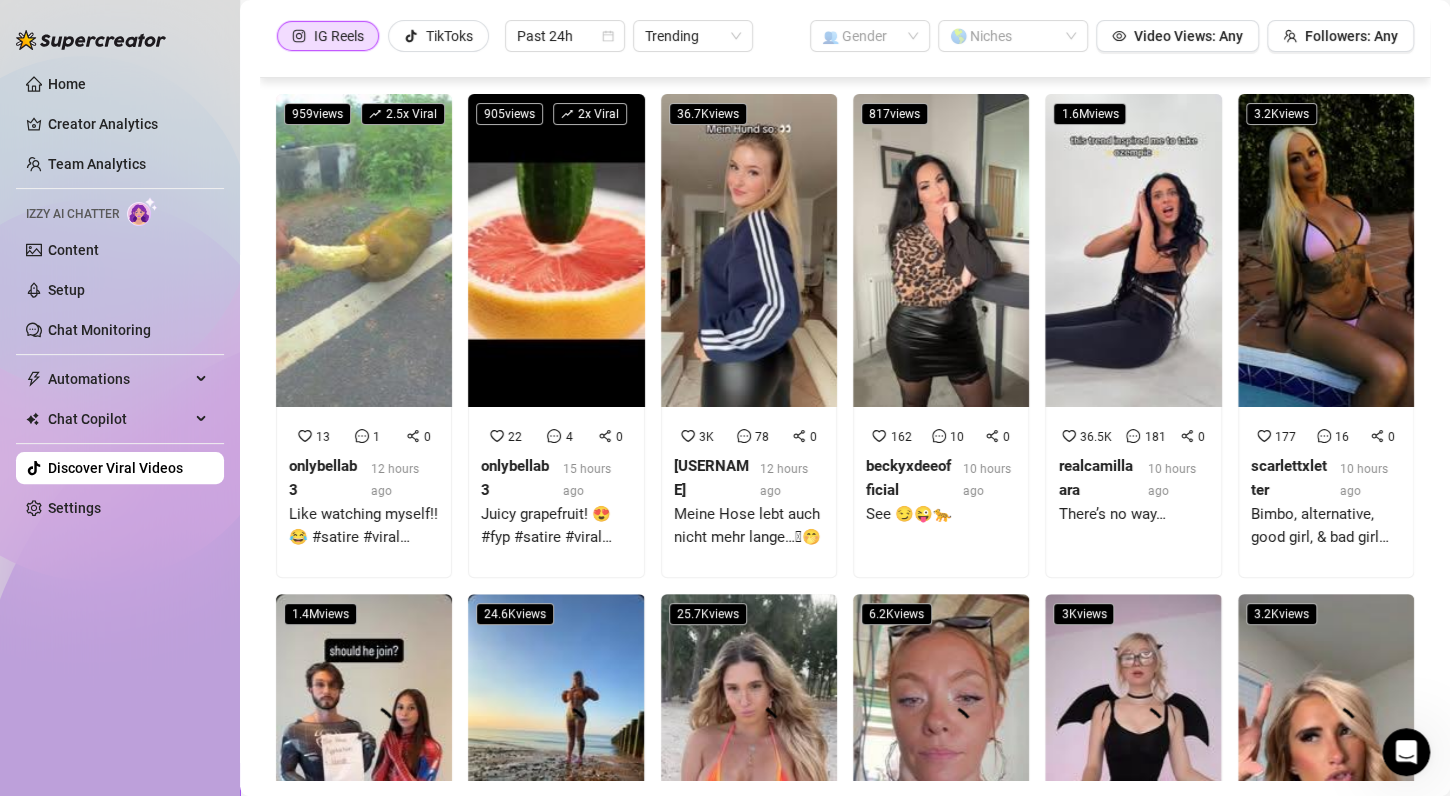 scroll, scrollTop: 428, scrollLeft: 0, axis: vertical 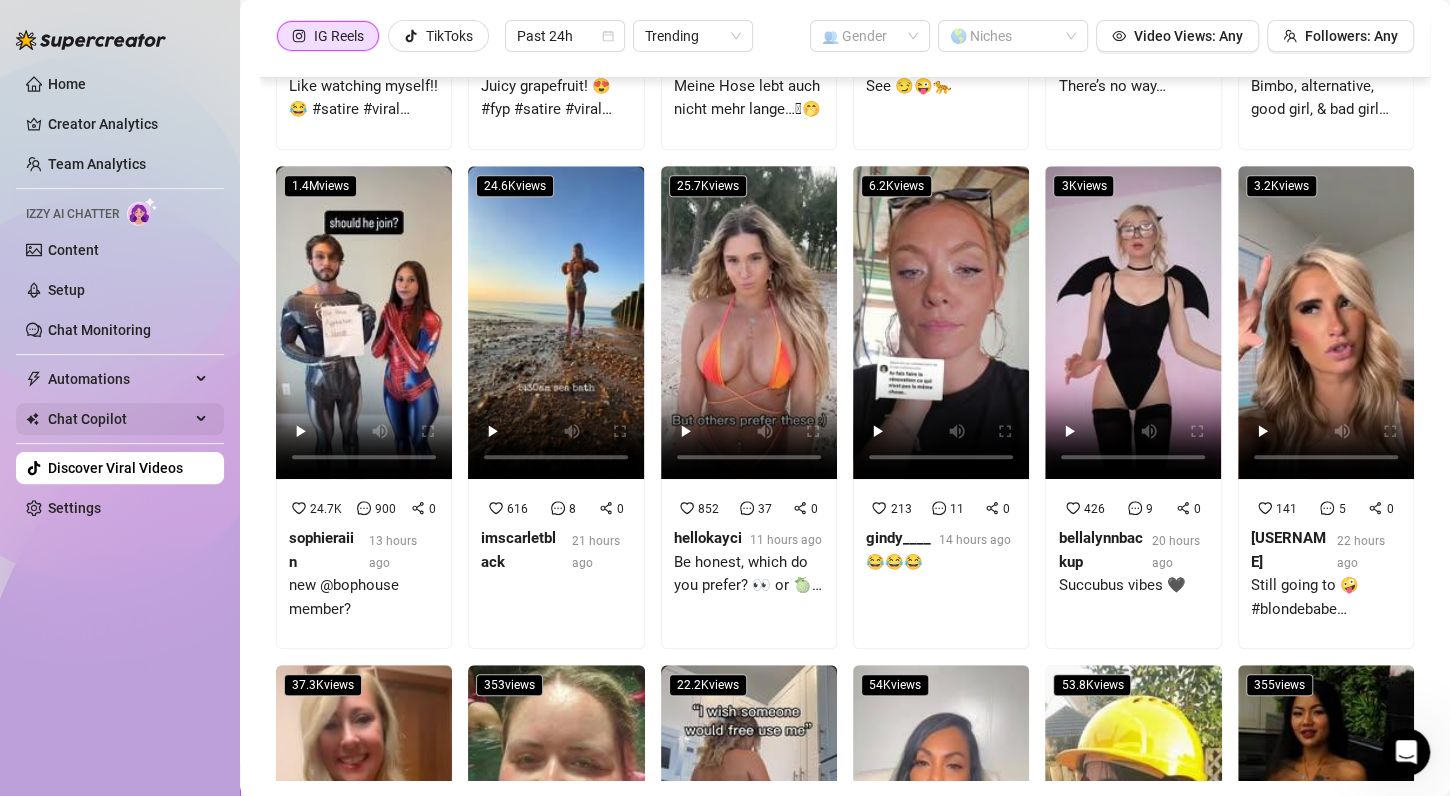 click on "Chat Copilot" at bounding box center [119, 419] 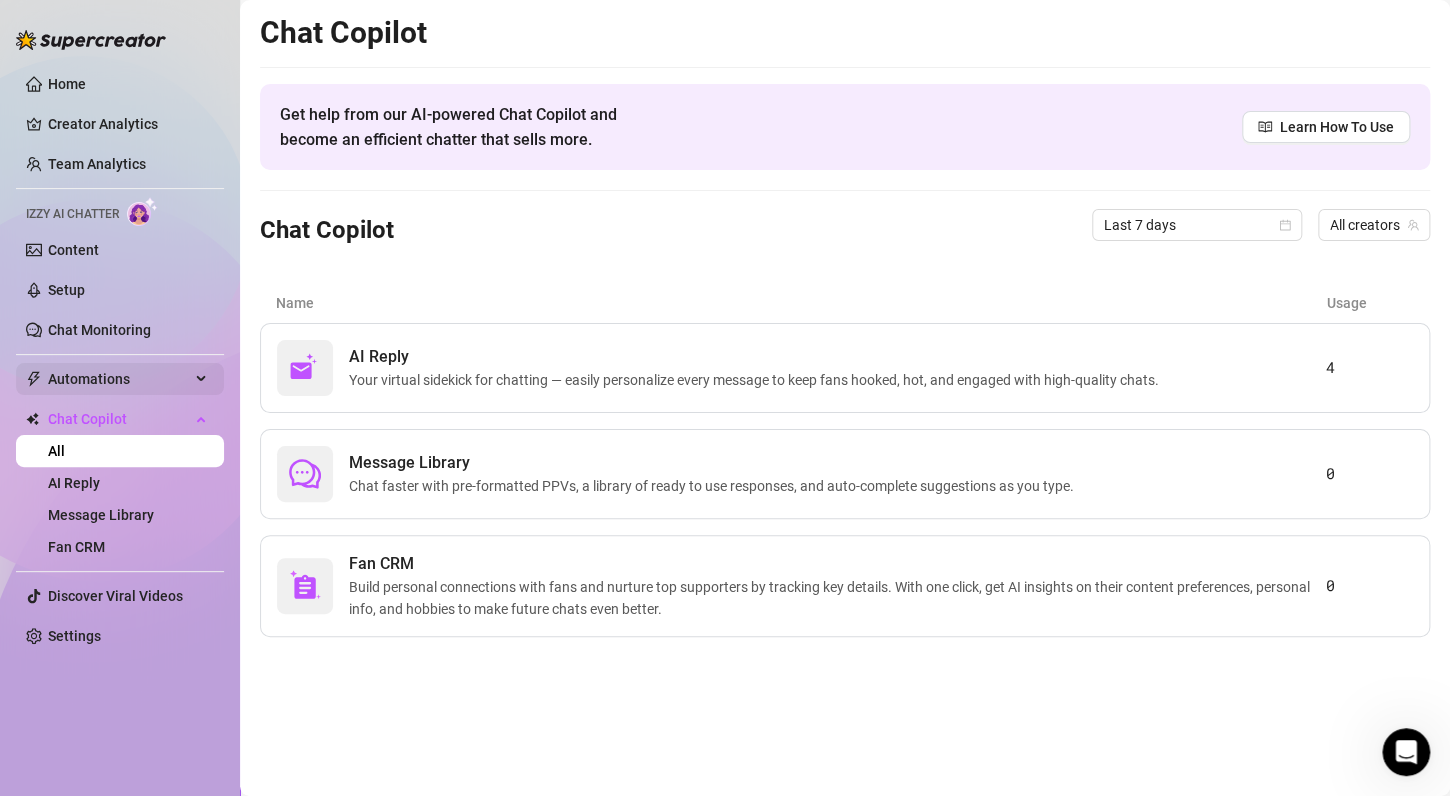 click on "Automations" at bounding box center (119, 379) 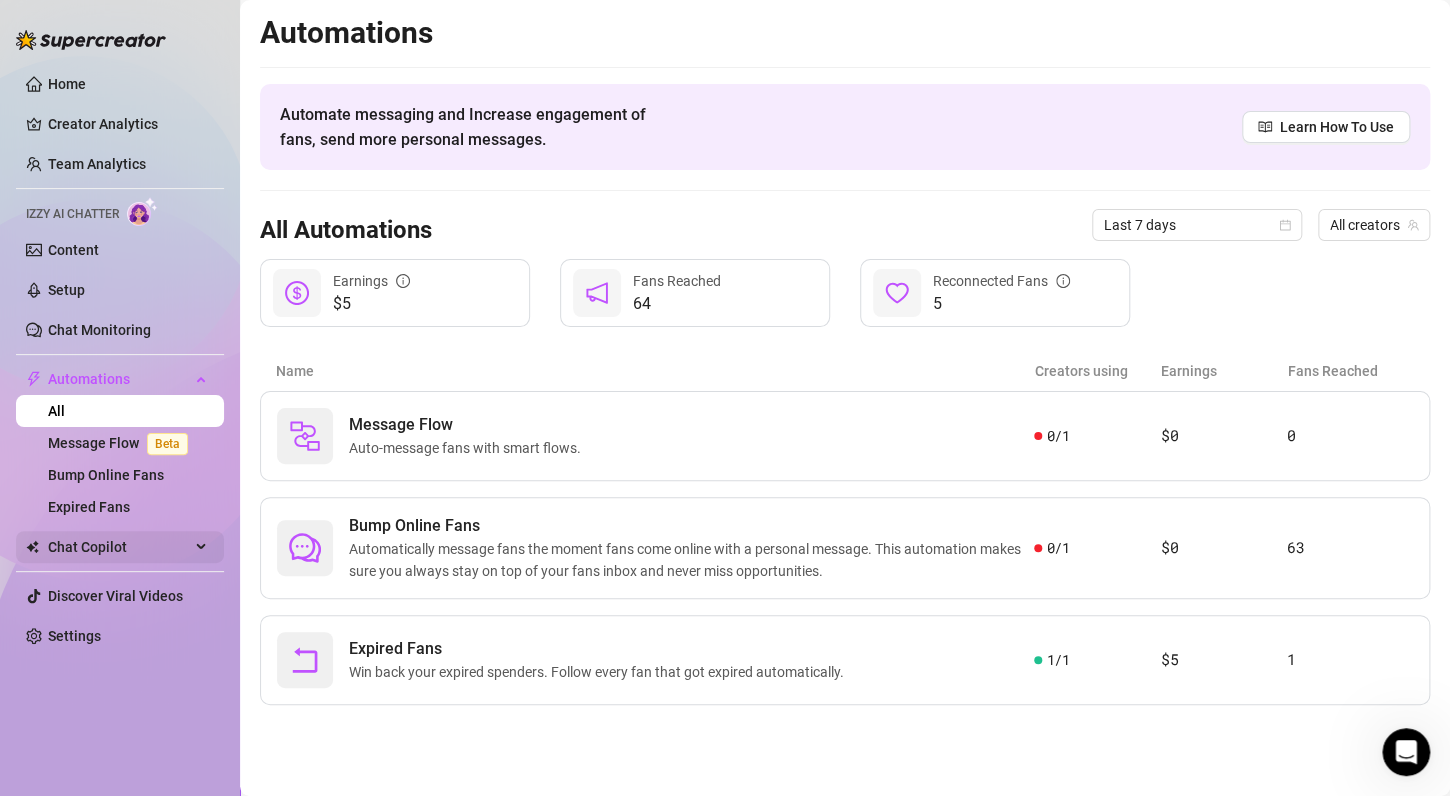 click on "Chat Copilot" at bounding box center [119, 547] 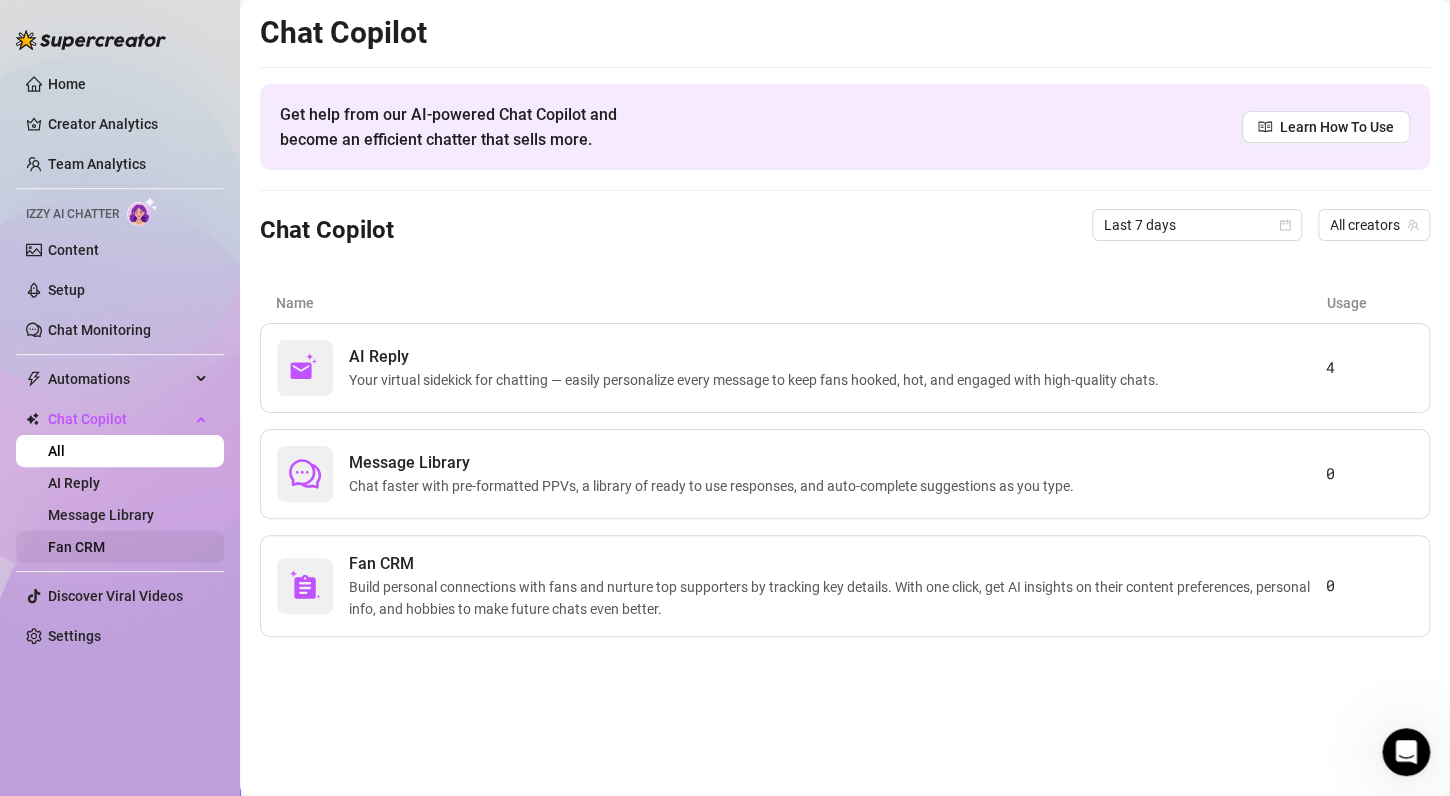 click on "Fan CRM" at bounding box center [76, 547] 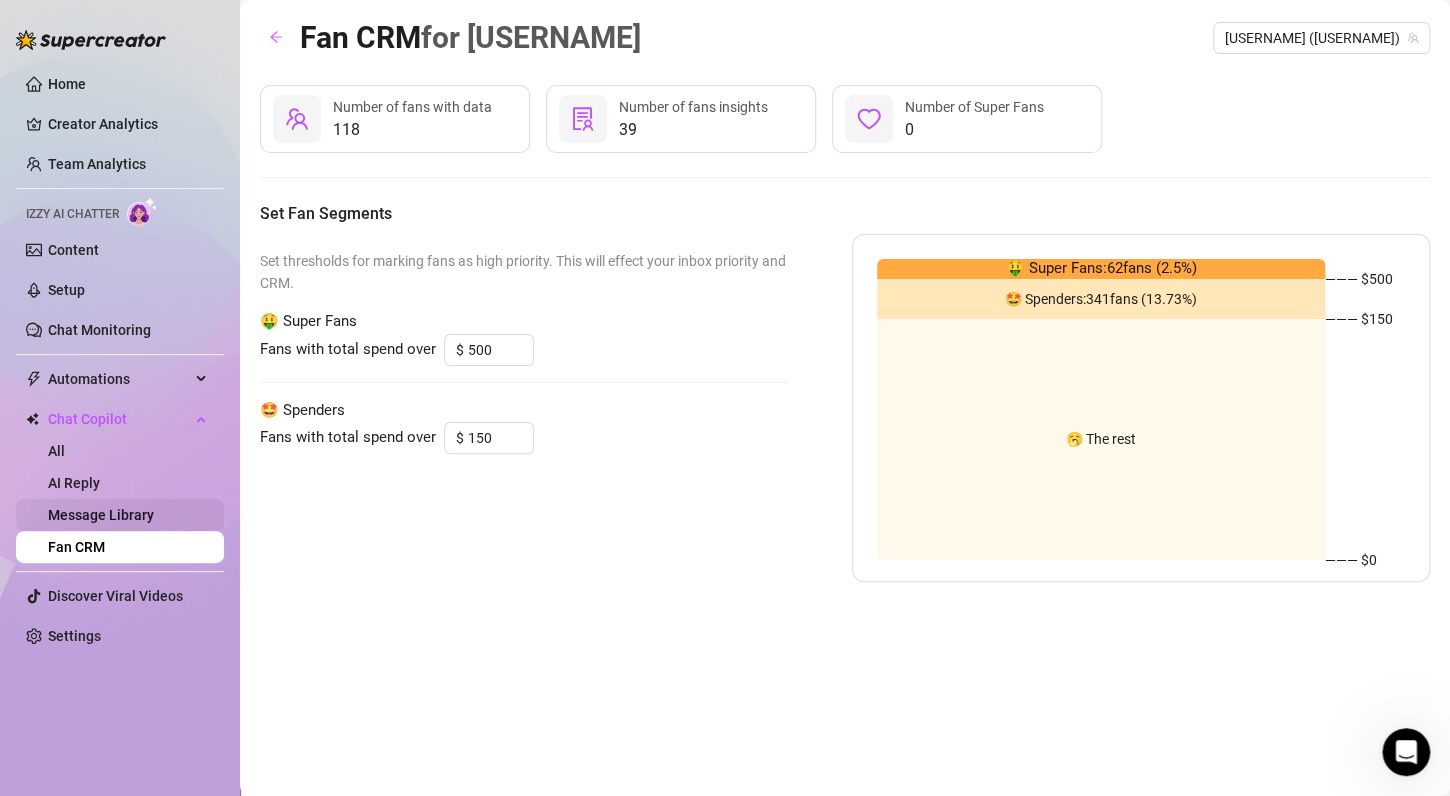 click on "Message Library" at bounding box center [101, 515] 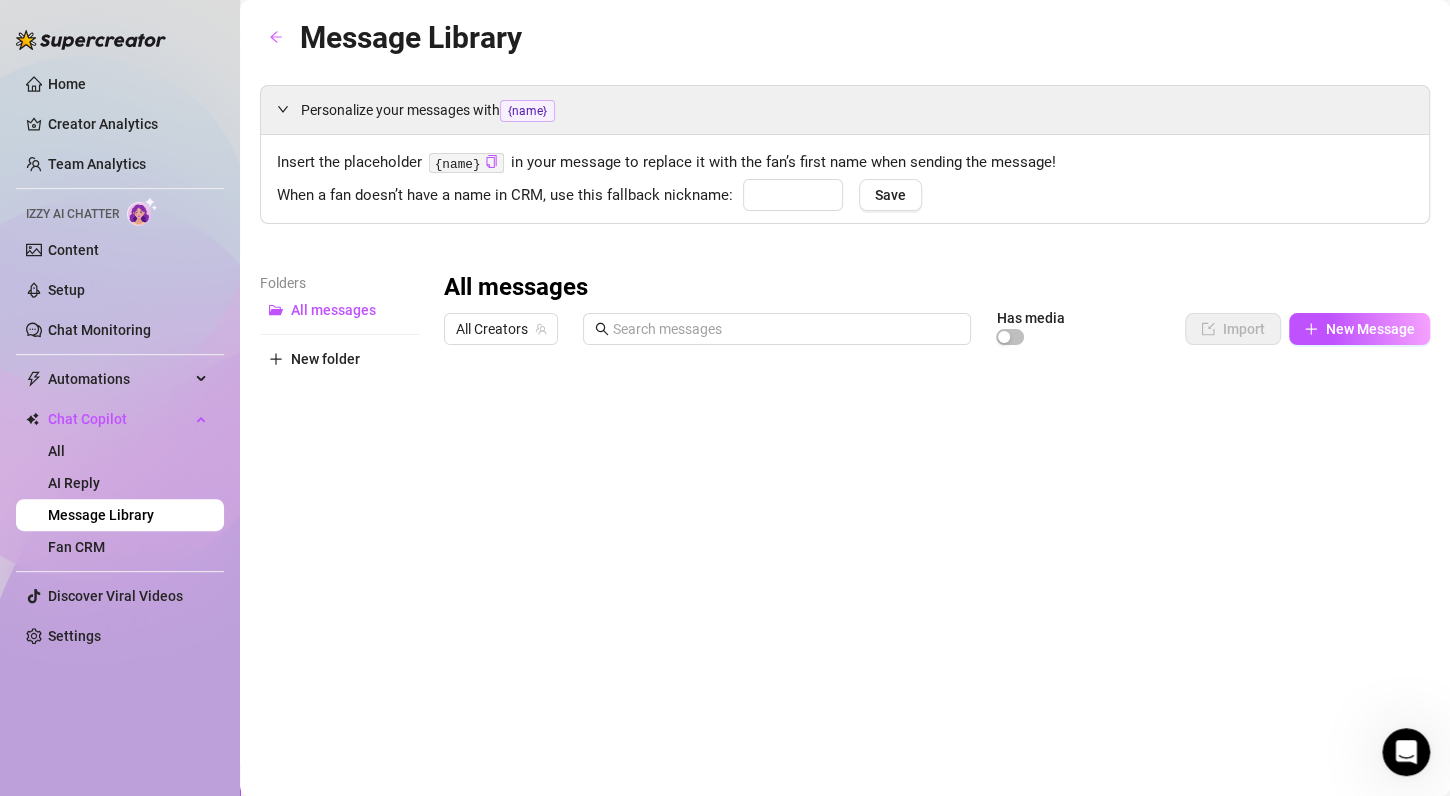 type on "babe" 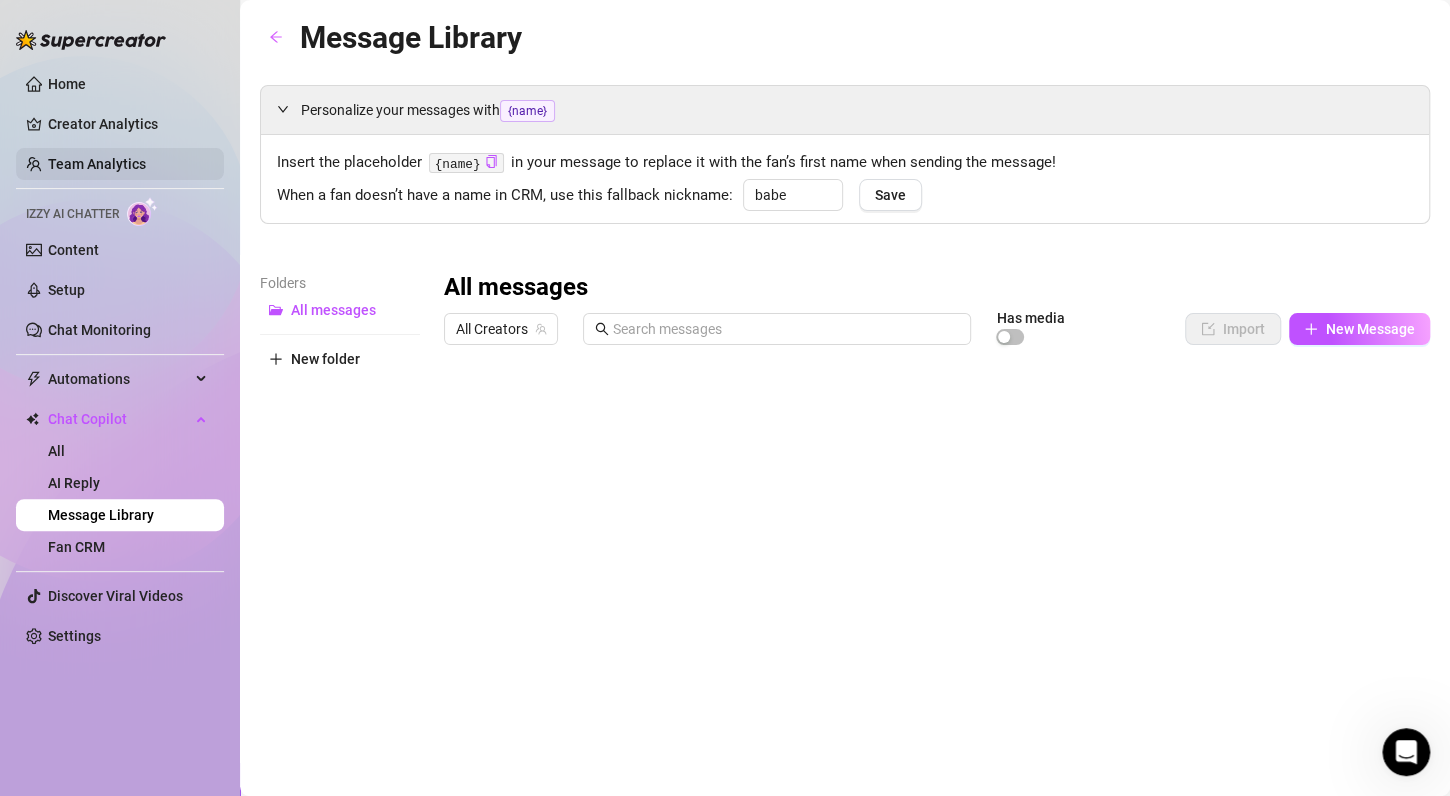 click on "Team Analytics" at bounding box center [97, 164] 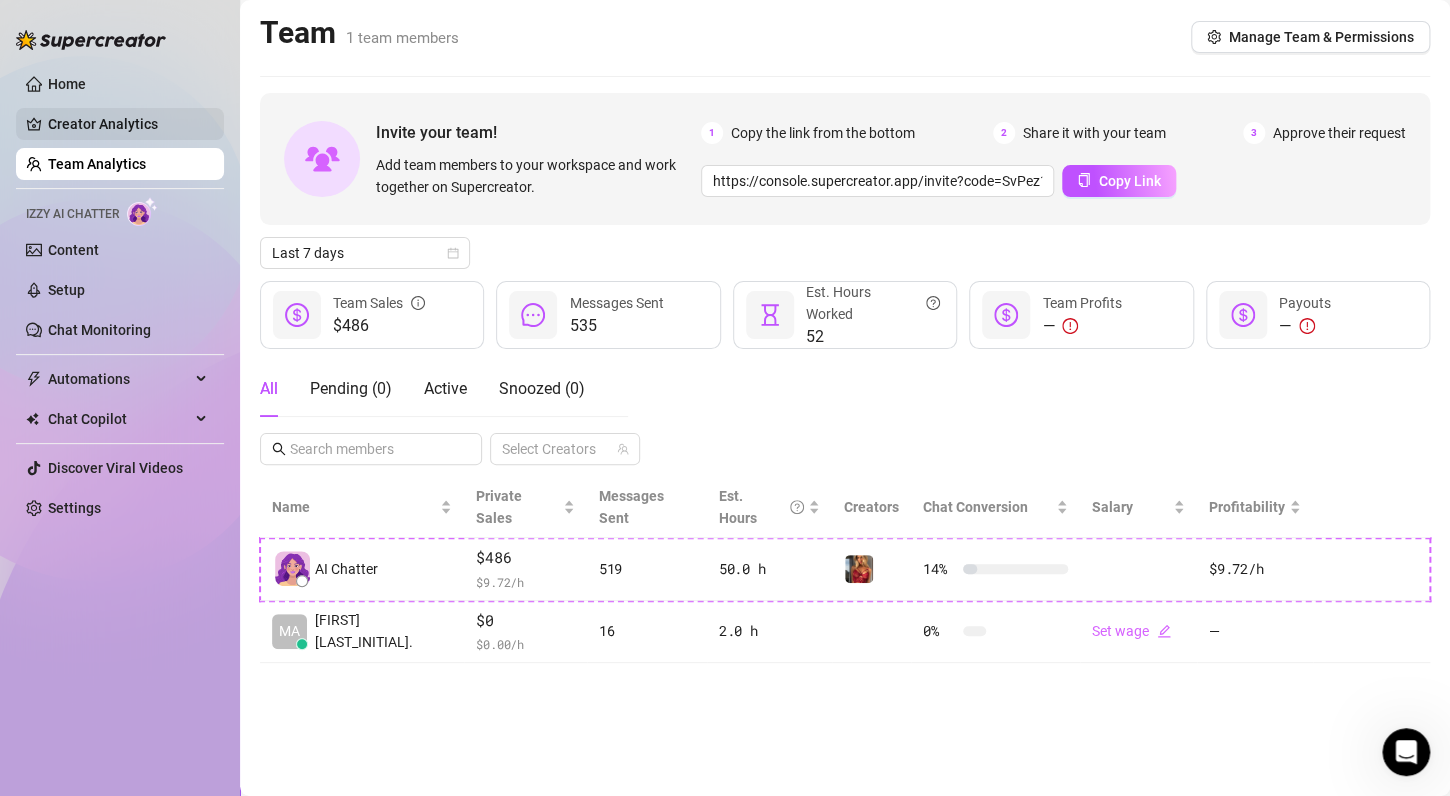 click on "Creator Analytics" at bounding box center (128, 124) 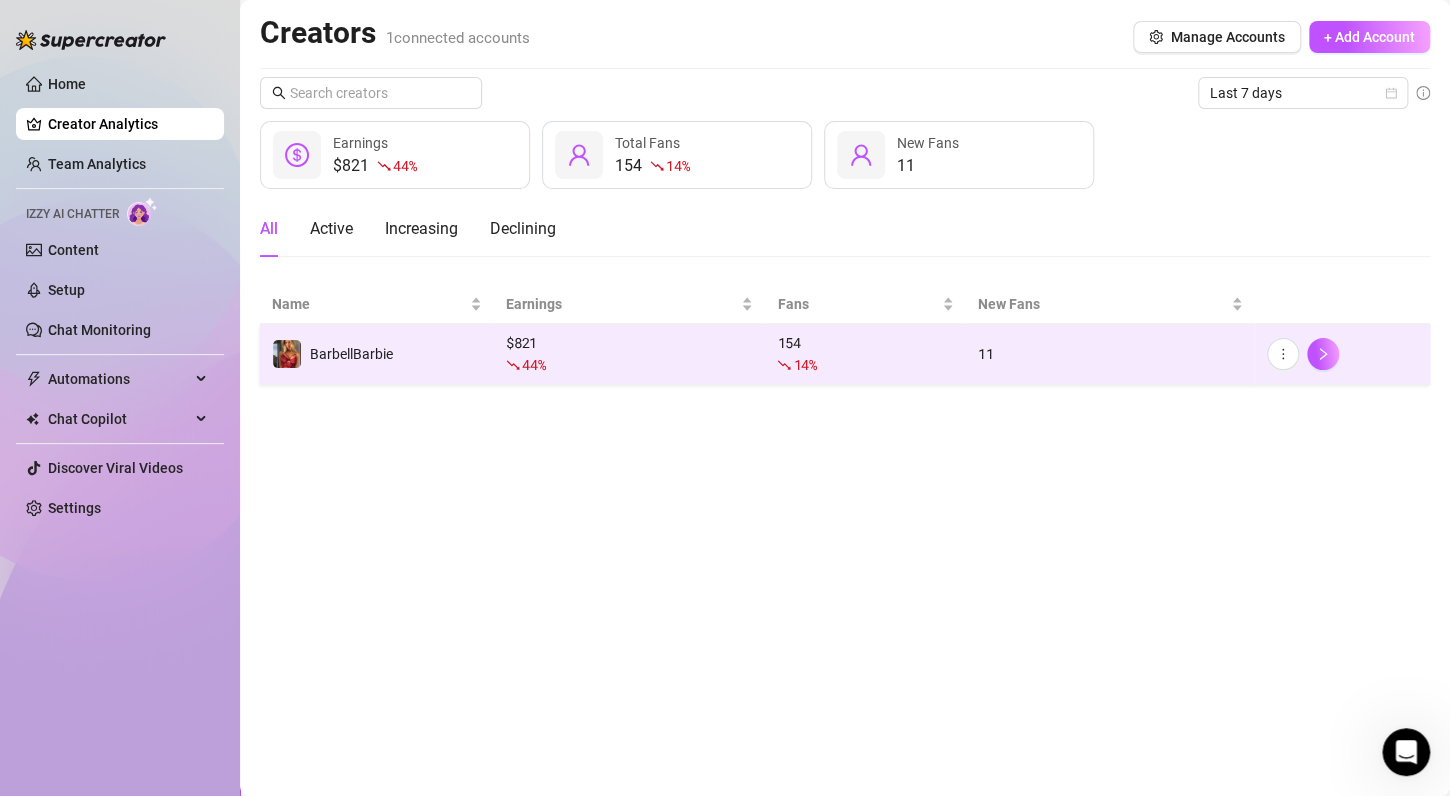 click on "$ [NUMBER] [PERCENTAGE]" at bounding box center [629, 354] 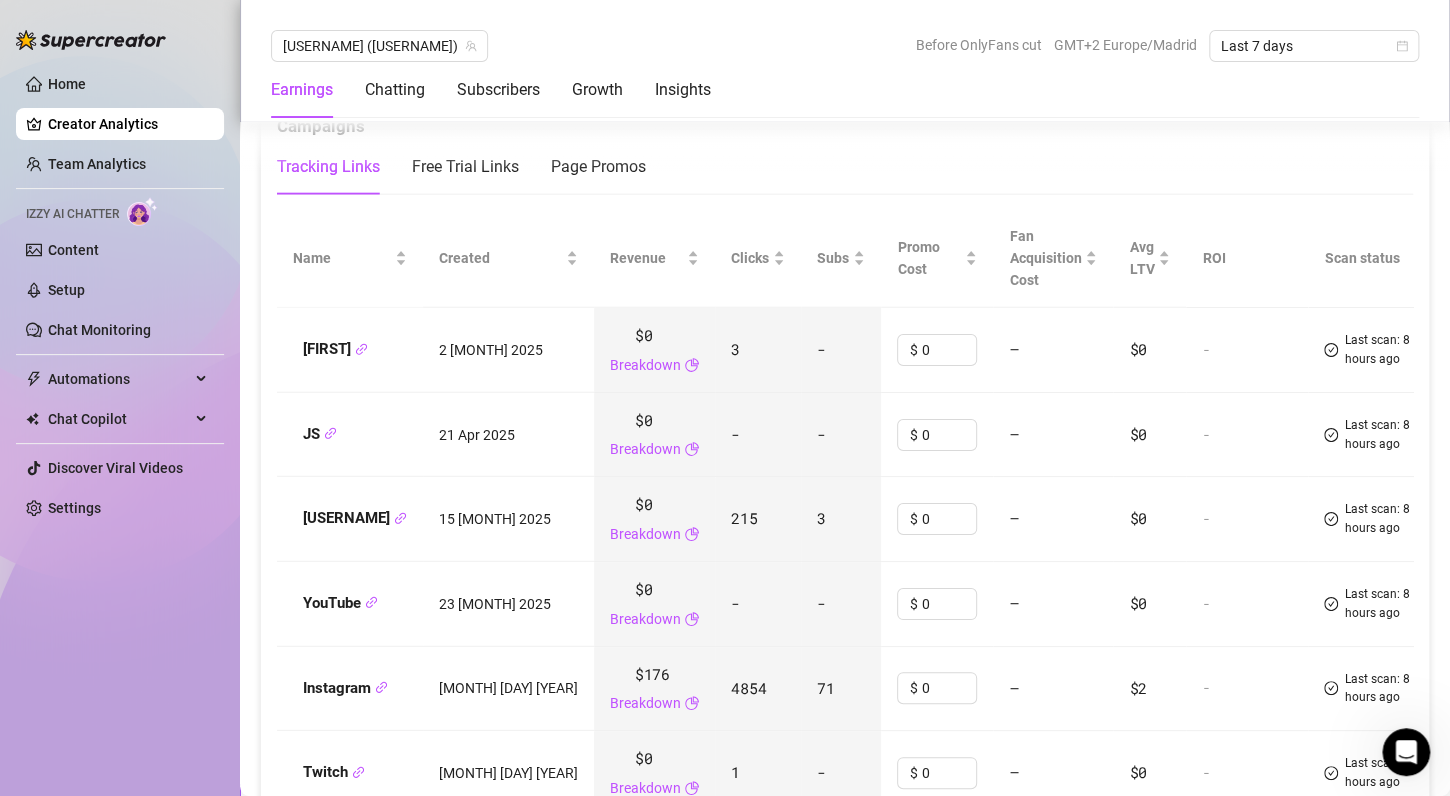 scroll, scrollTop: 2260, scrollLeft: 0, axis: vertical 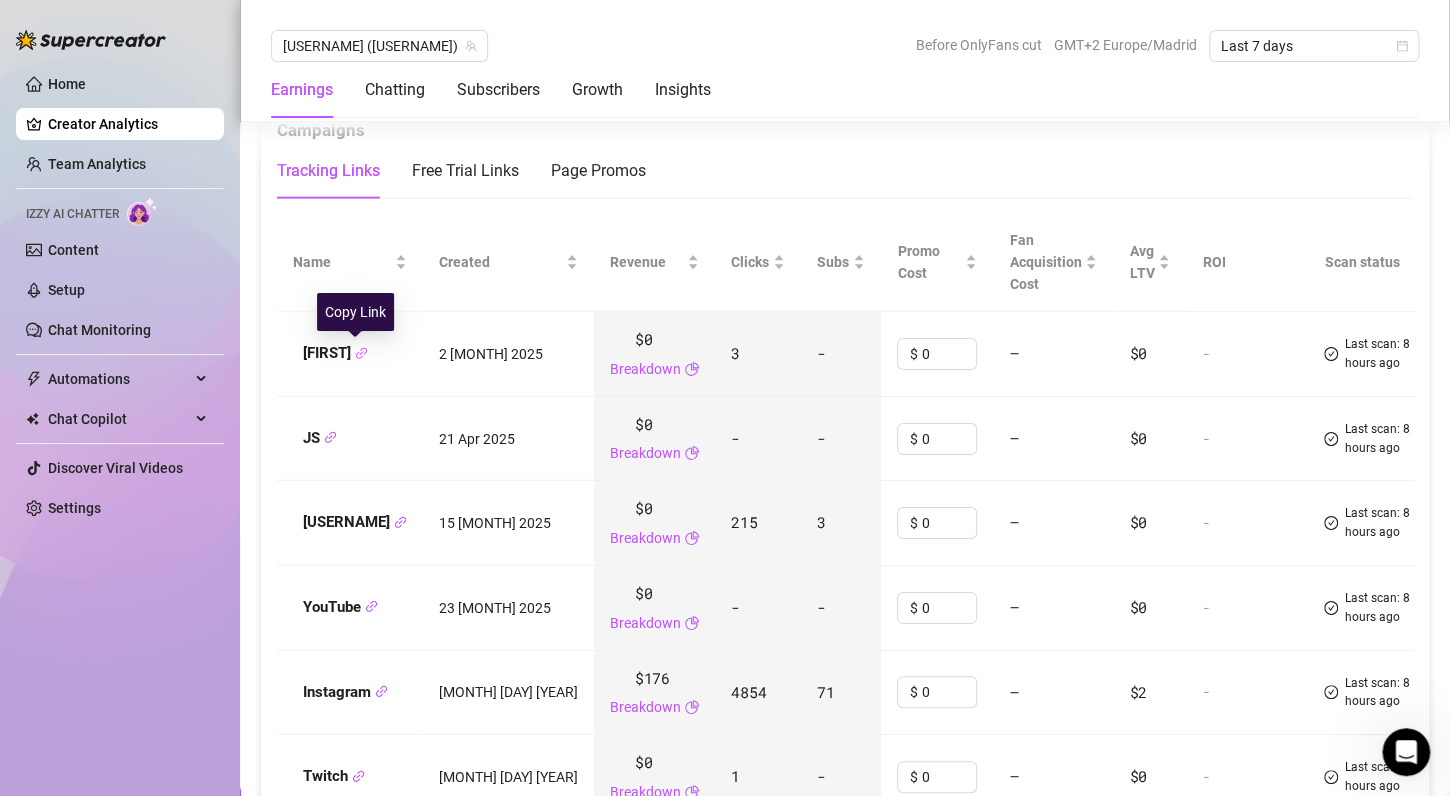 click 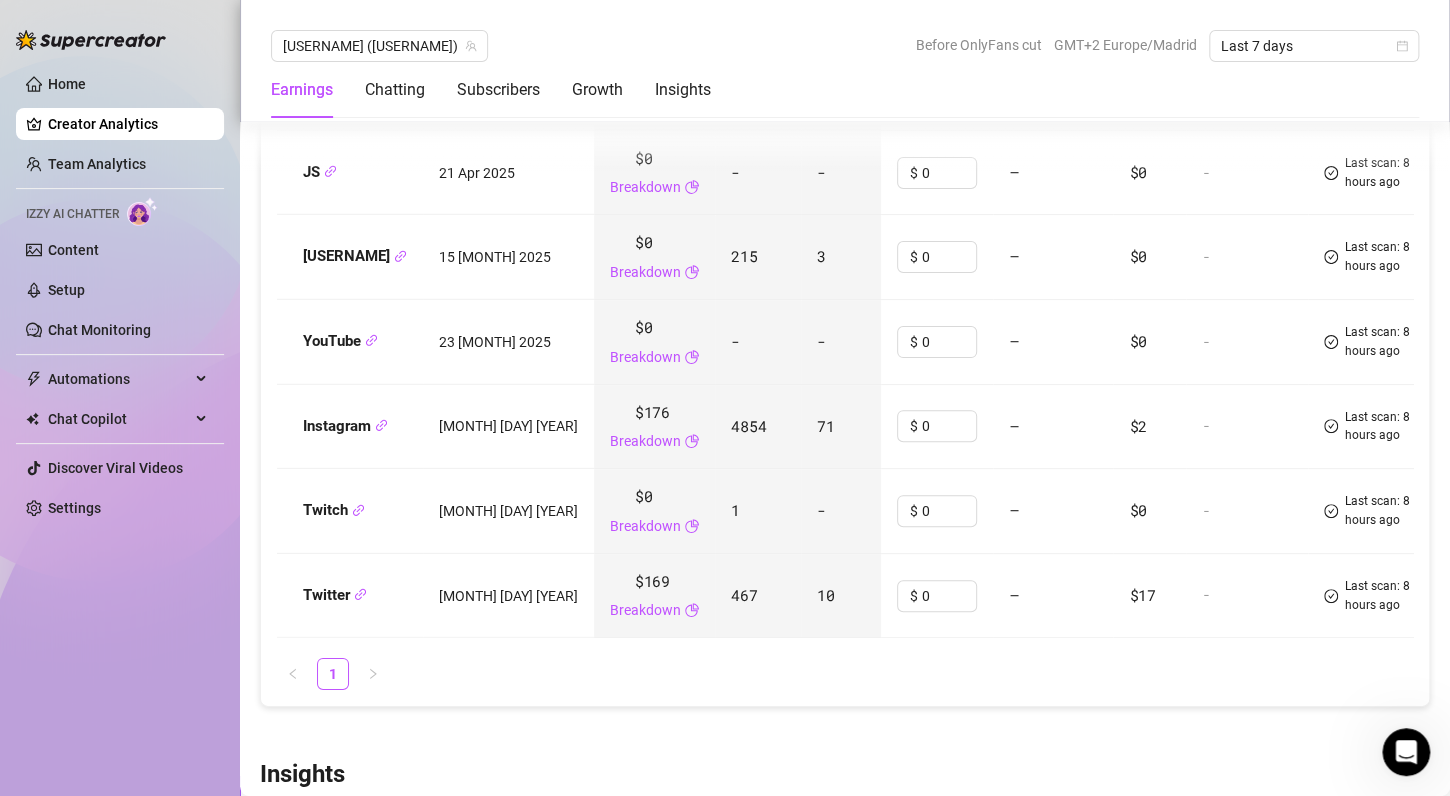 scroll, scrollTop: 2523, scrollLeft: 0, axis: vertical 